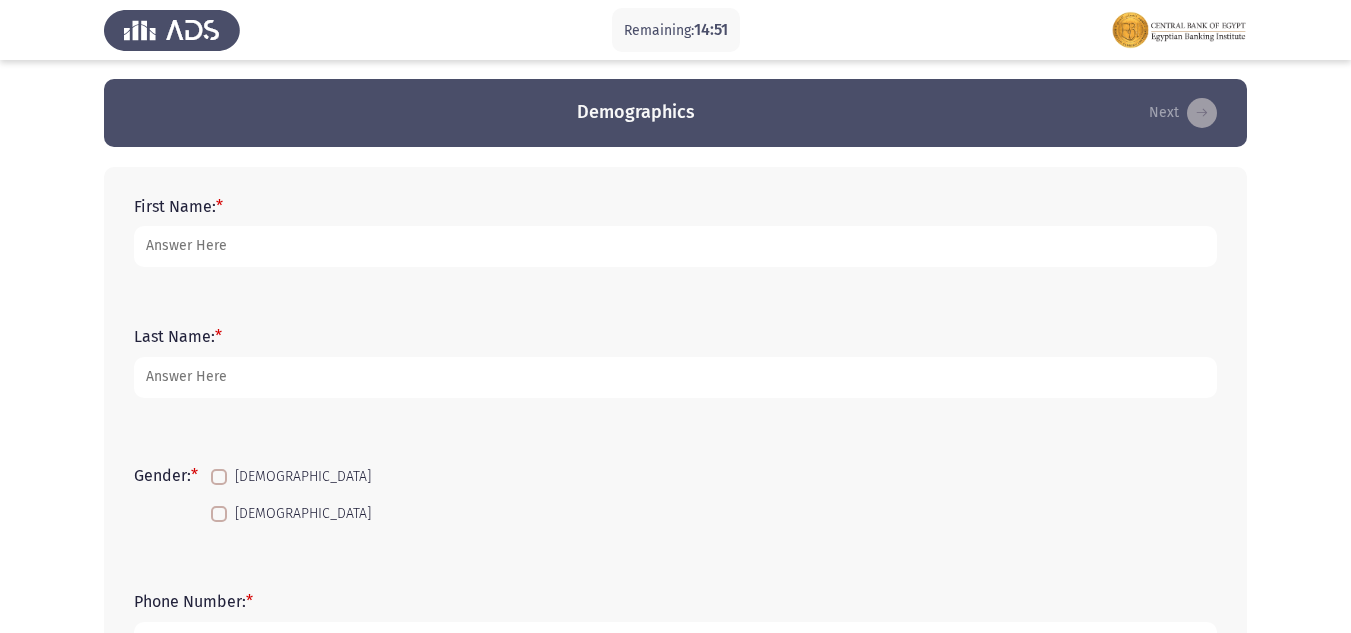scroll, scrollTop: 0, scrollLeft: 0, axis: both 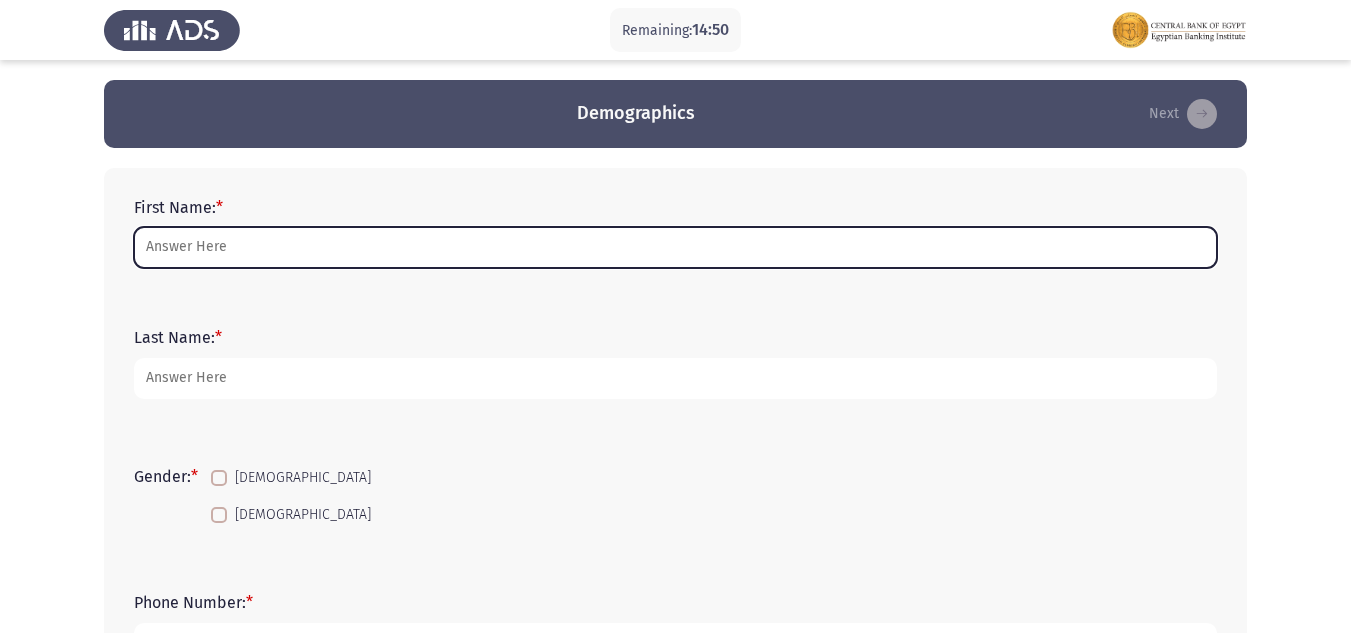 click on "First Name:   *" at bounding box center (675, 247) 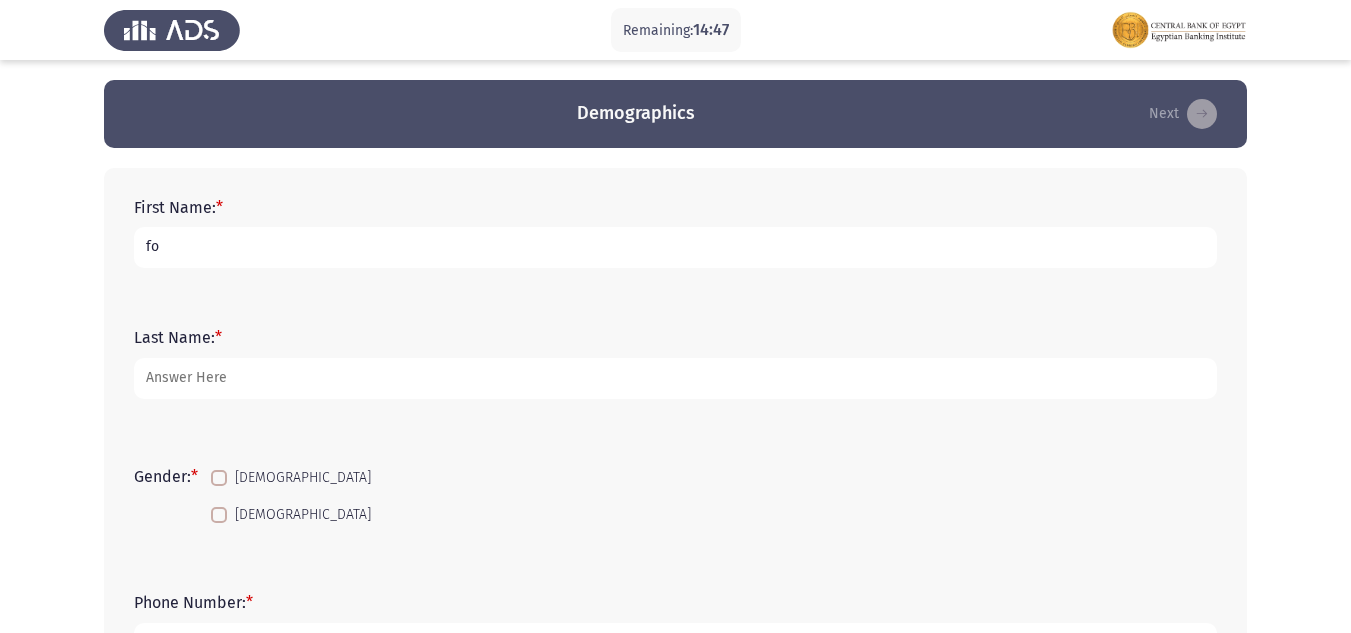 type on "f" 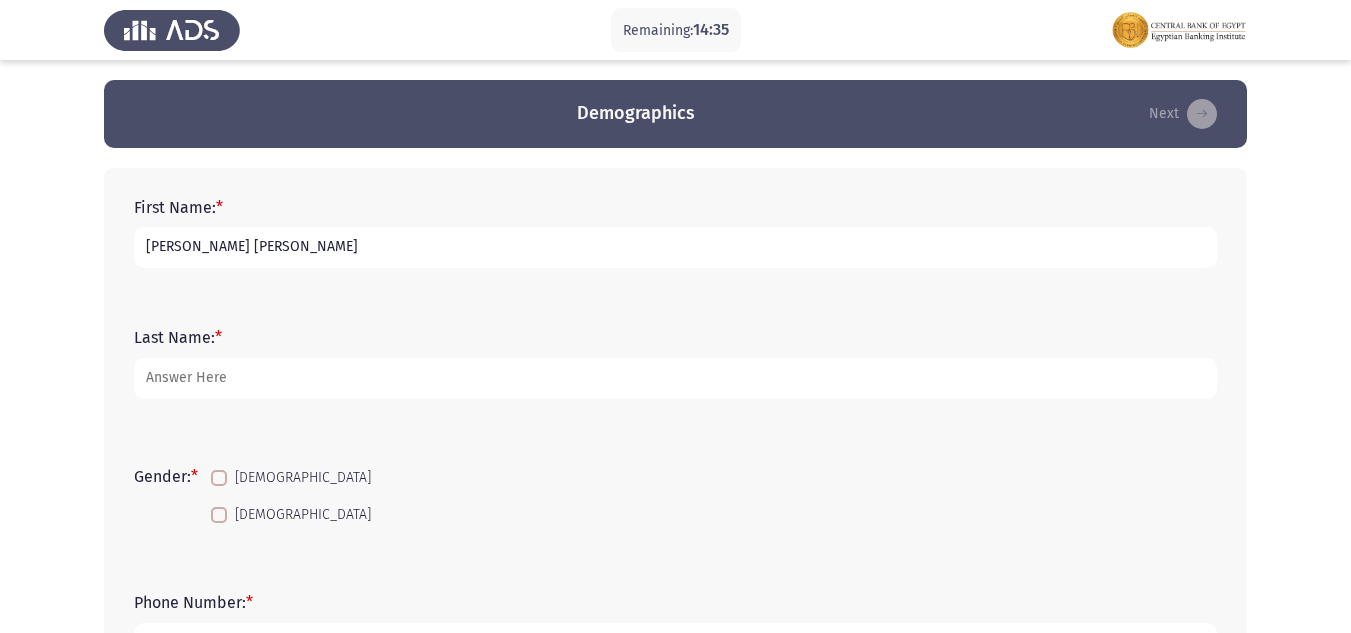 type on "[PERSON_NAME] [PERSON_NAME]" 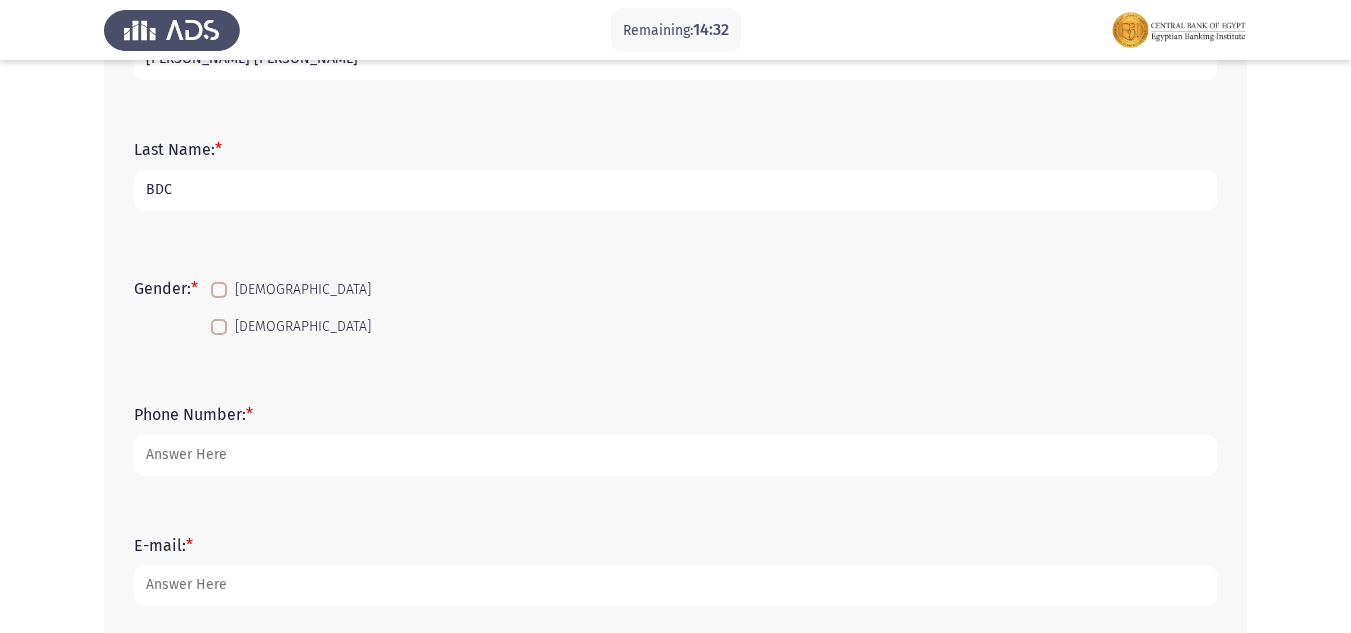 scroll, scrollTop: 300, scrollLeft: 0, axis: vertical 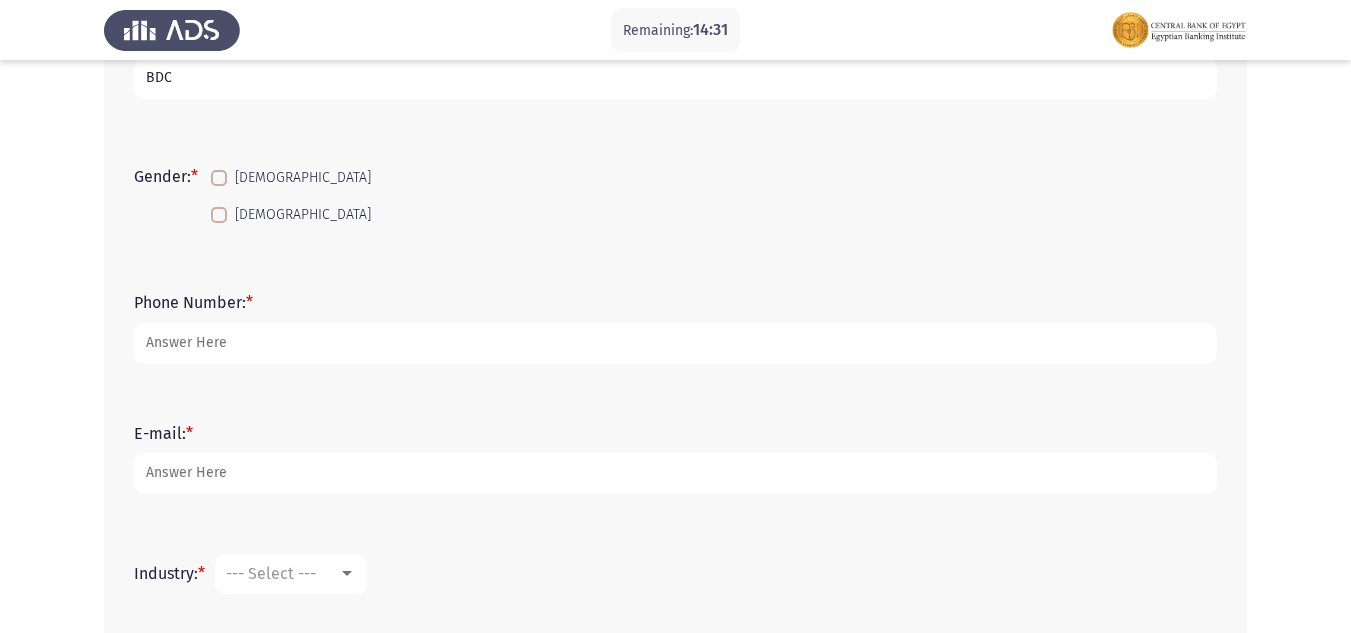 type on "BDC" 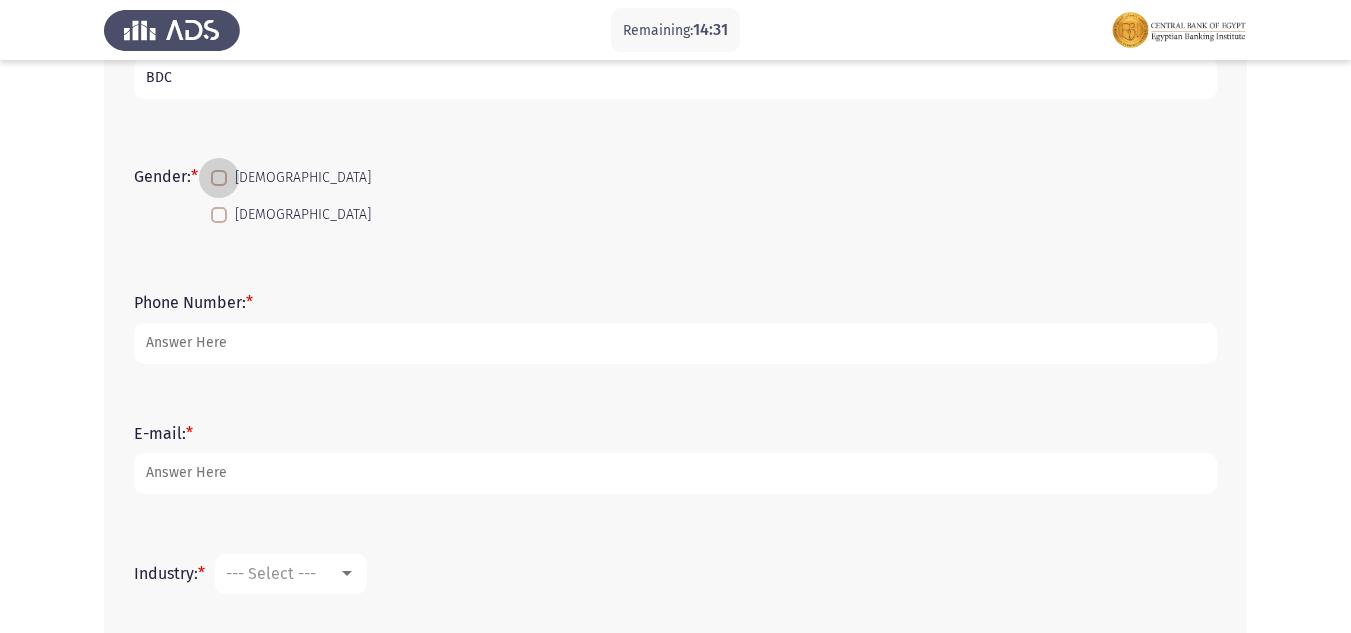 click on "[DEMOGRAPHIC_DATA]" at bounding box center [303, 178] 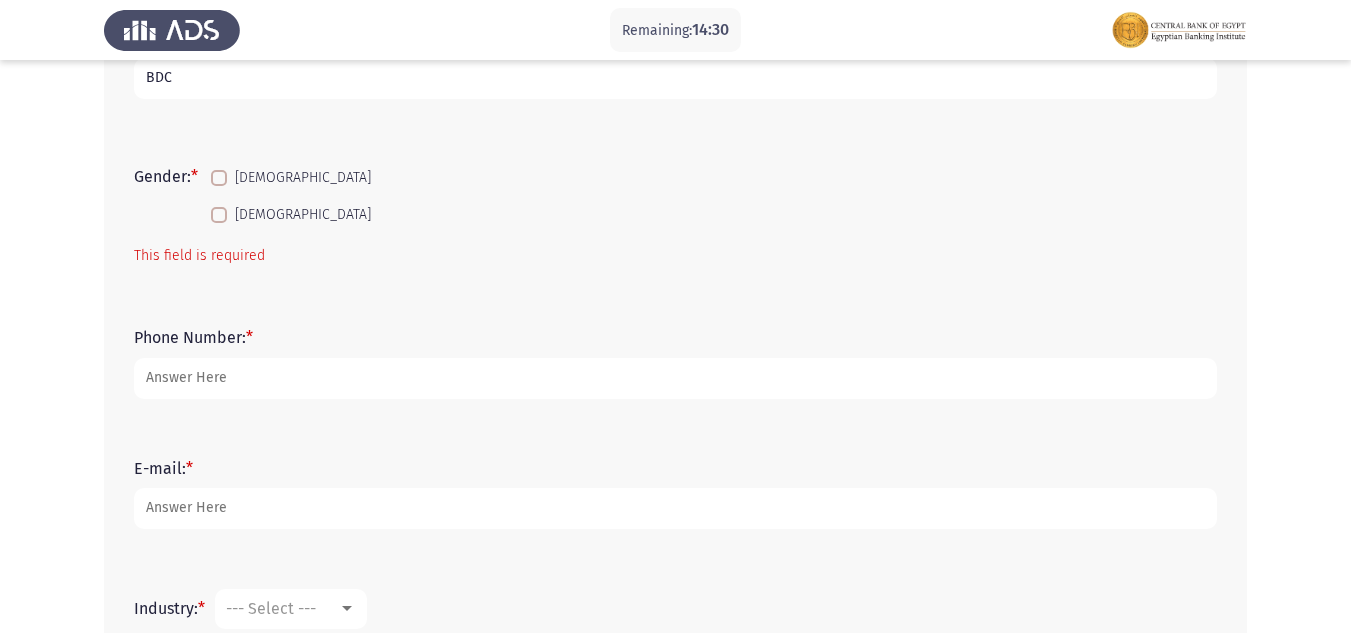 click at bounding box center (219, 178) 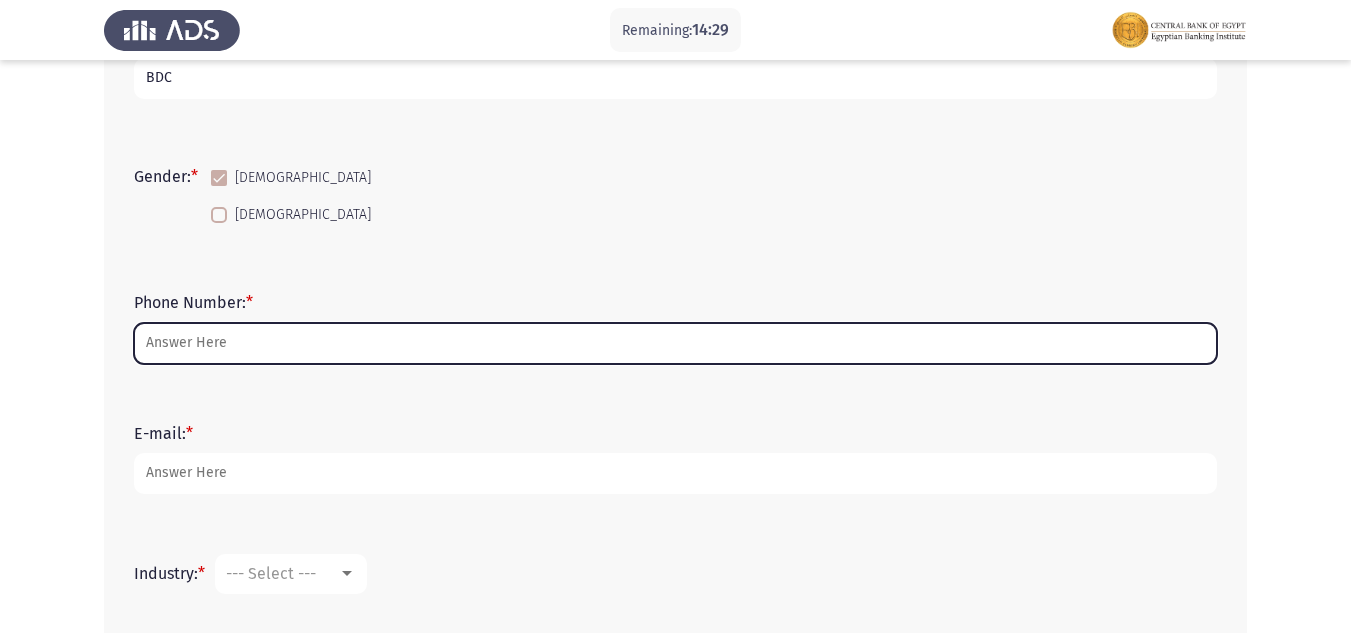 click on "Phone Number:    *" at bounding box center (675, 343) 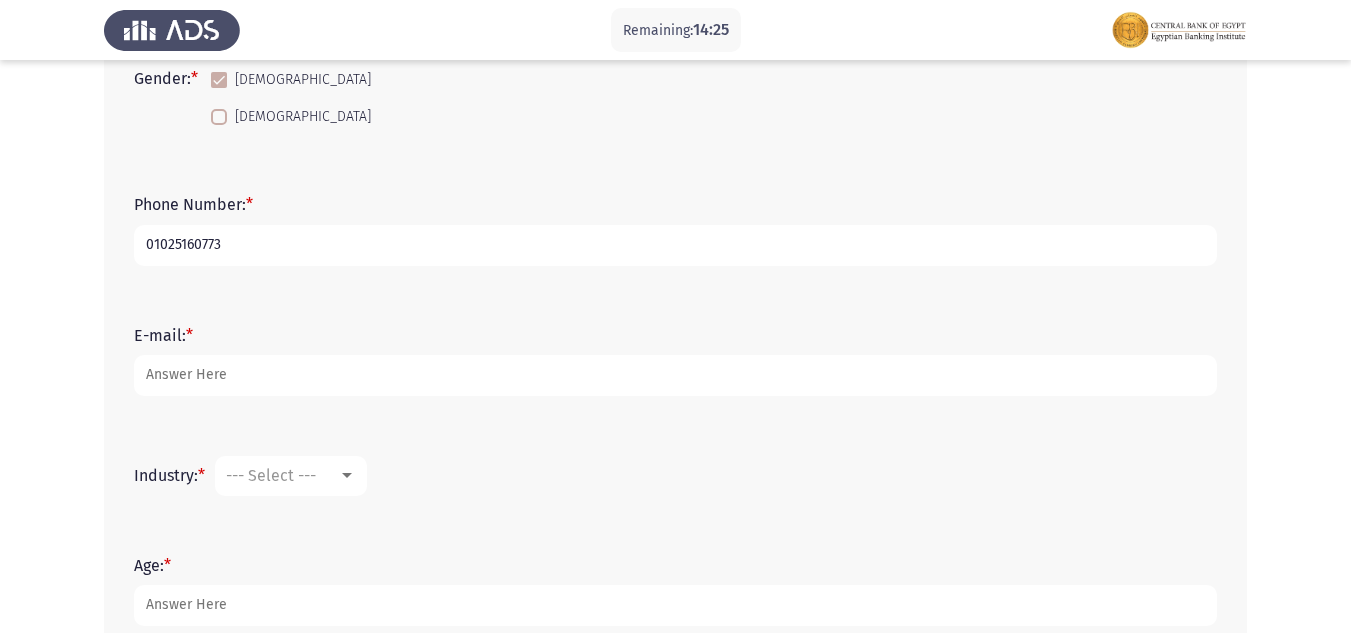 scroll, scrollTop: 400, scrollLeft: 0, axis: vertical 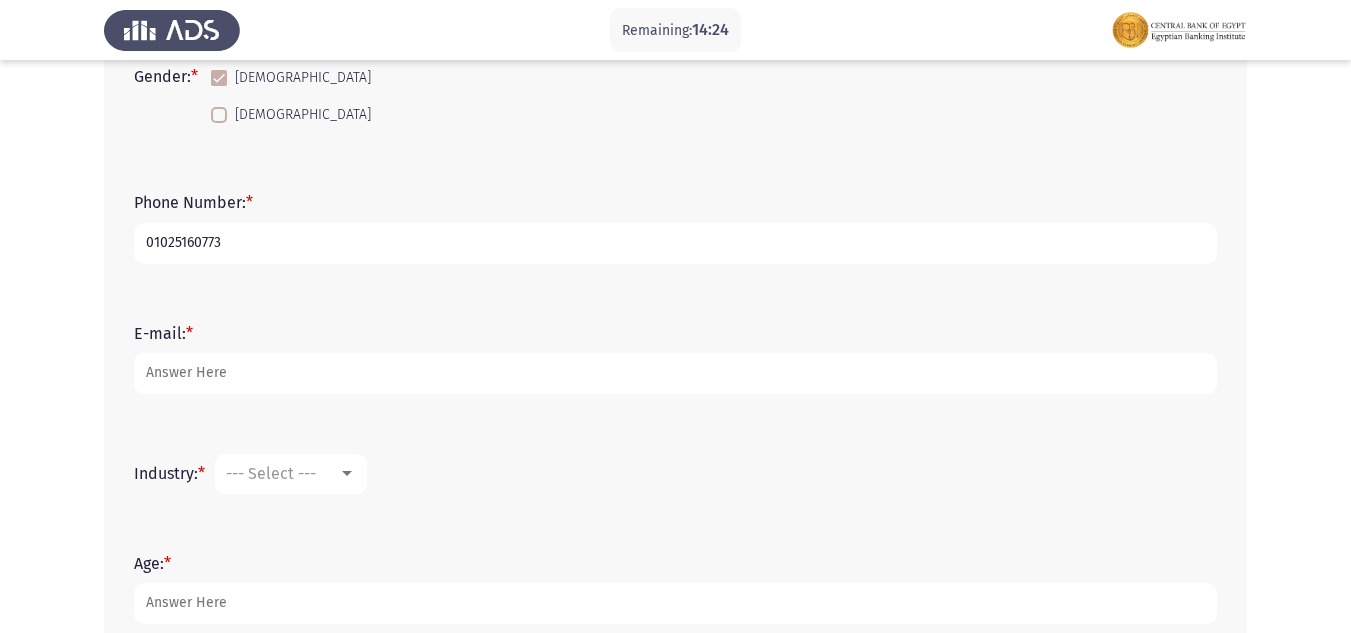 type on "01025160773" 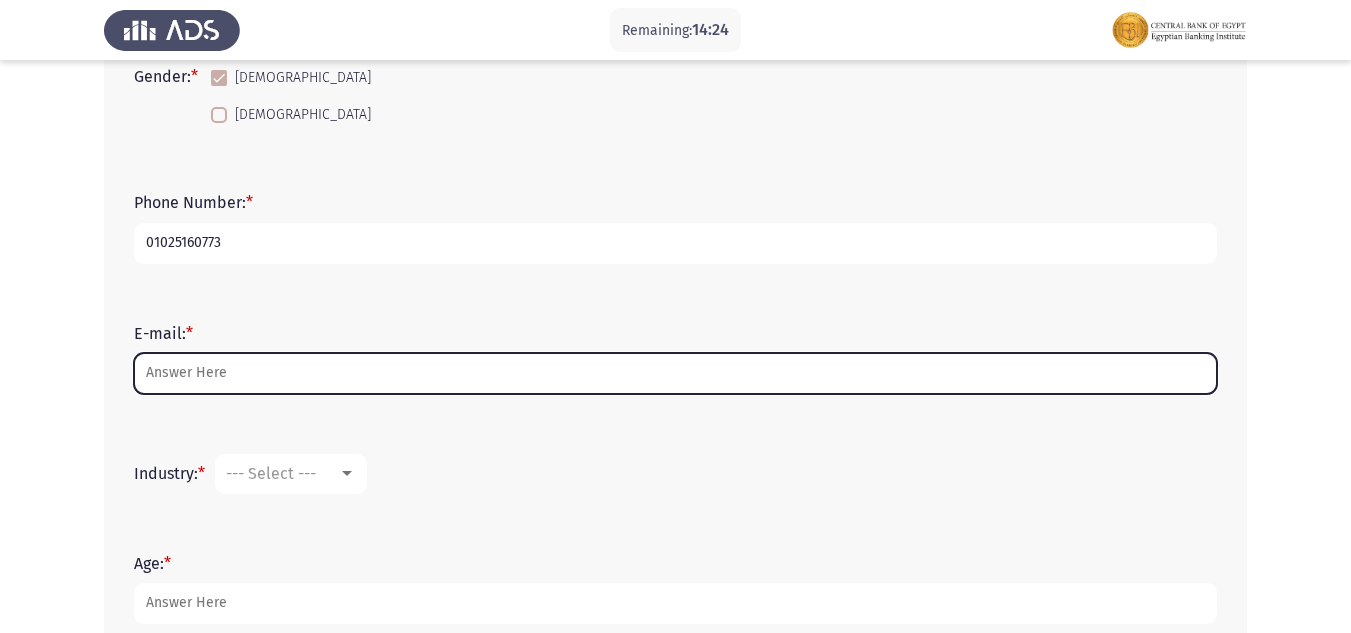 click on "E-mail:   *" at bounding box center (675, 373) 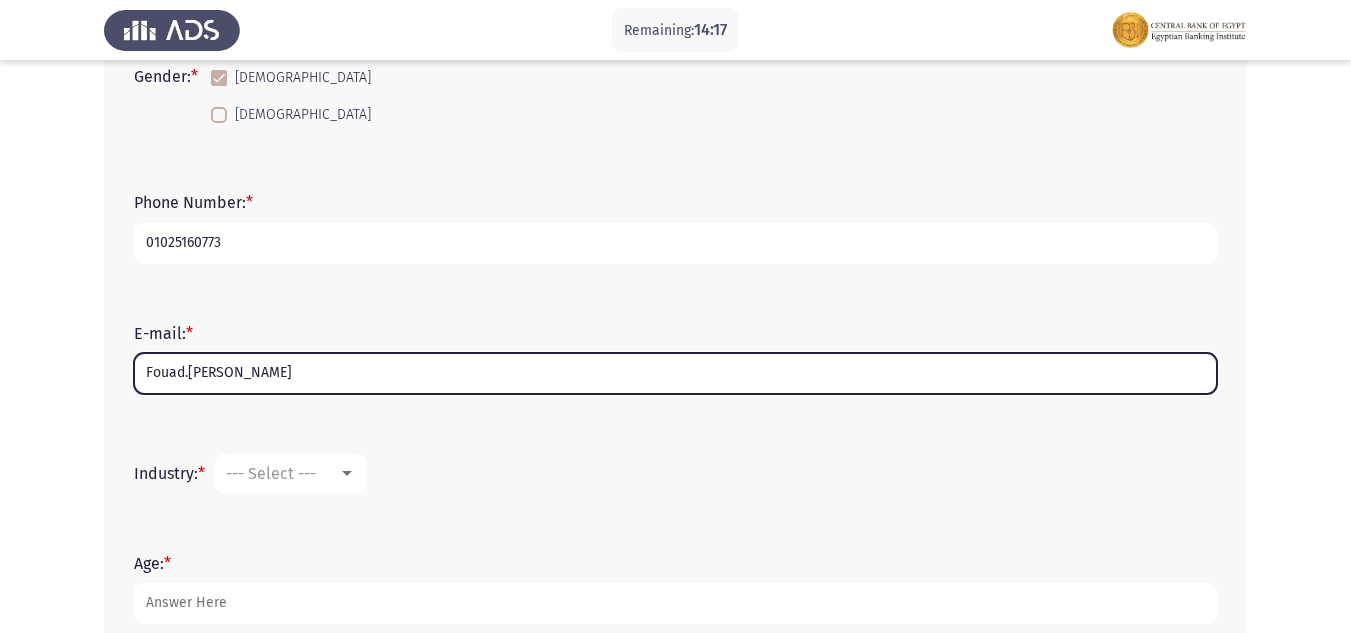 click on "Fouad.[PERSON_NAME]" at bounding box center [675, 373] 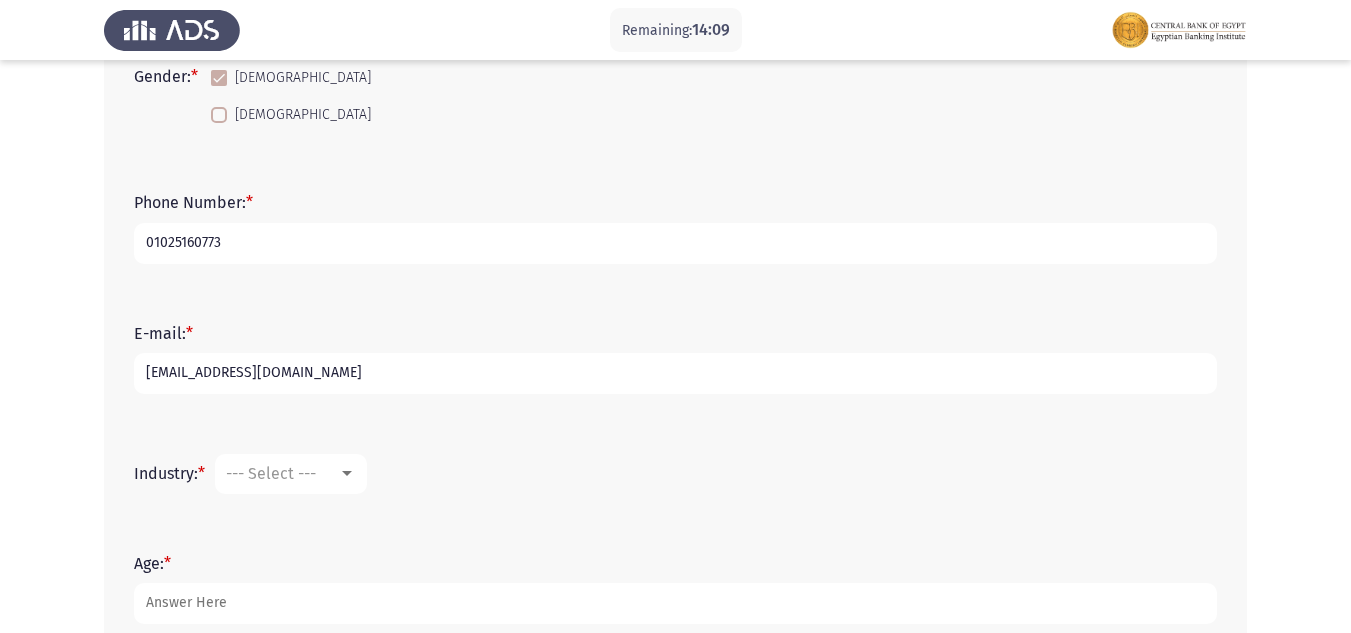 type on "[EMAIL_ADDRESS][DOMAIN_NAME]" 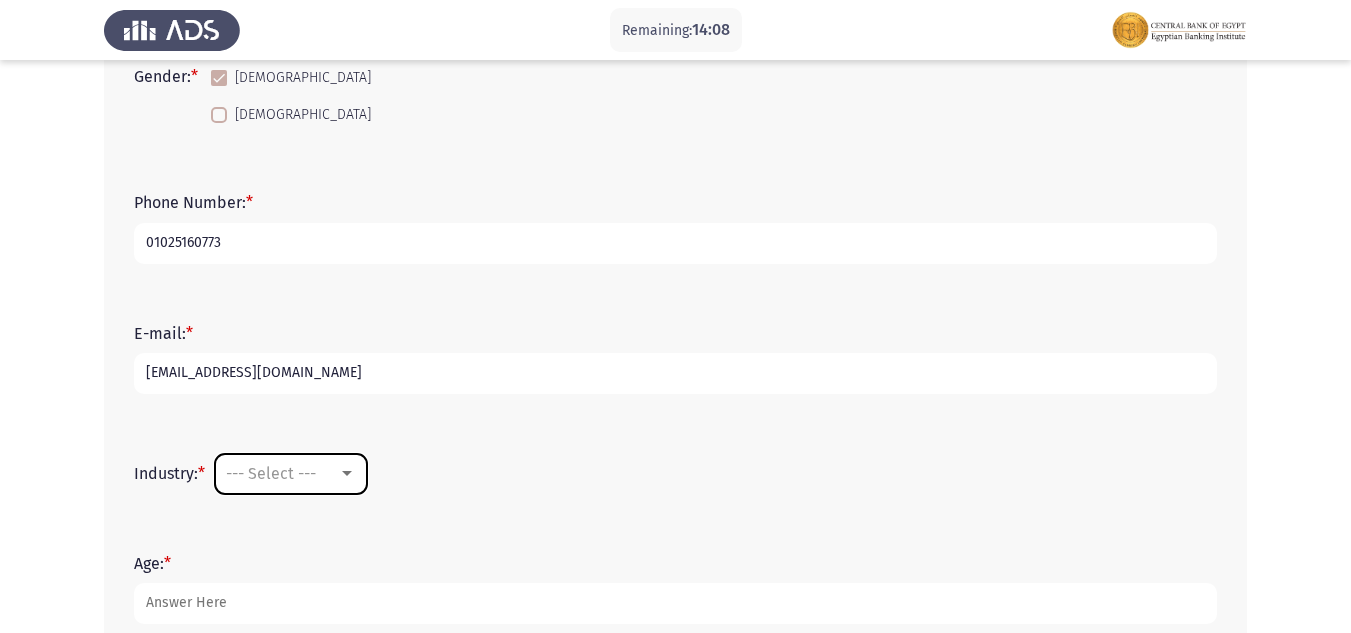 scroll, scrollTop: 600, scrollLeft: 0, axis: vertical 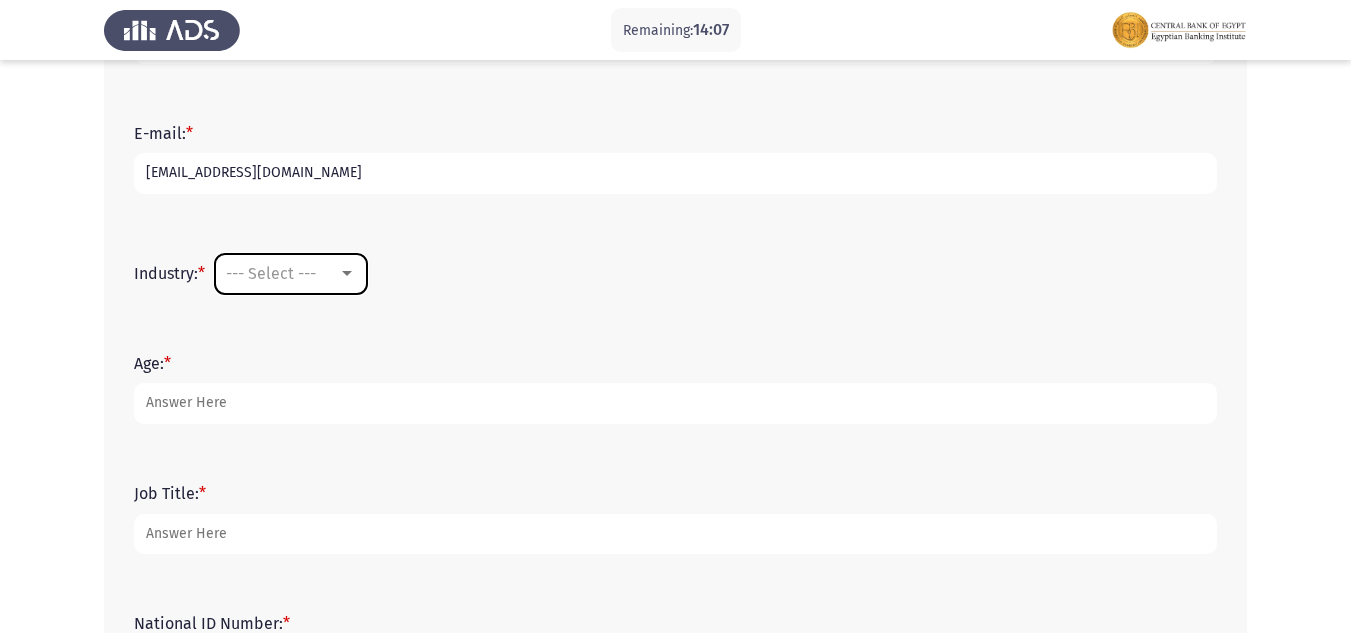 click at bounding box center (347, 273) 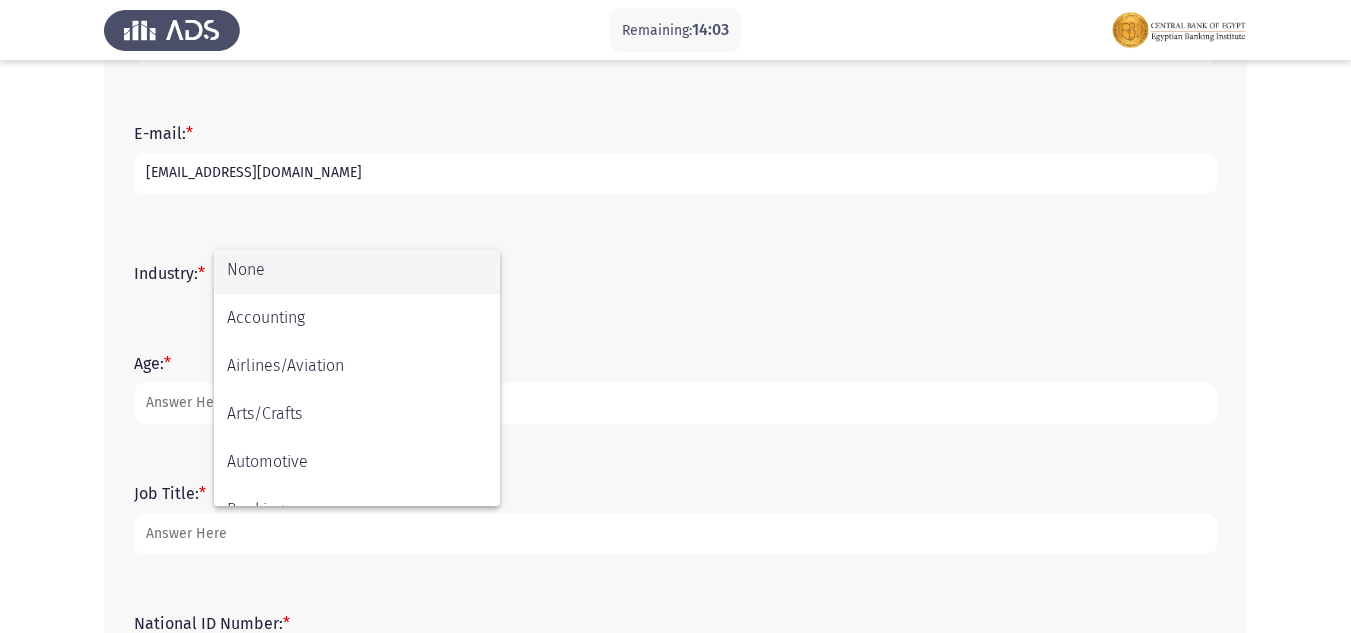 scroll, scrollTop: 0, scrollLeft: 0, axis: both 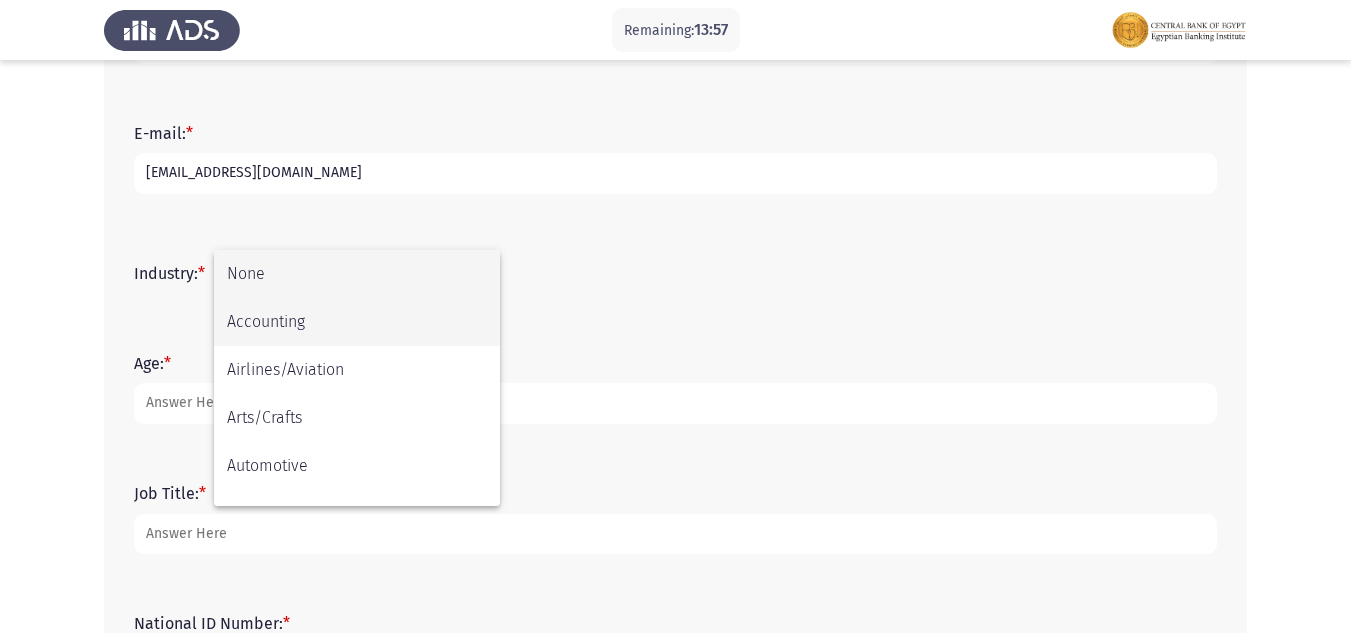click on "Accounting" at bounding box center (357, 322) 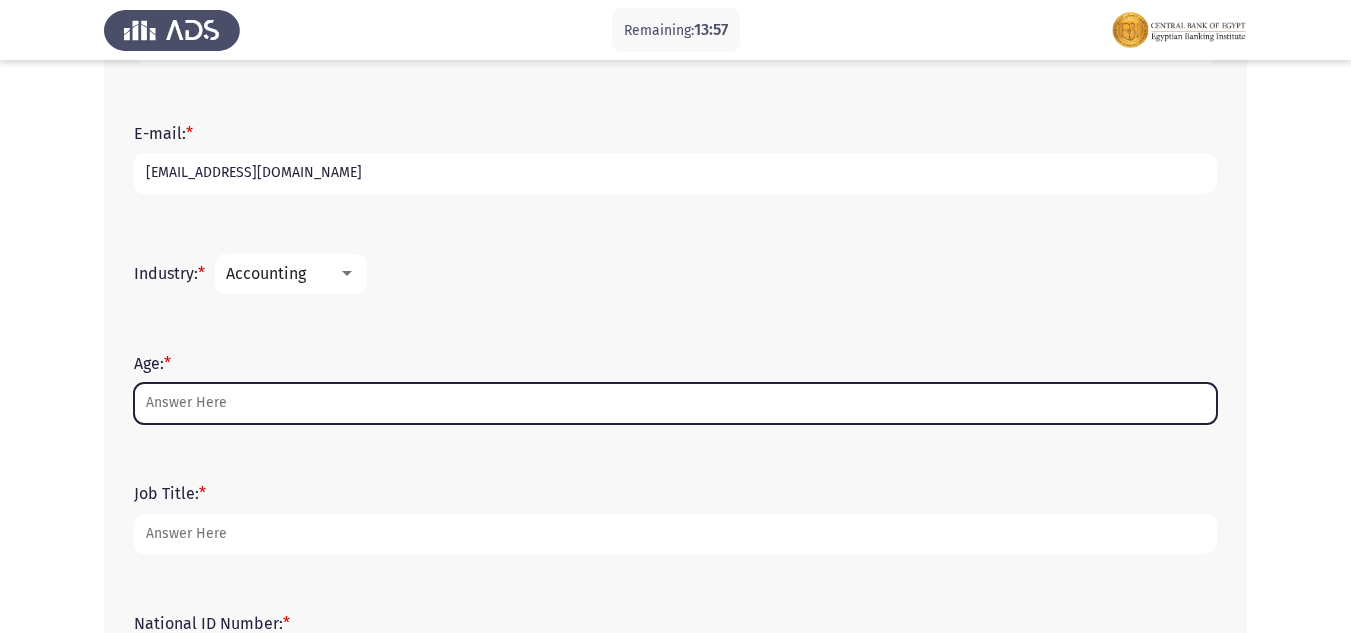 click on "Age:   *" at bounding box center [675, 403] 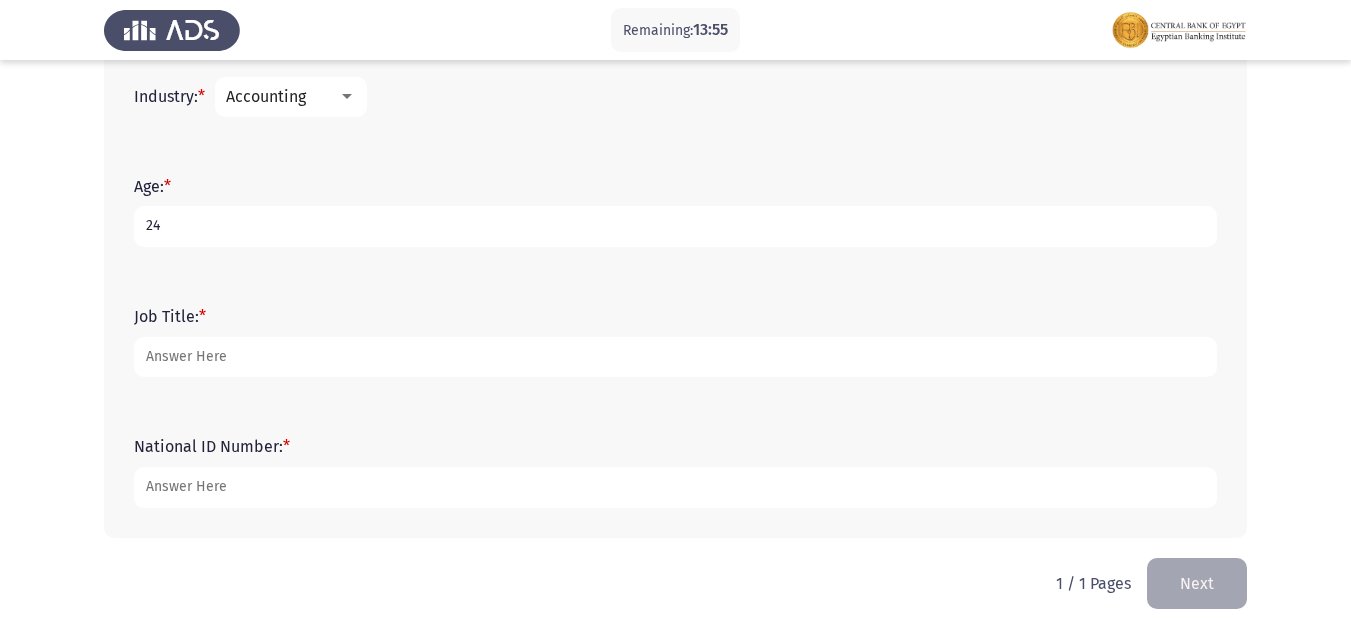 scroll, scrollTop: 782, scrollLeft: 0, axis: vertical 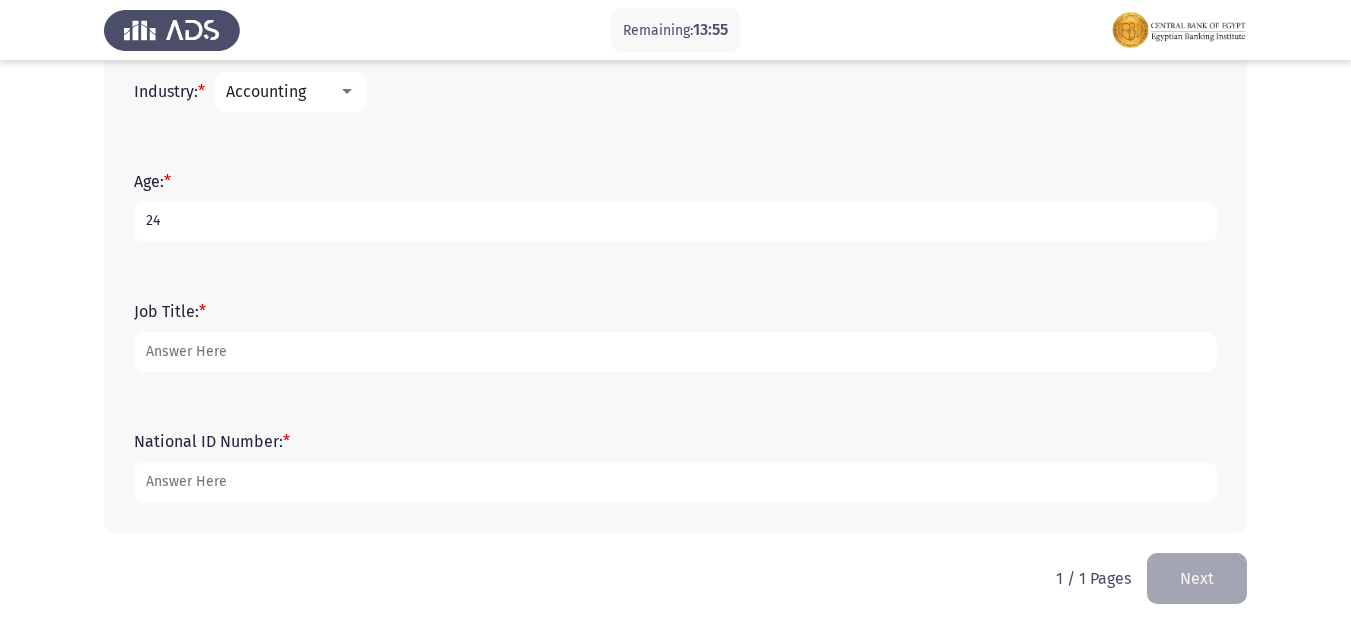 type on "24" 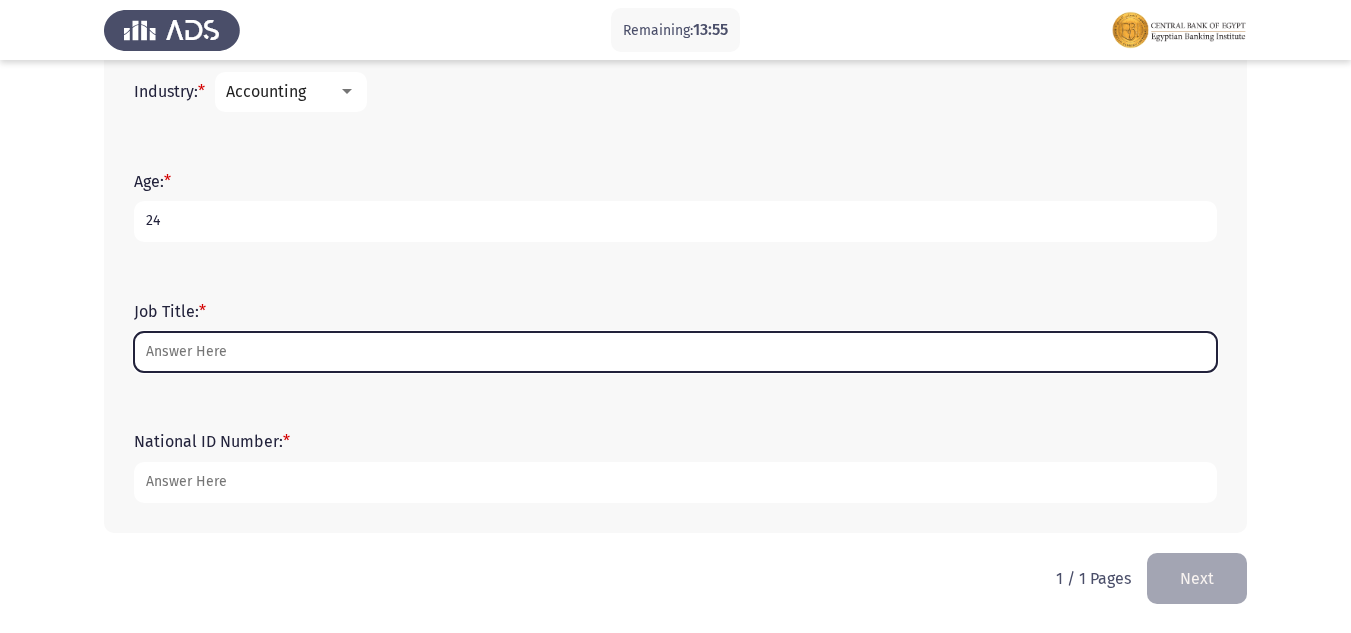 click on "Job Title:   *" at bounding box center [675, 352] 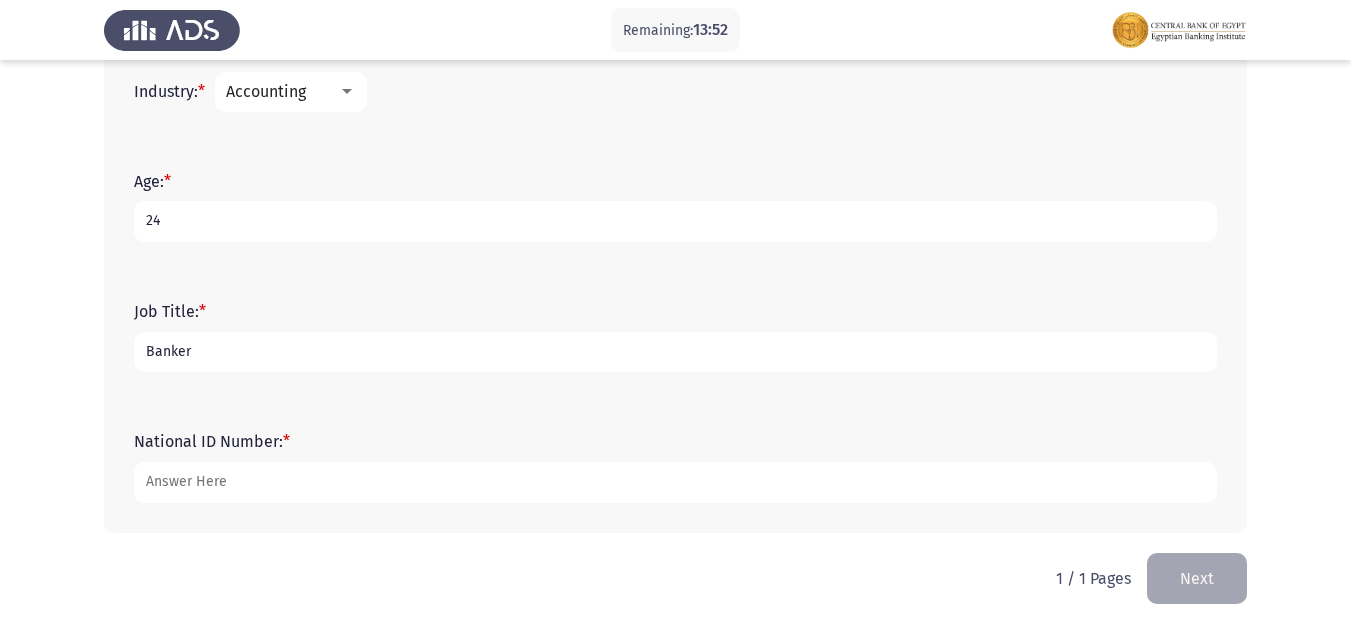 type on "Banker" 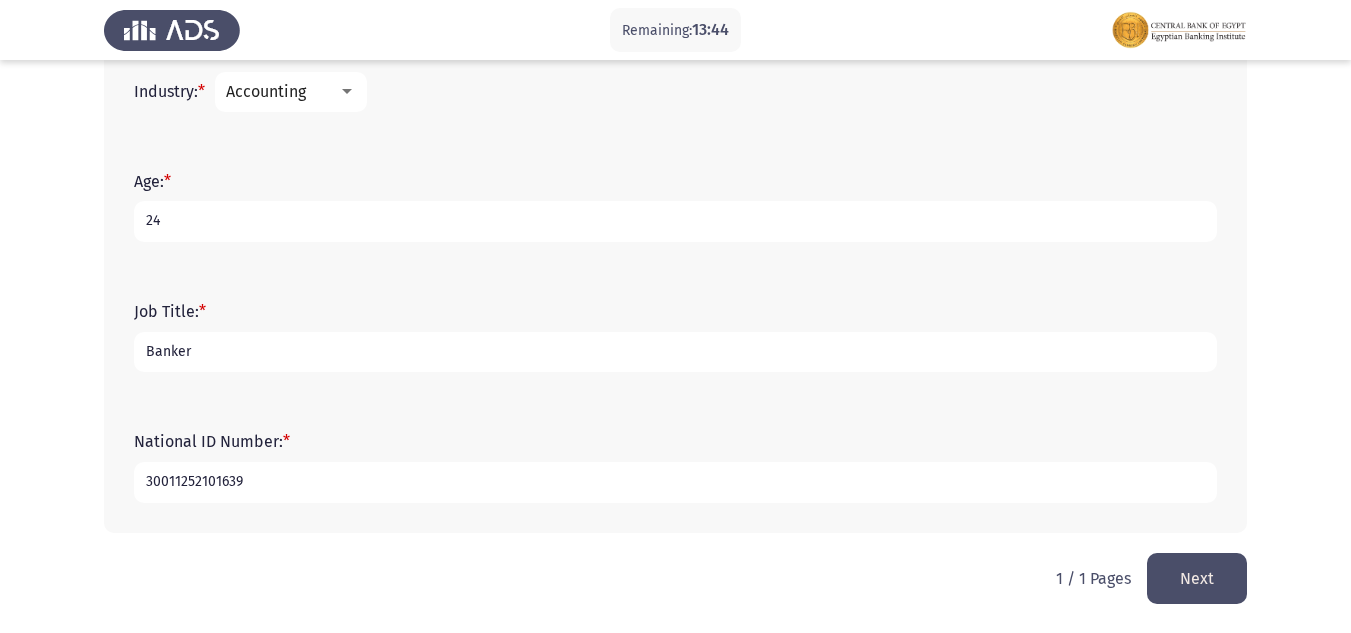 click on "30011252101639" at bounding box center (675, 482) 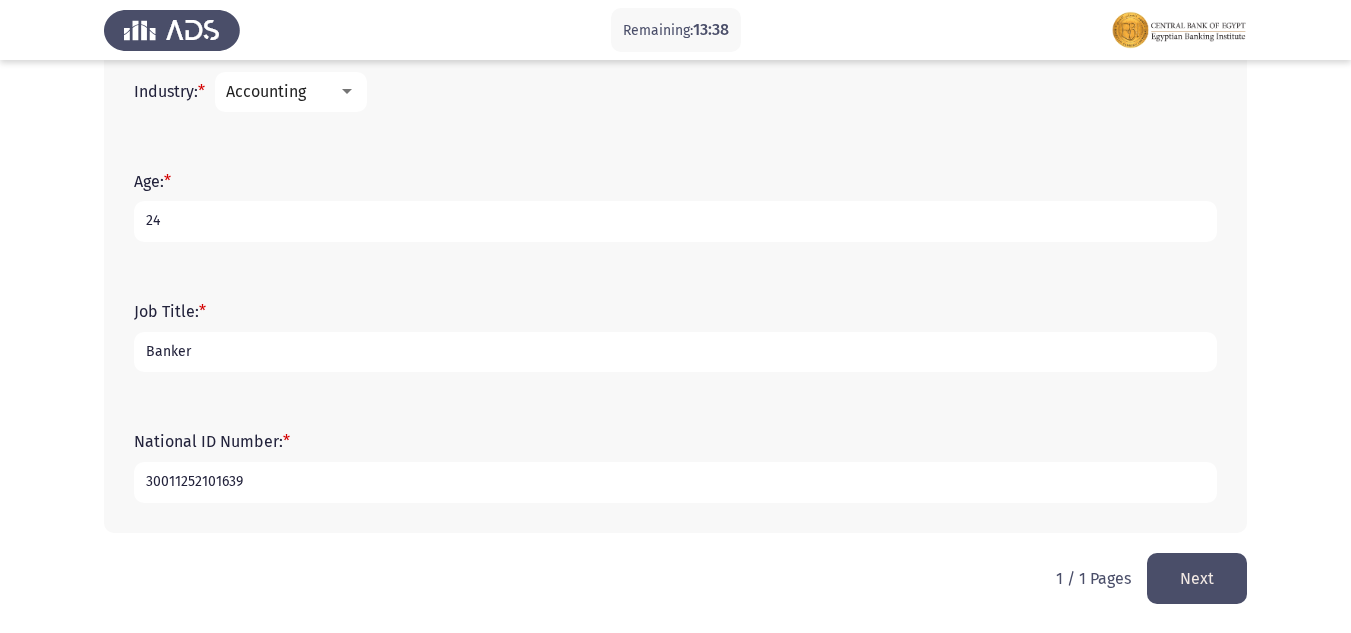 click on "30011252101639" at bounding box center [675, 482] 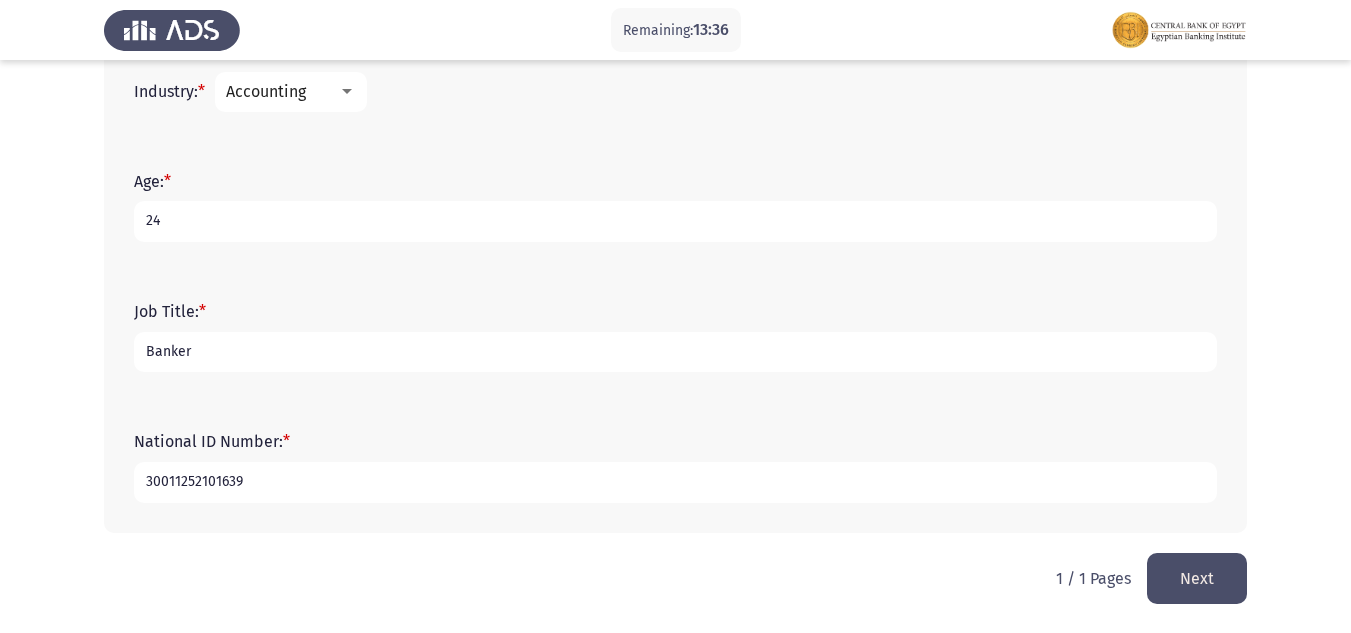 type on "30011252101639" 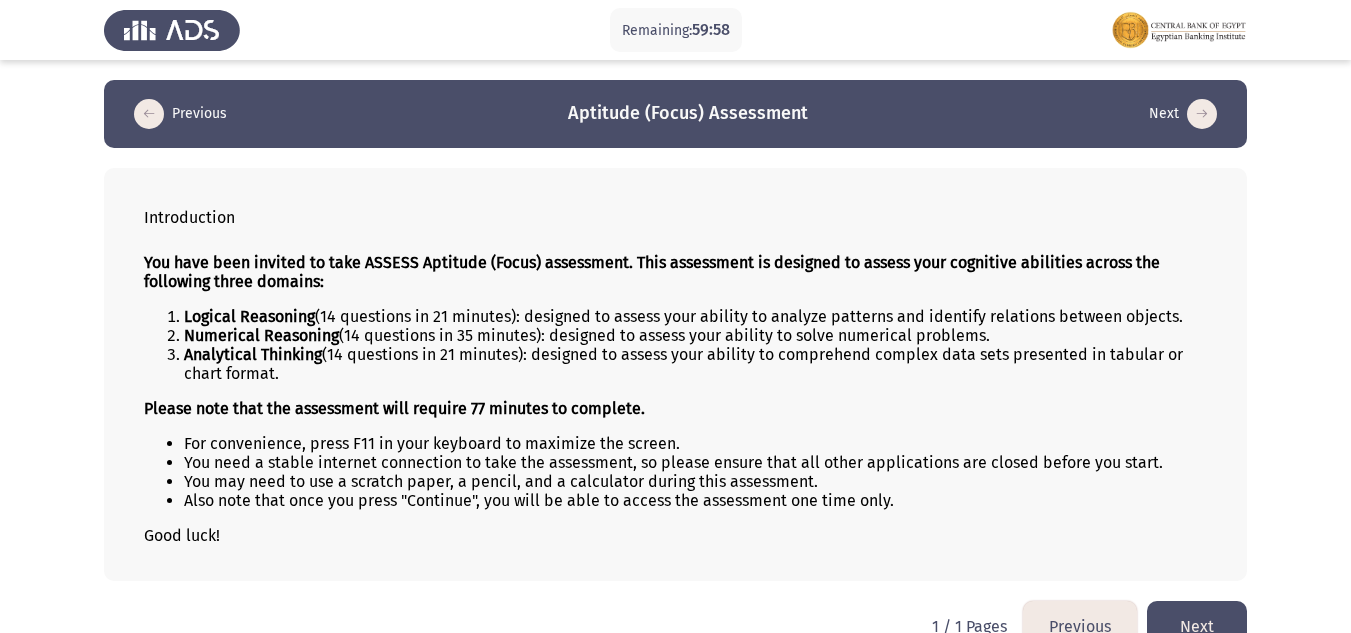 scroll, scrollTop: 39, scrollLeft: 0, axis: vertical 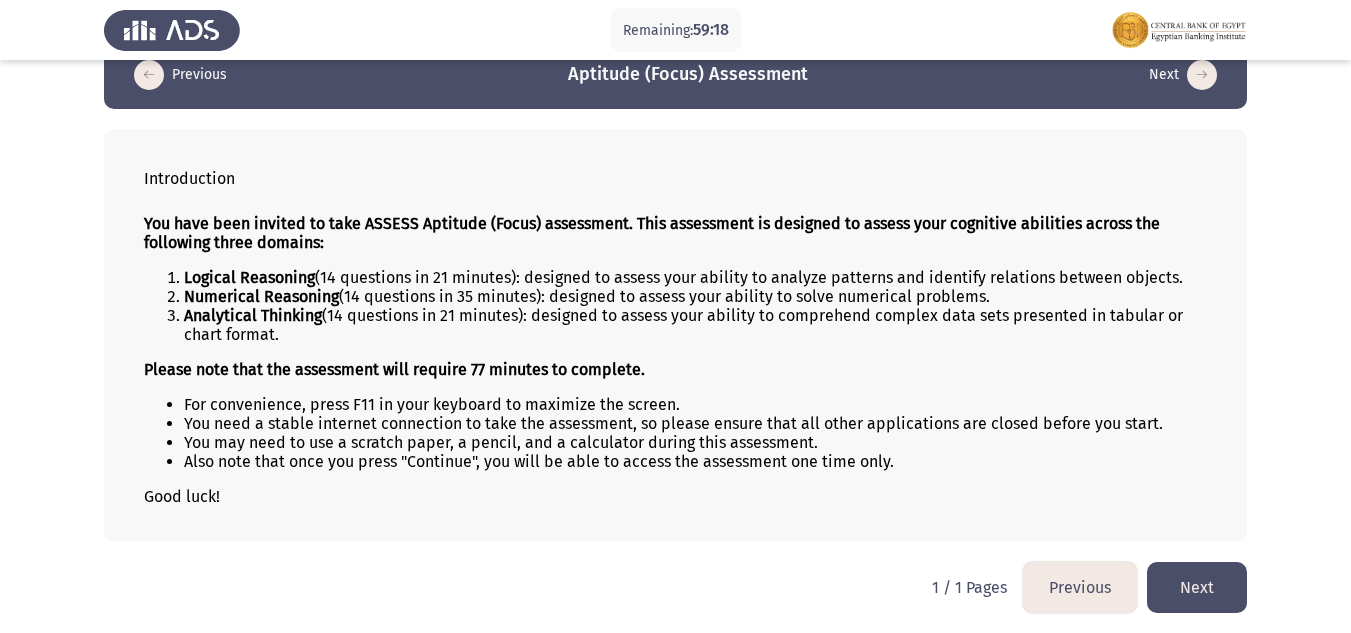 click on "Analytical Thinking  (14 questions in 21 minutes): designed to assess your ability to comprehend complex data sets presented in tabular or chart format." 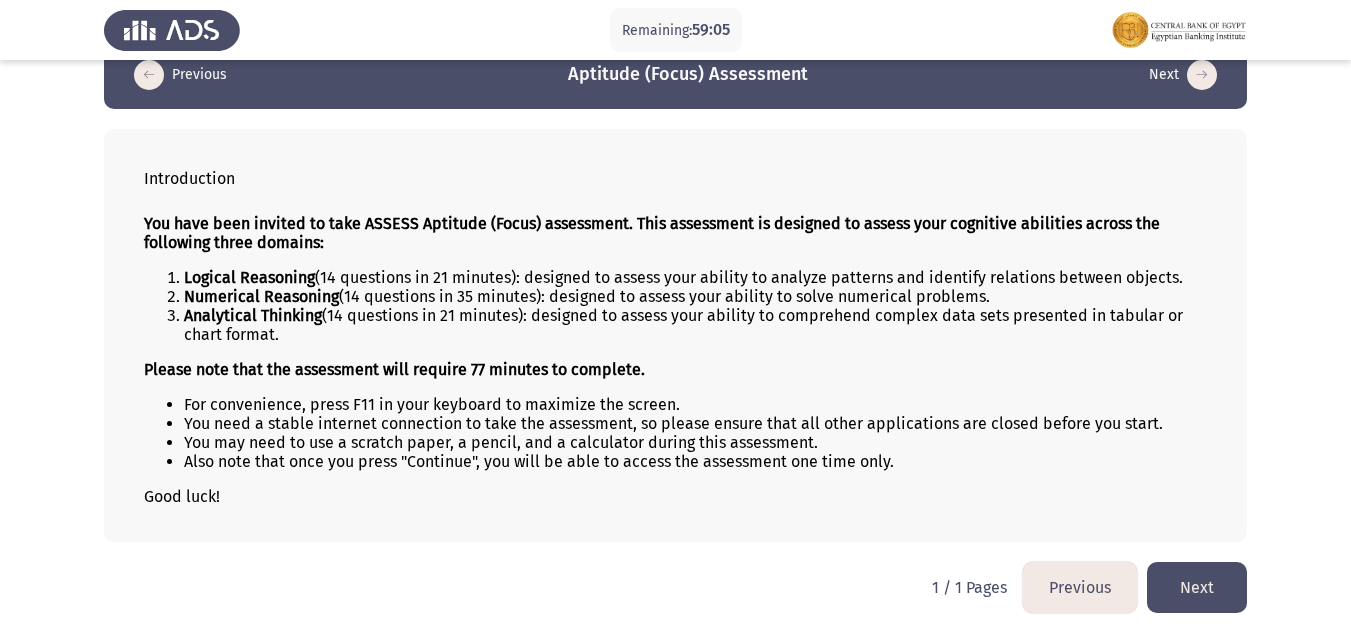 click on "Next" 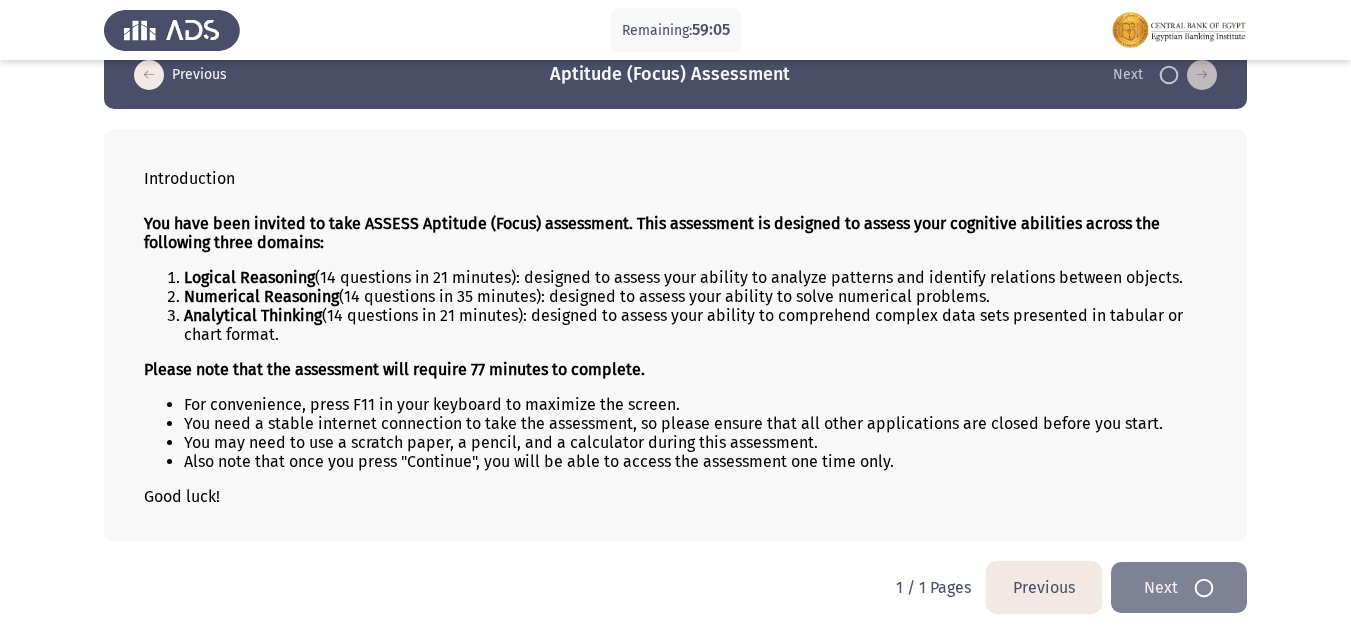 scroll, scrollTop: 0, scrollLeft: 0, axis: both 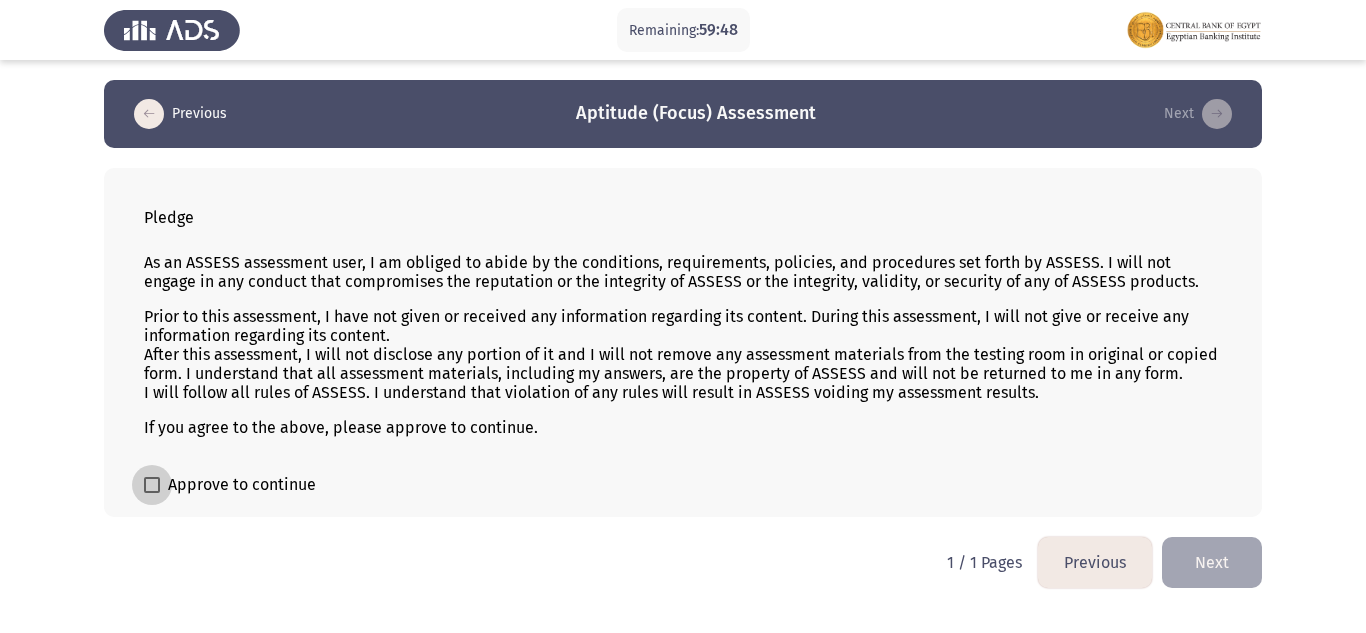 click at bounding box center (152, 485) 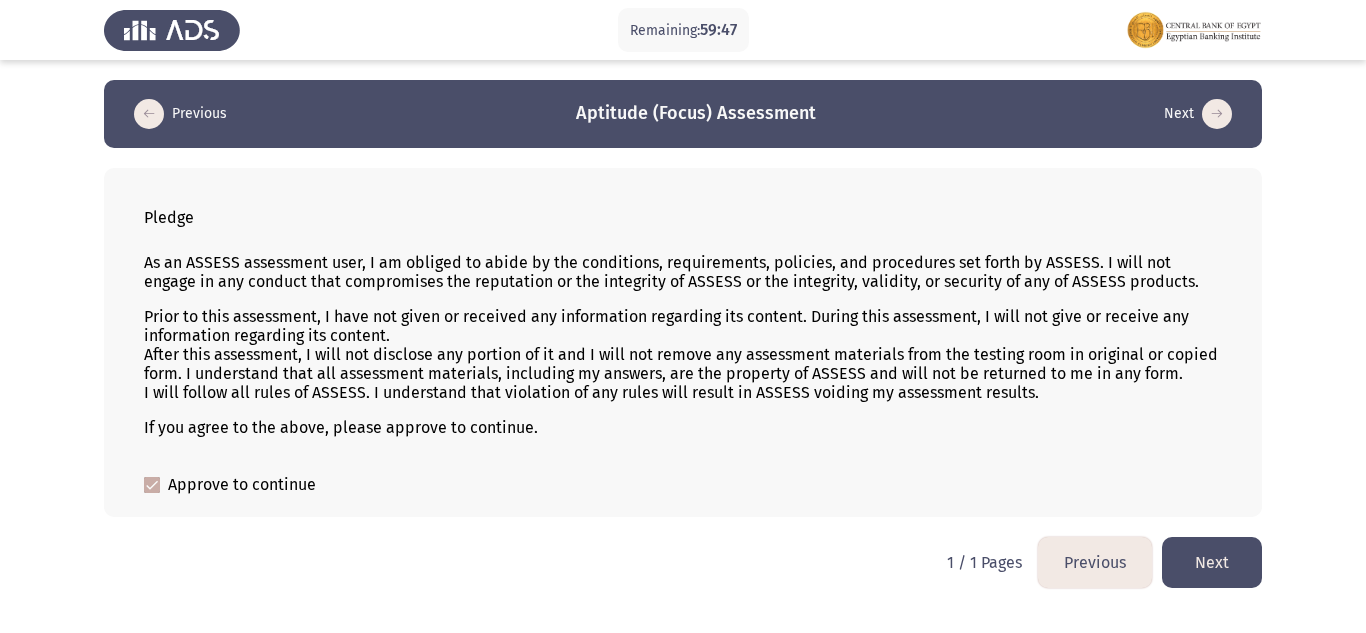 click on "Next" 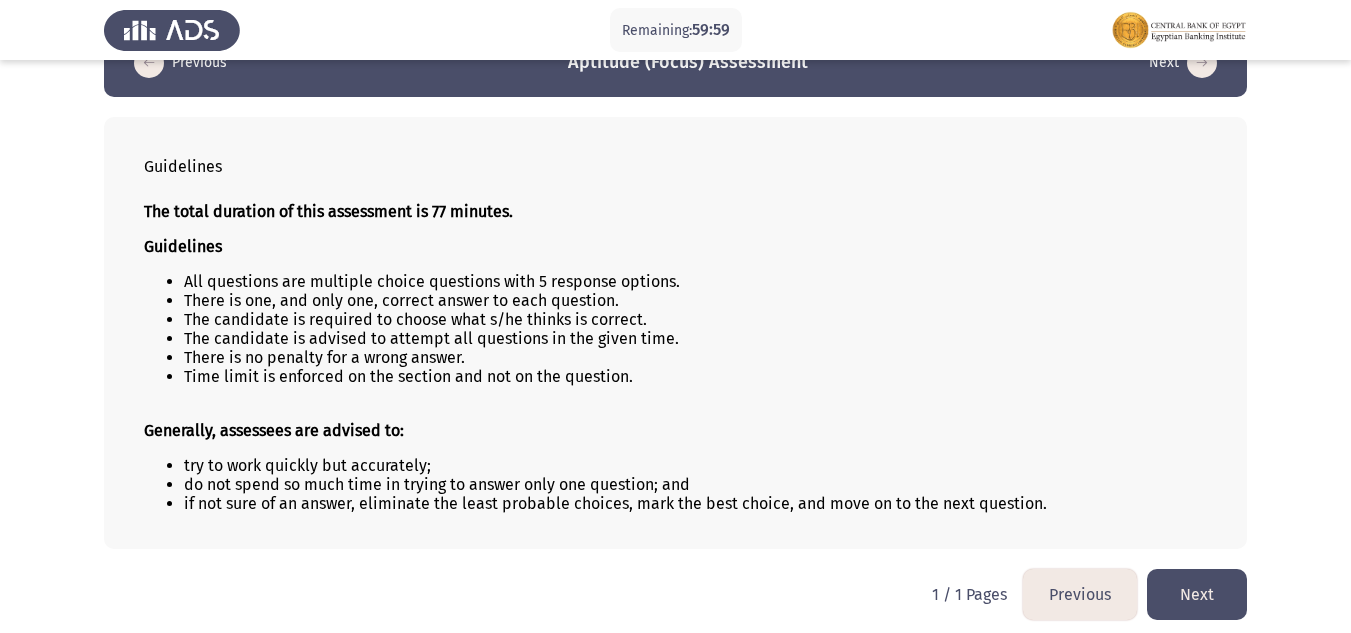 scroll, scrollTop: 58, scrollLeft: 0, axis: vertical 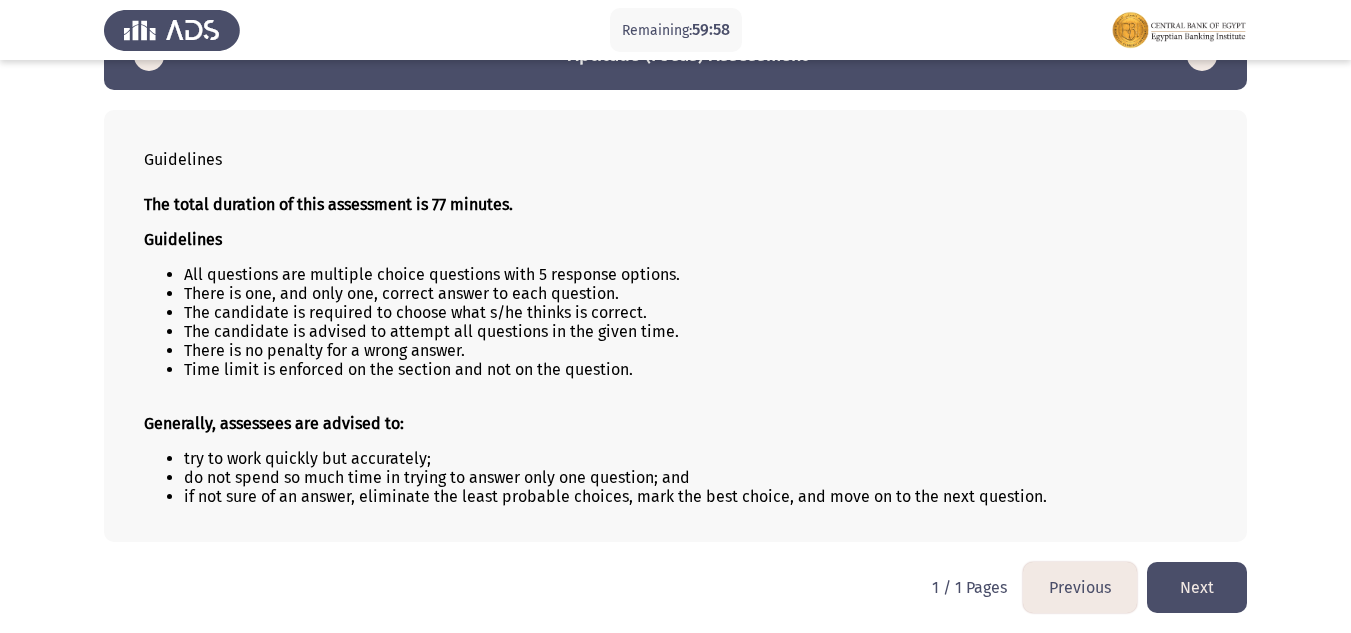 click on "Next" 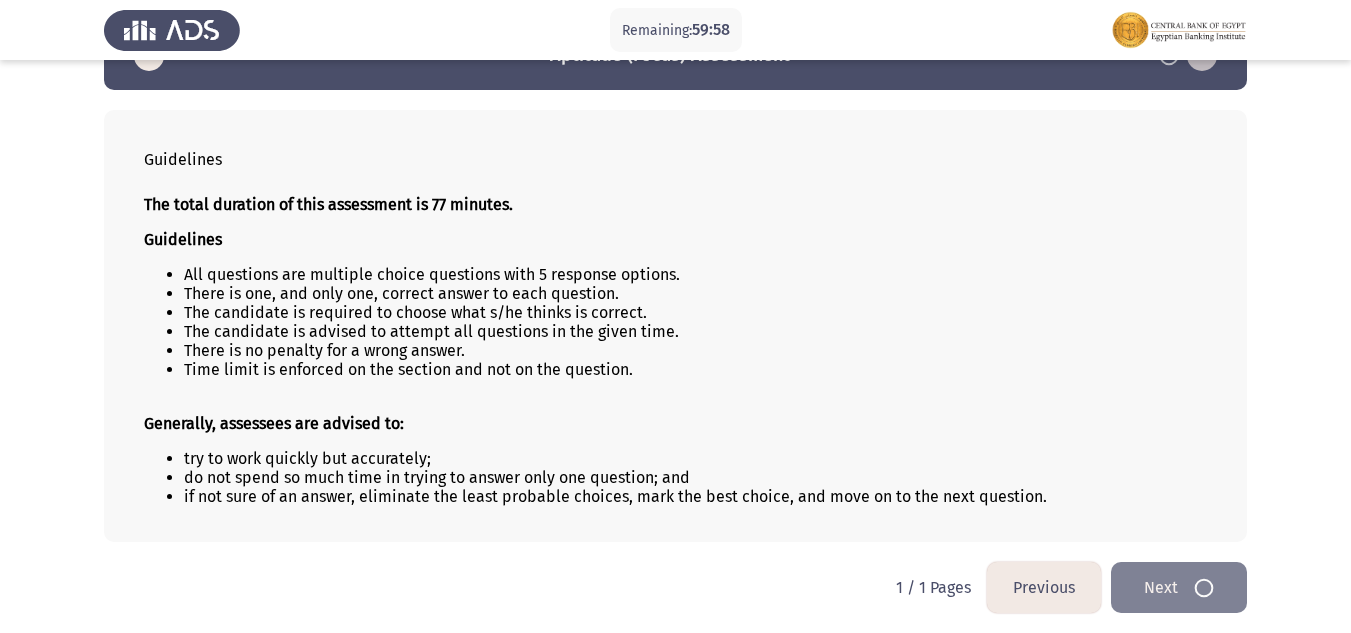 scroll, scrollTop: 0, scrollLeft: 0, axis: both 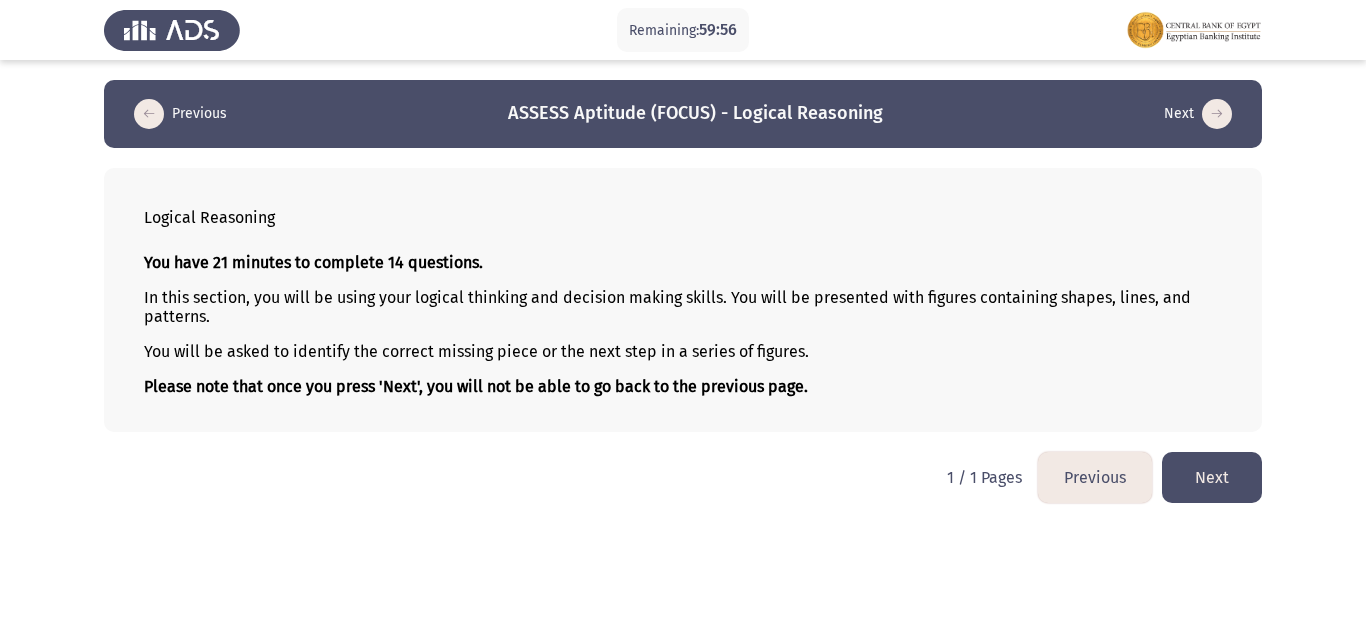 click on "Next" 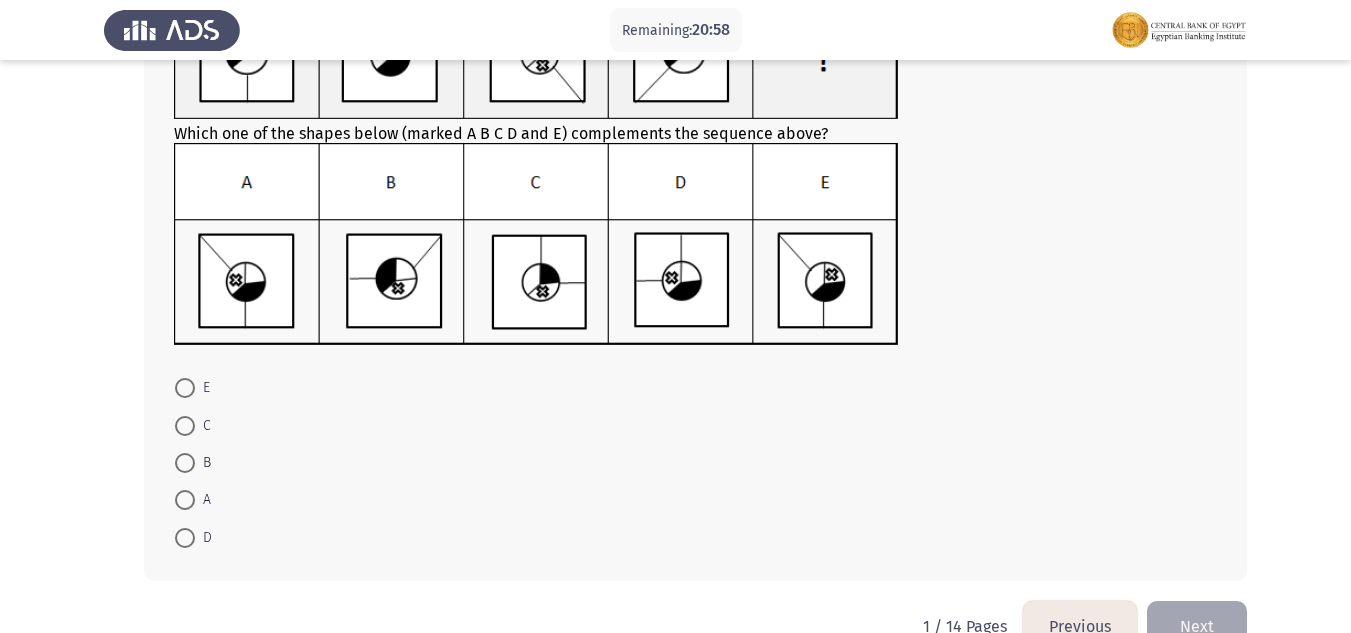 scroll, scrollTop: 100, scrollLeft: 0, axis: vertical 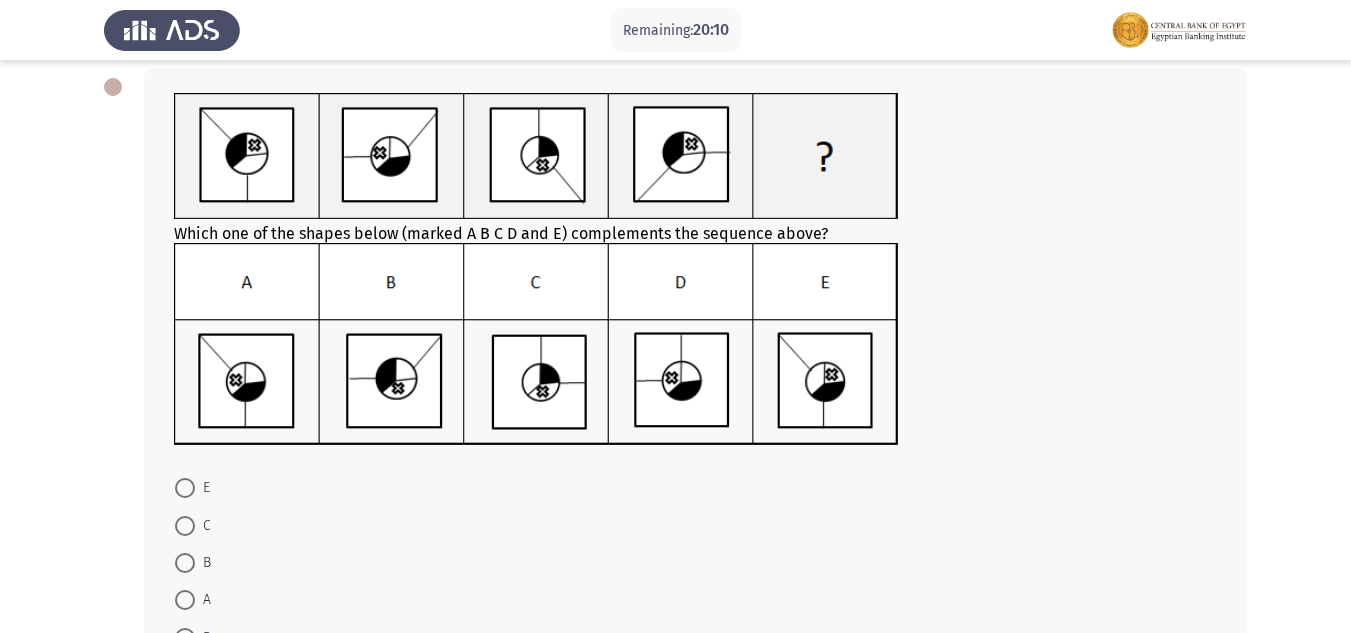 click 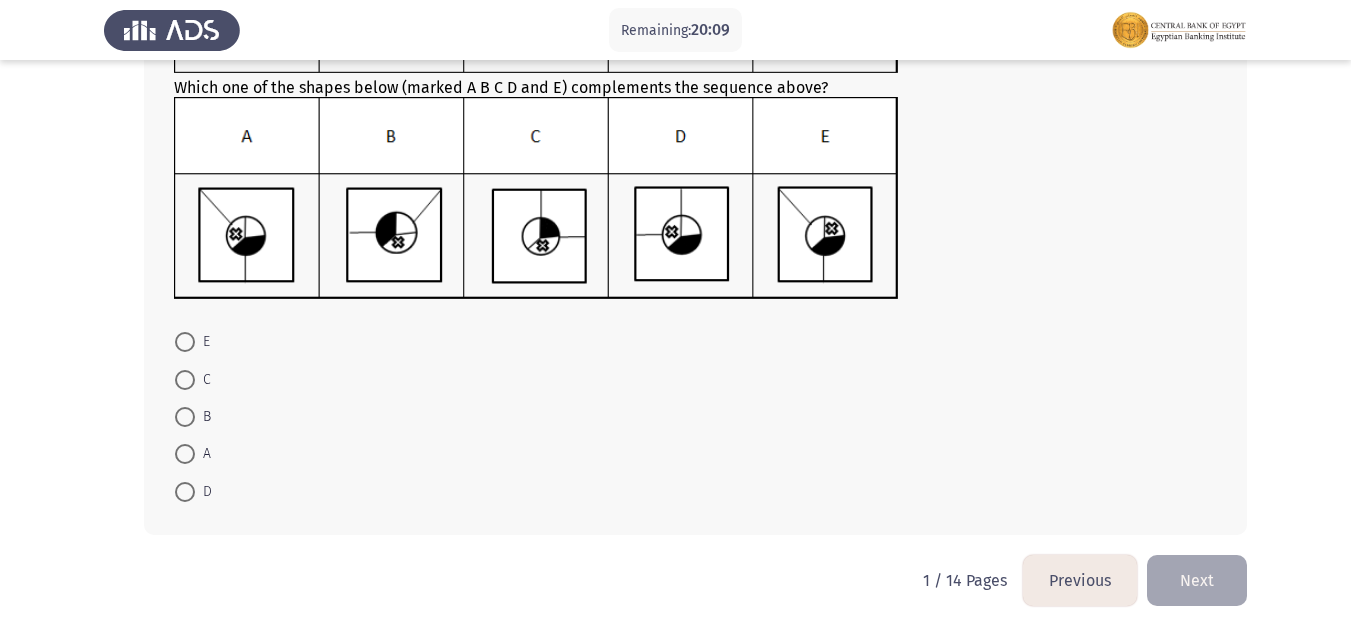 scroll, scrollTop: 248, scrollLeft: 0, axis: vertical 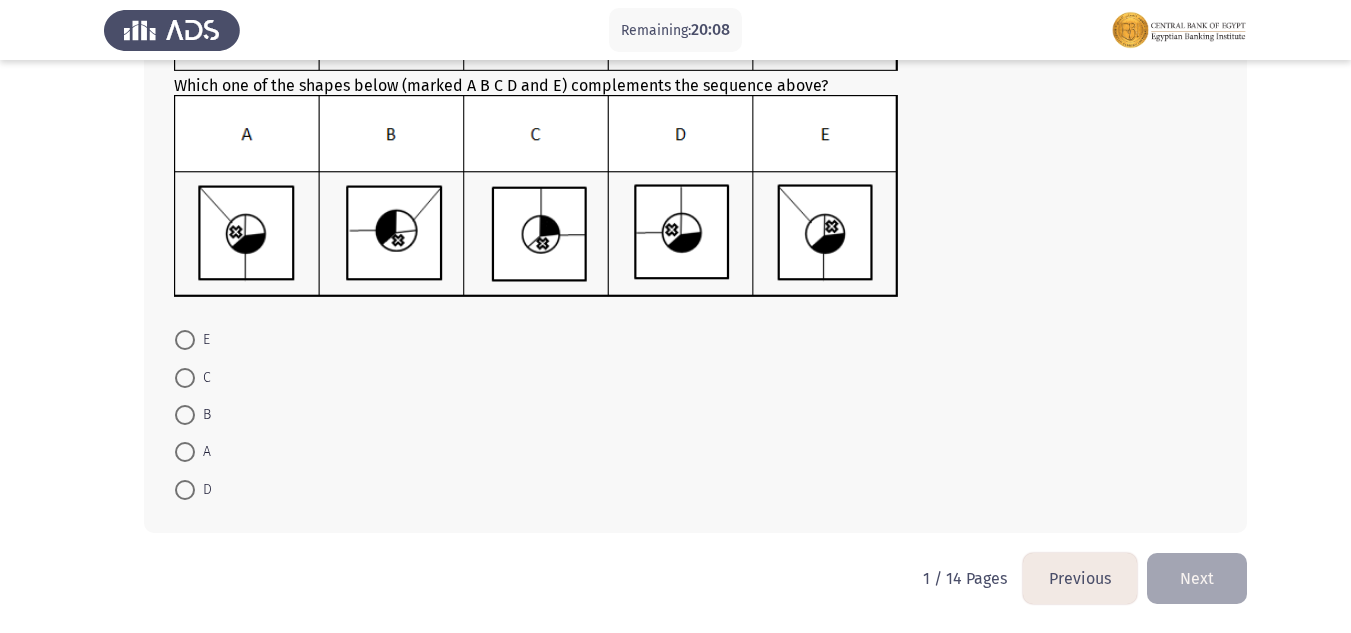 click on "A" at bounding box center (193, 451) 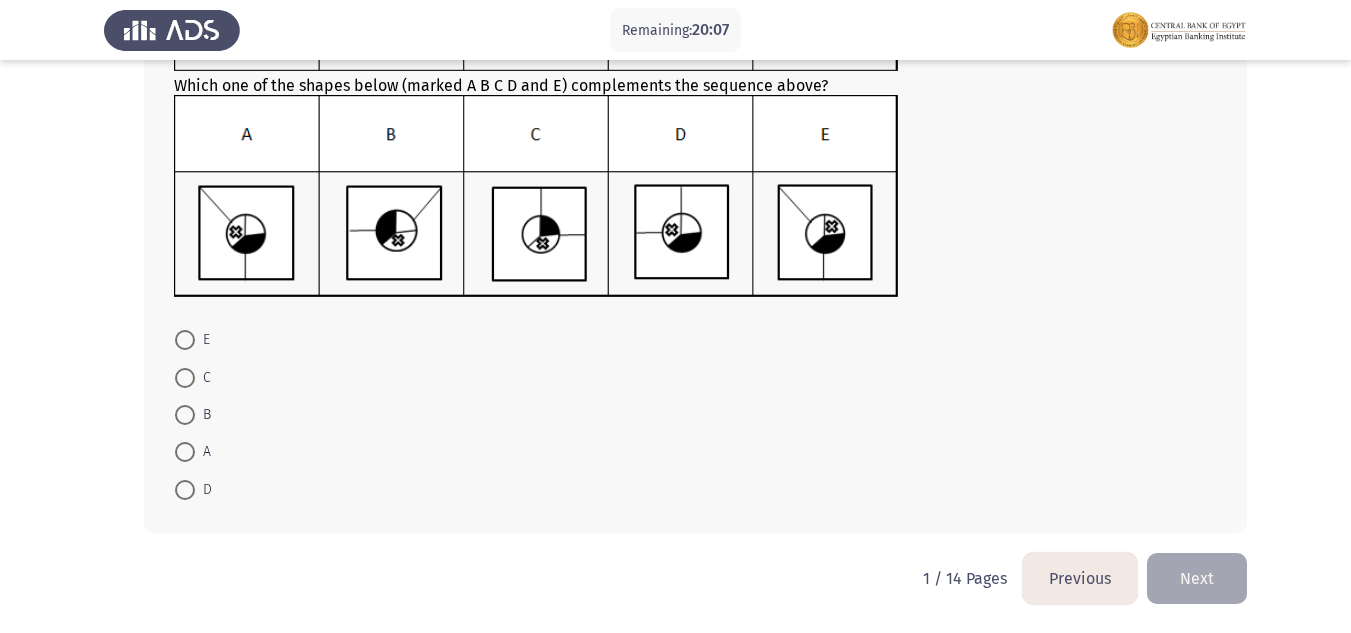 click at bounding box center [185, 452] 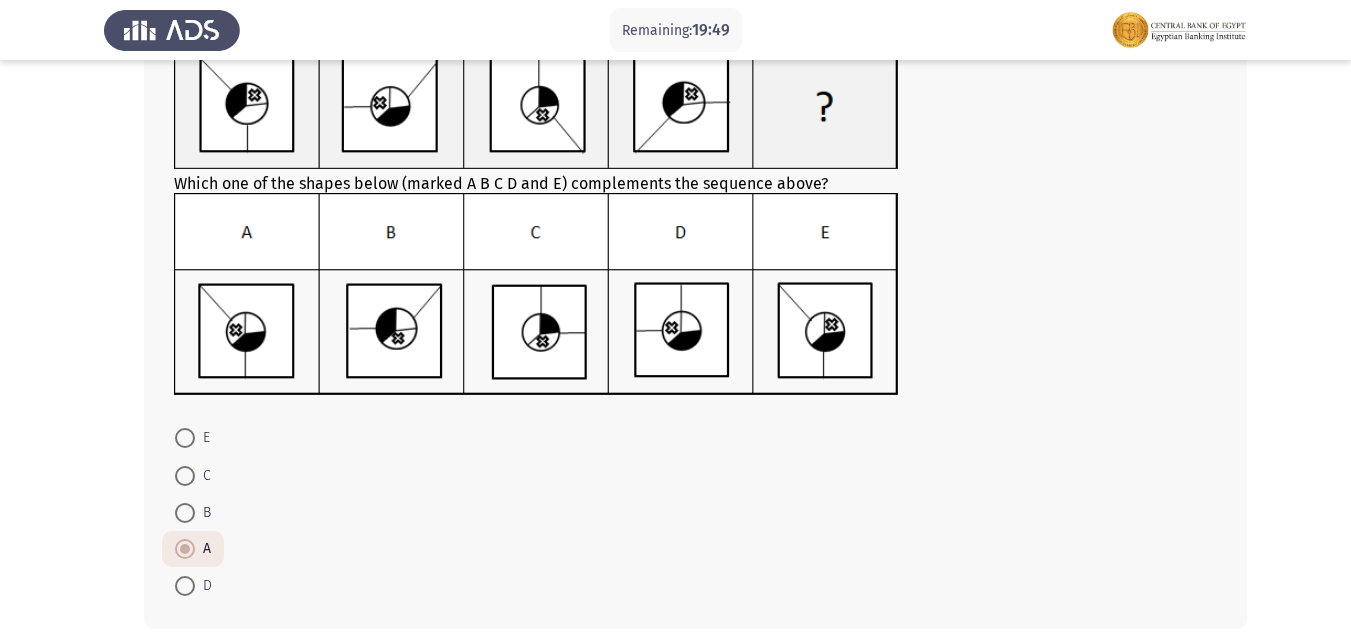 scroll, scrollTop: 246, scrollLeft: 0, axis: vertical 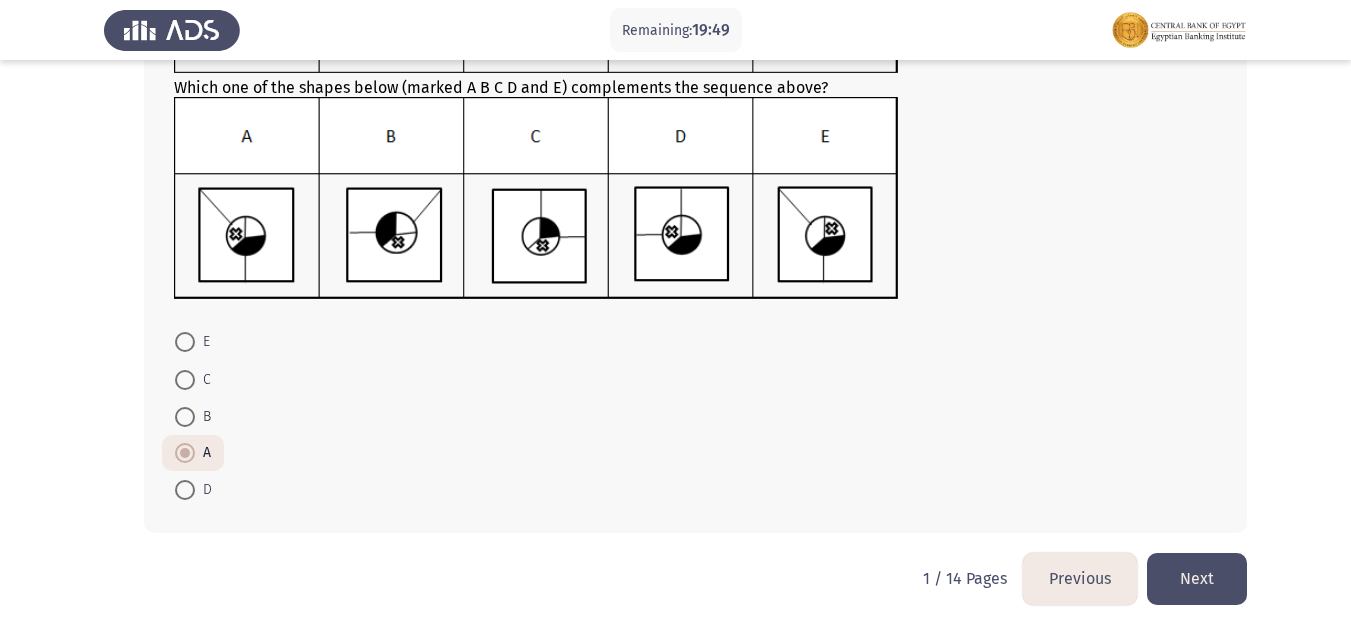 click on "Next" 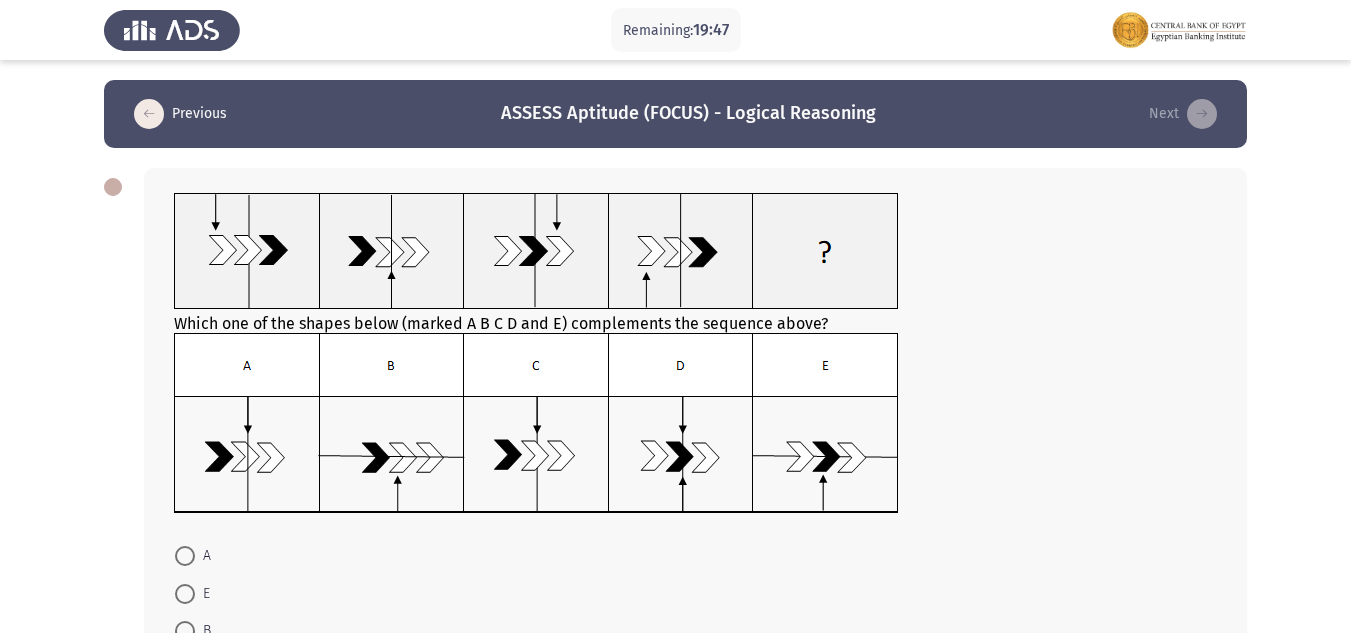 scroll, scrollTop: 100, scrollLeft: 0, axis: vertical 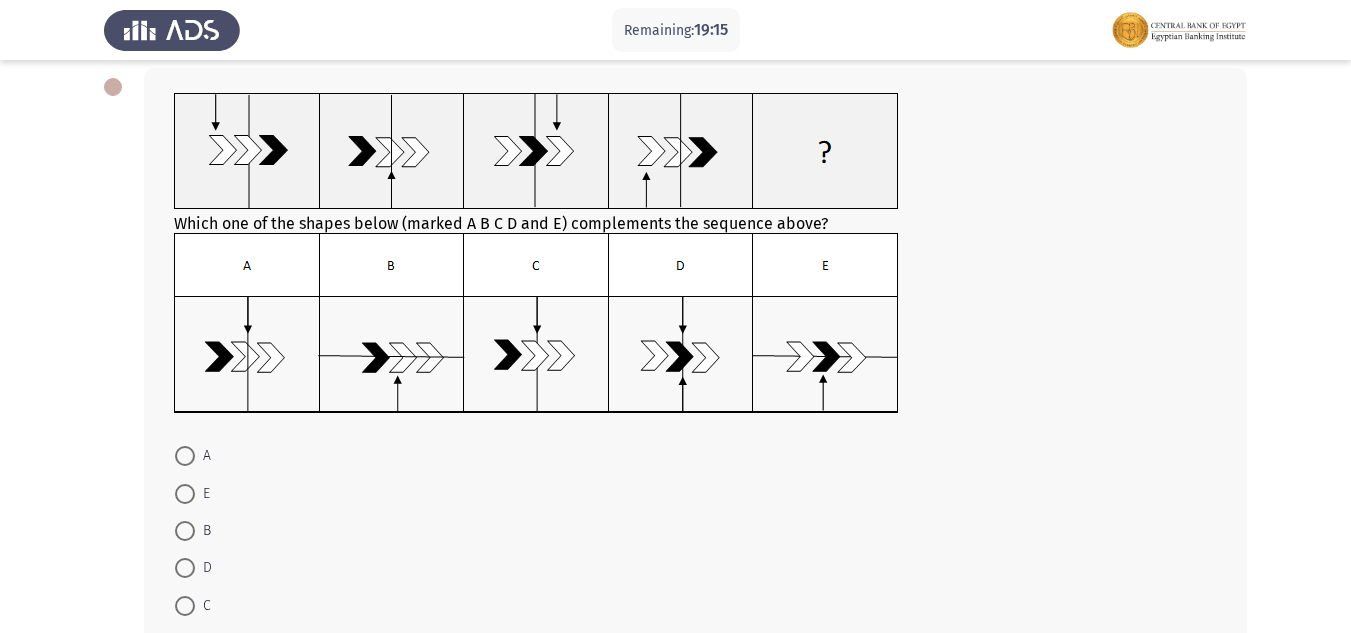 click at bounding box center [185, 456] 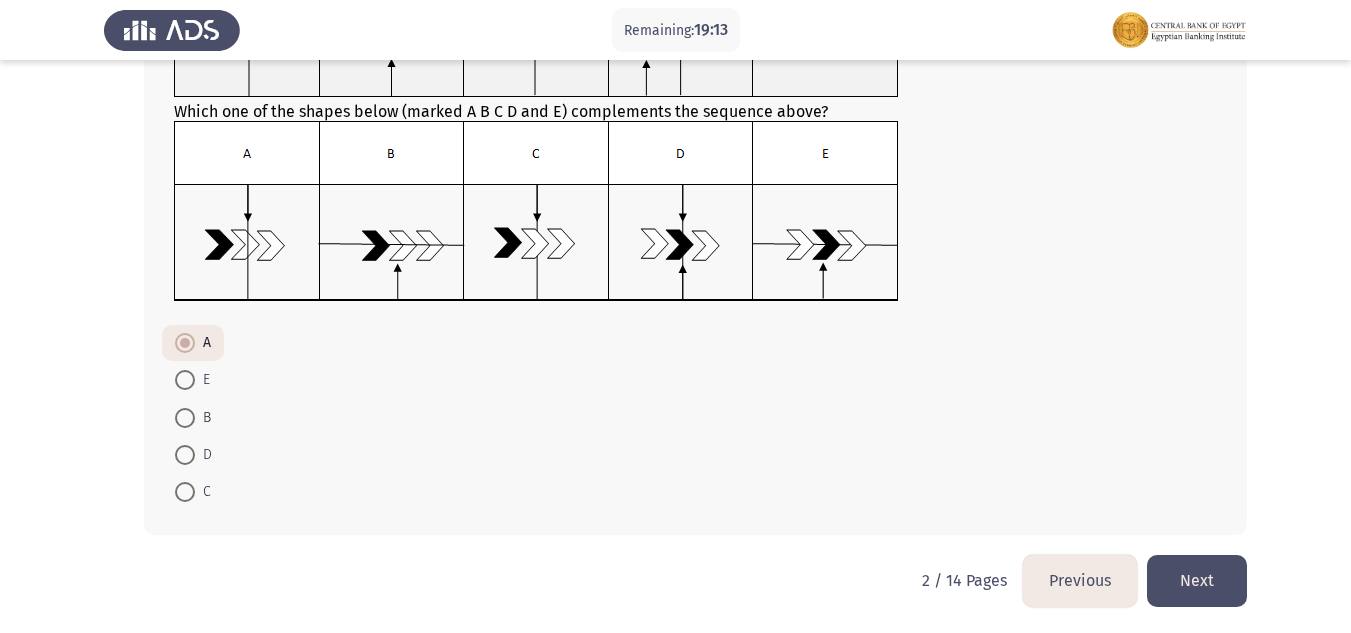 scroll, scrollTop: 214, scrollLeft: 0, axis: vertical 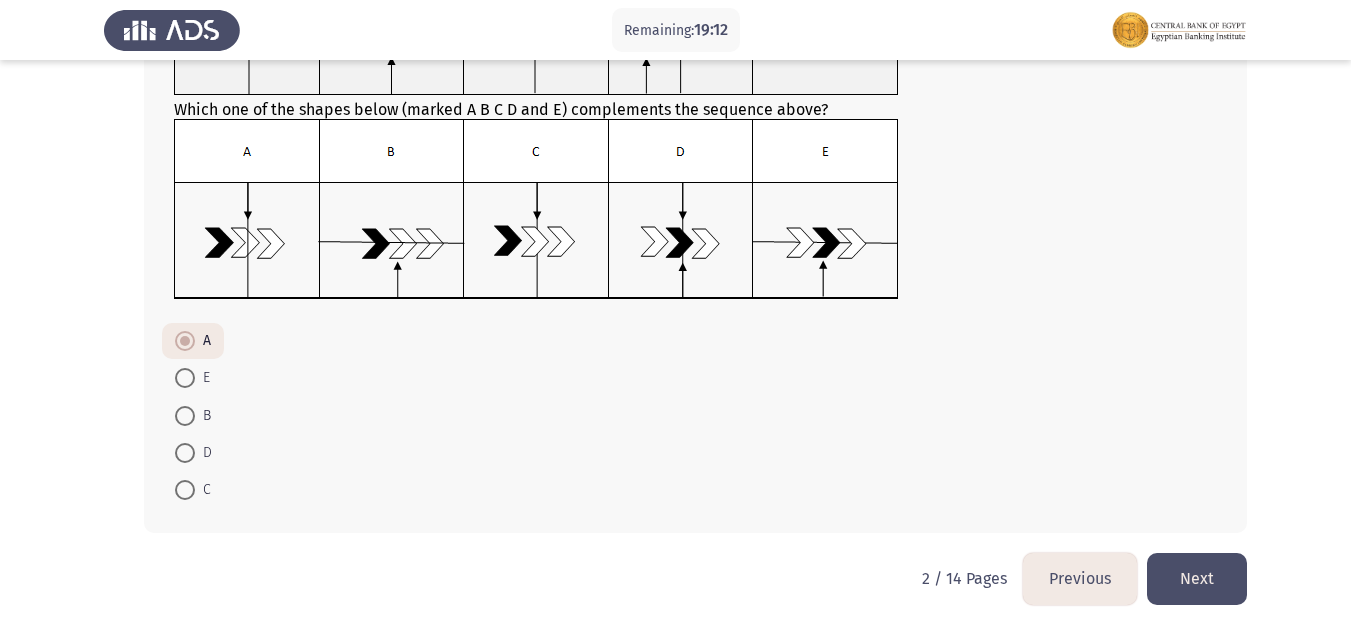 click on "Next" 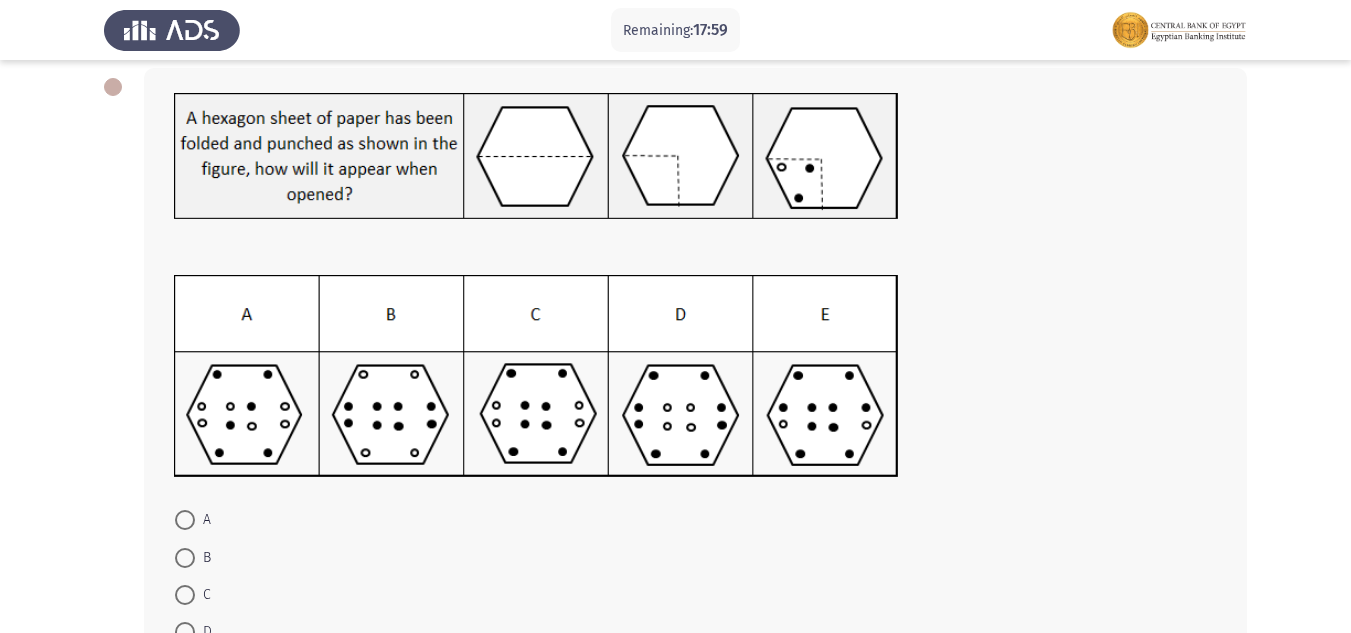 scroll, scrollTop: 200, scrollLeft: 0, axis: vertical 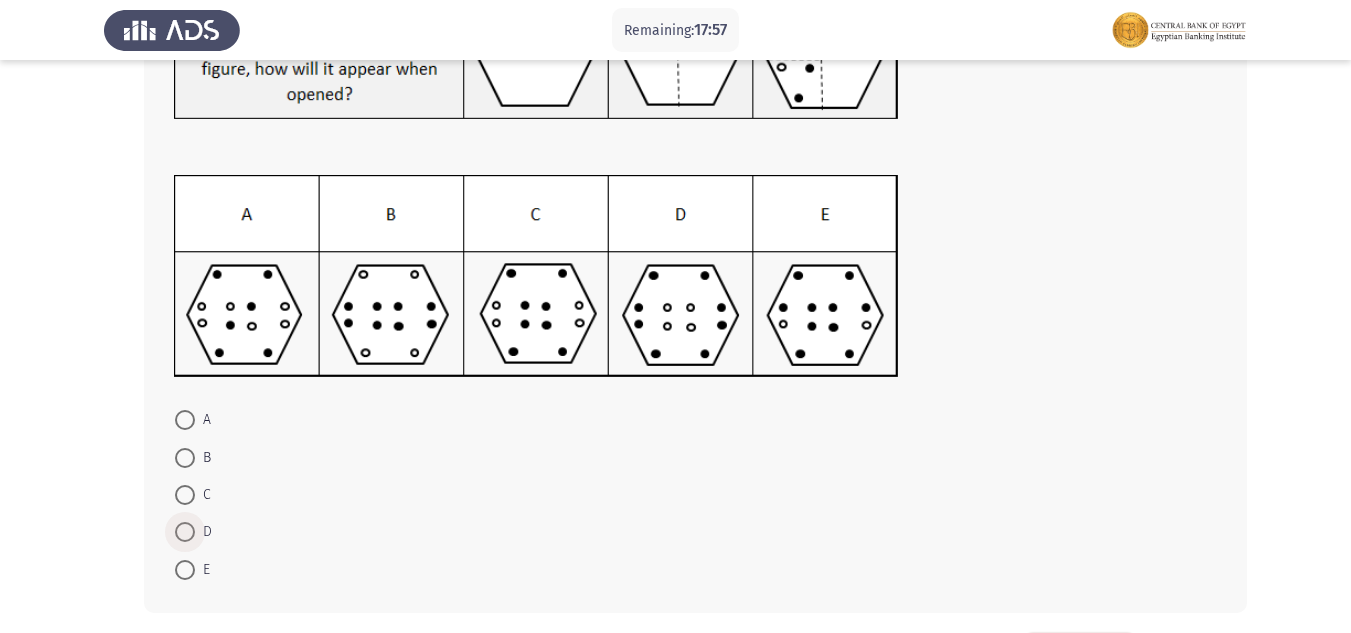 click at bounding box center (185, 532) 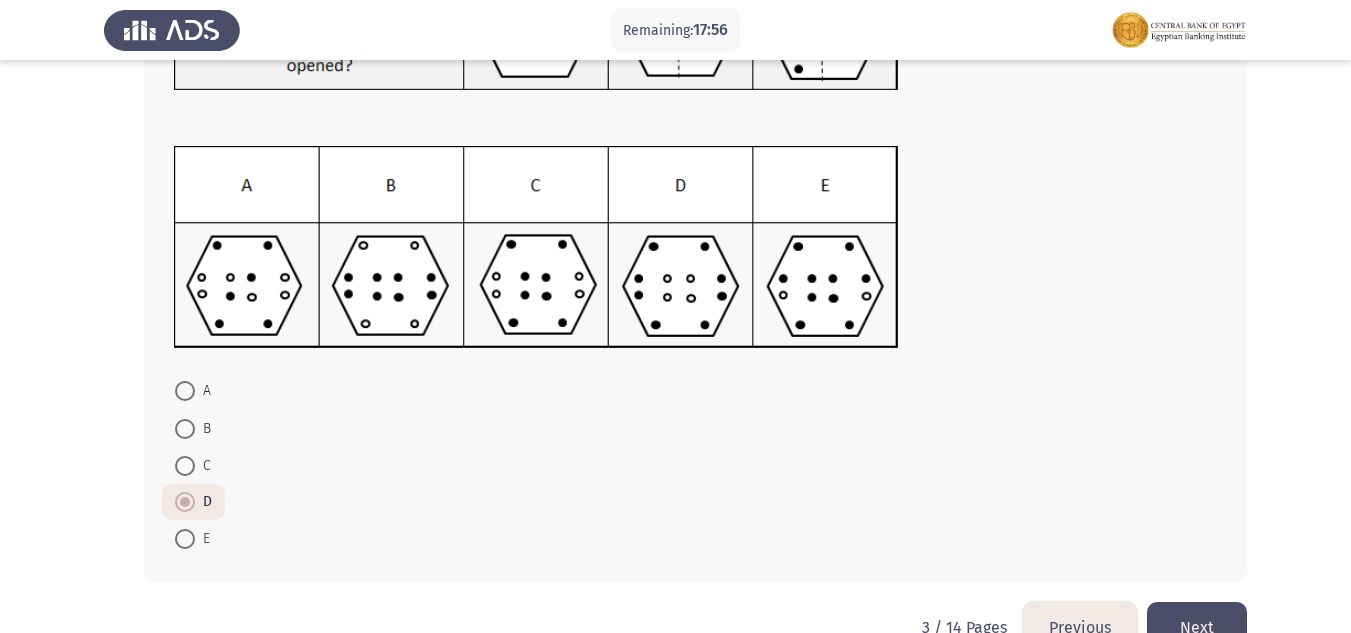scroll, scrollTop: 278, scrollLeft: 0, axis: vertical 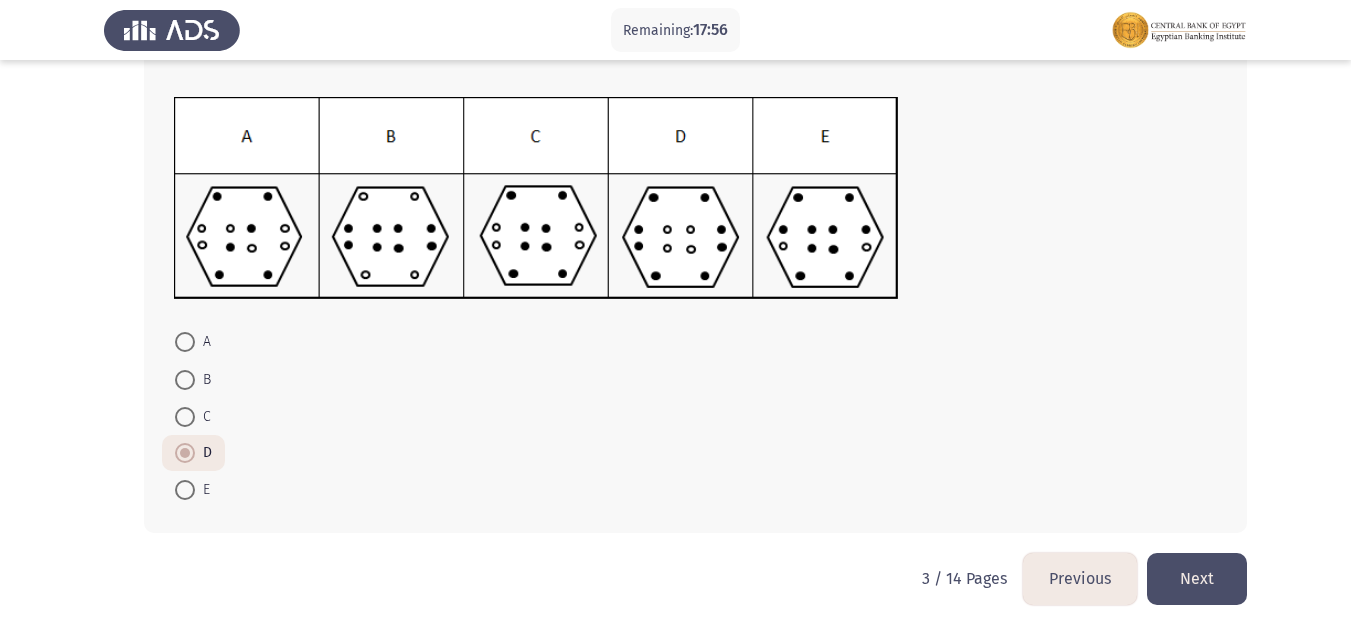 click on "Next" 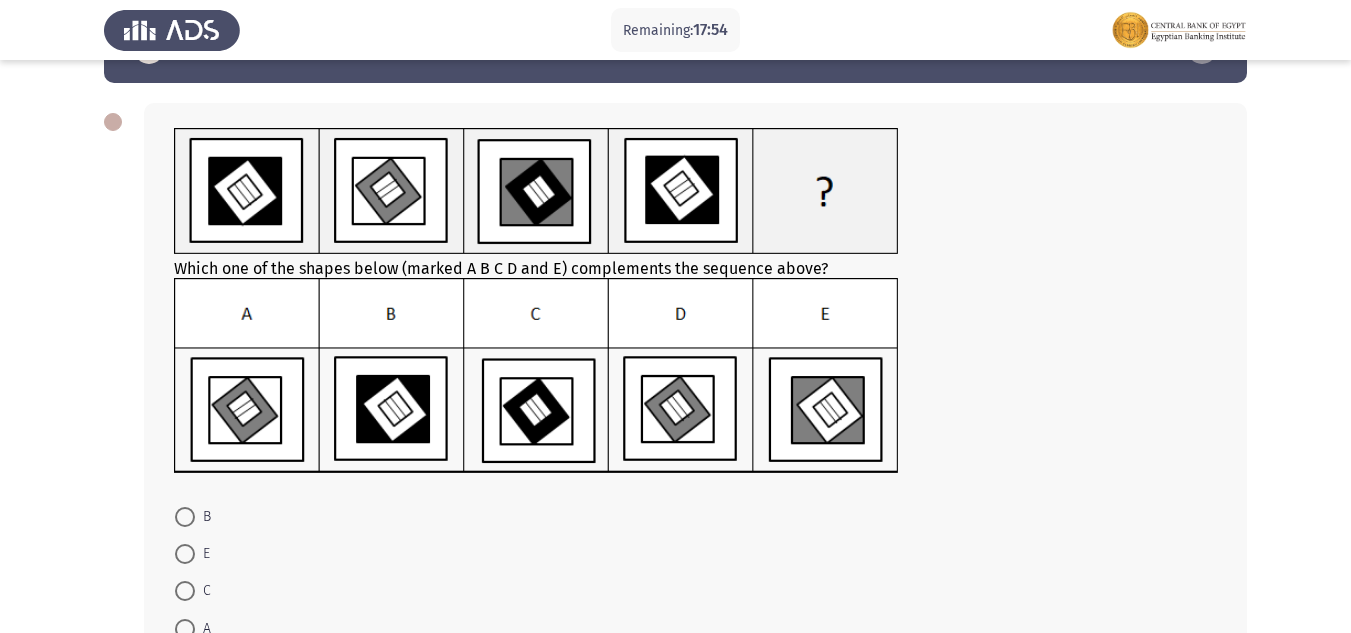 scroll, scrollTop: 100, scrollLeft: 0, axis: vertical 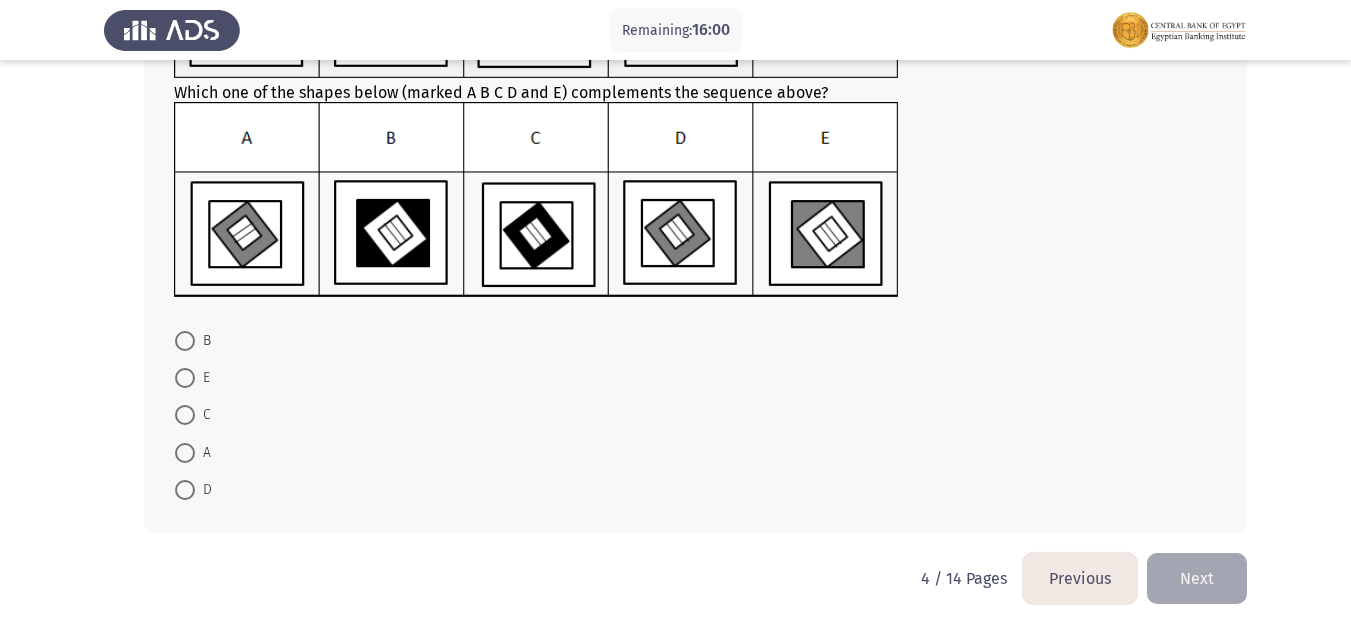 click at bounding box center [185, 490] 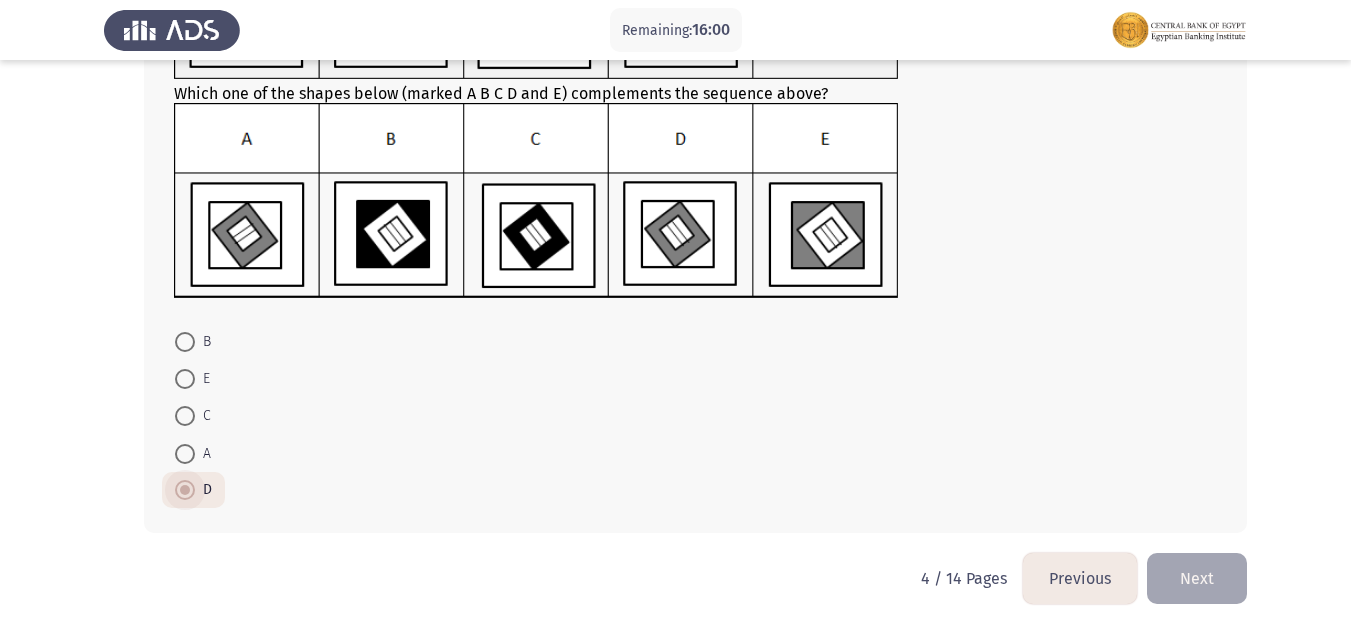 scroll, scrollTop: 240, scrollLeft: 0, axis: vertical 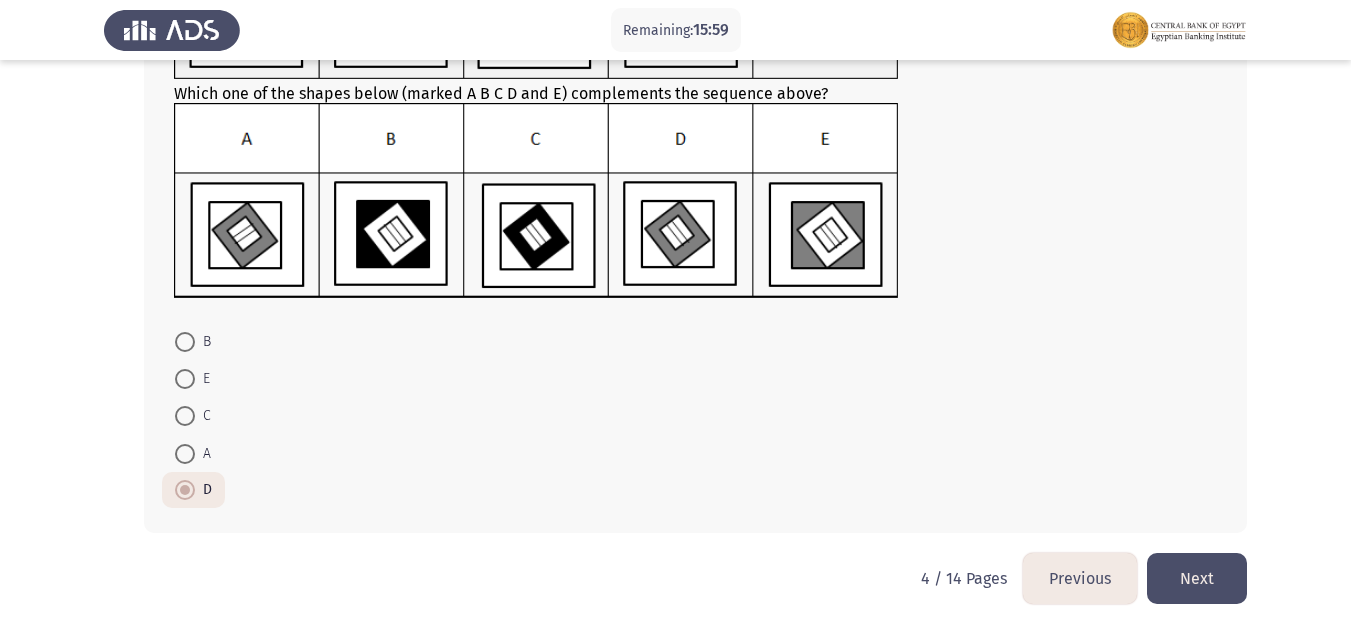 click on "Next" 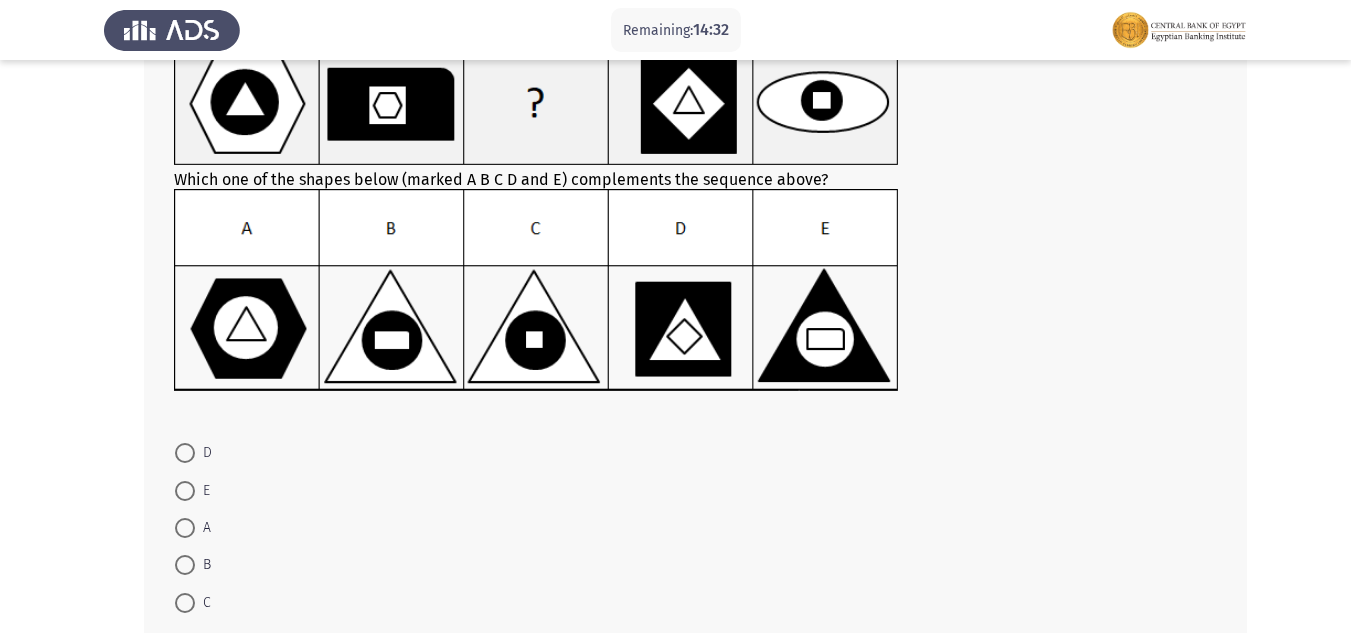 scroll, scrollTop: 200, scrollLeft: 0, axis: vertical 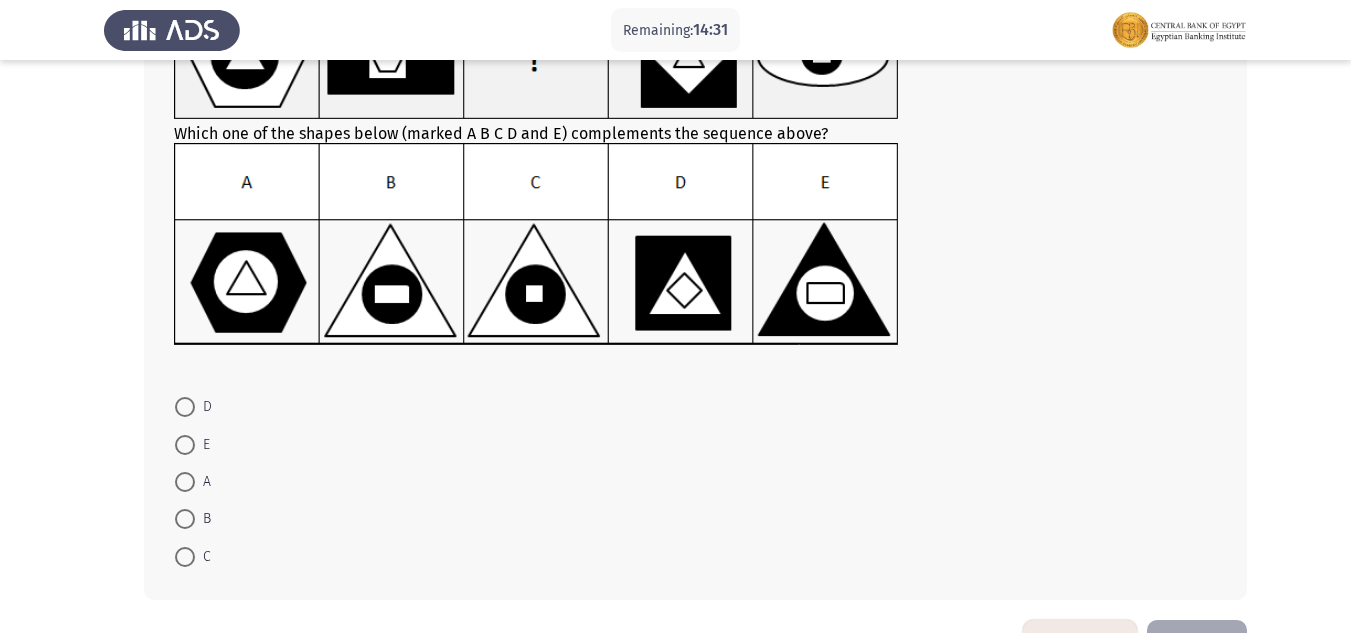 click at bounding box center (185, 557) 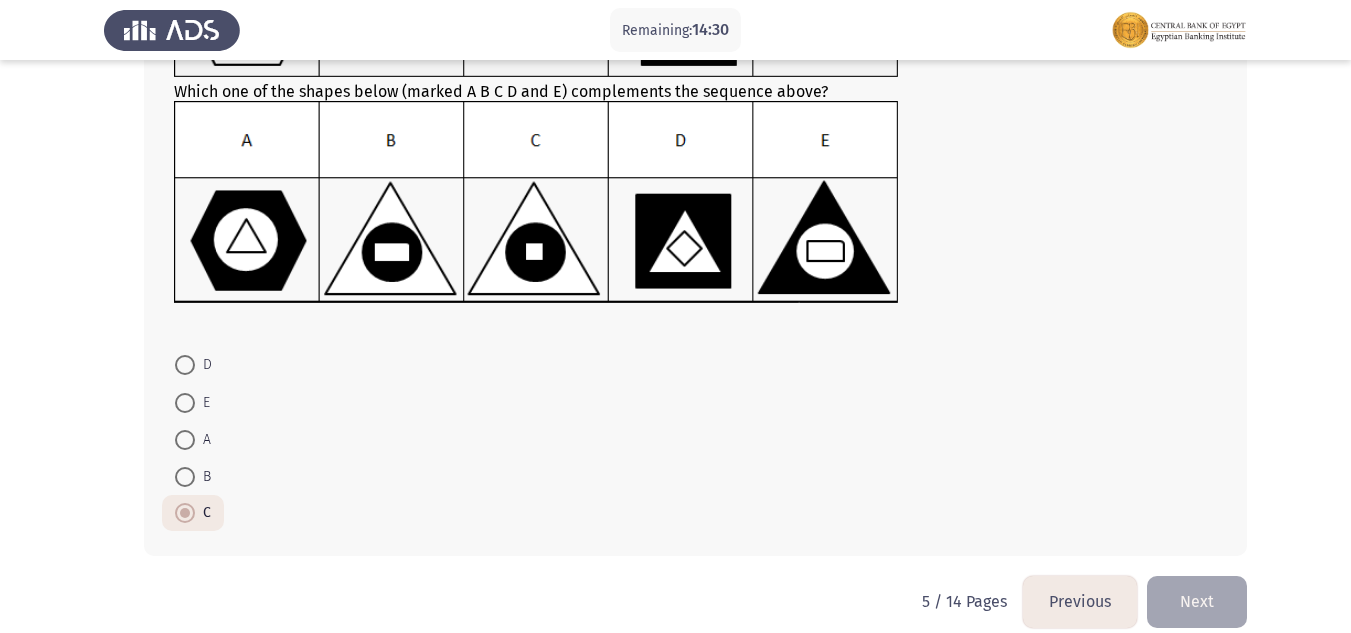 scroll, scrollTop: 265, scrollLeft: 0, axis: vertical 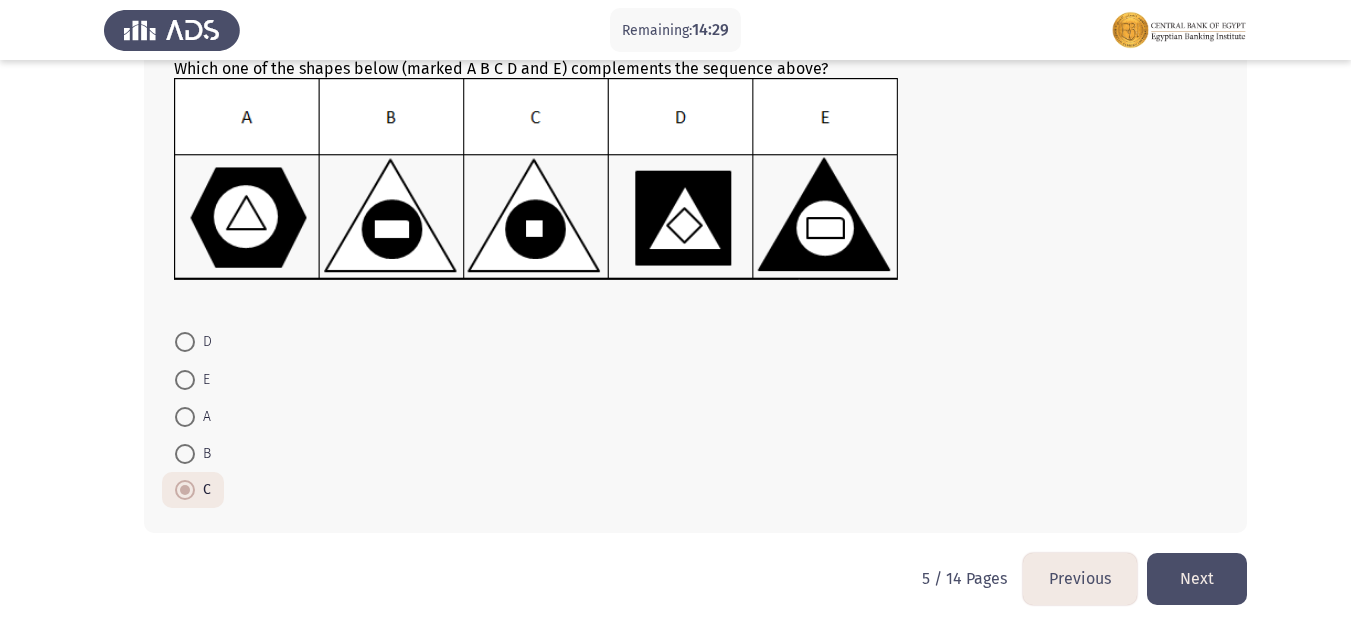click on "Next" 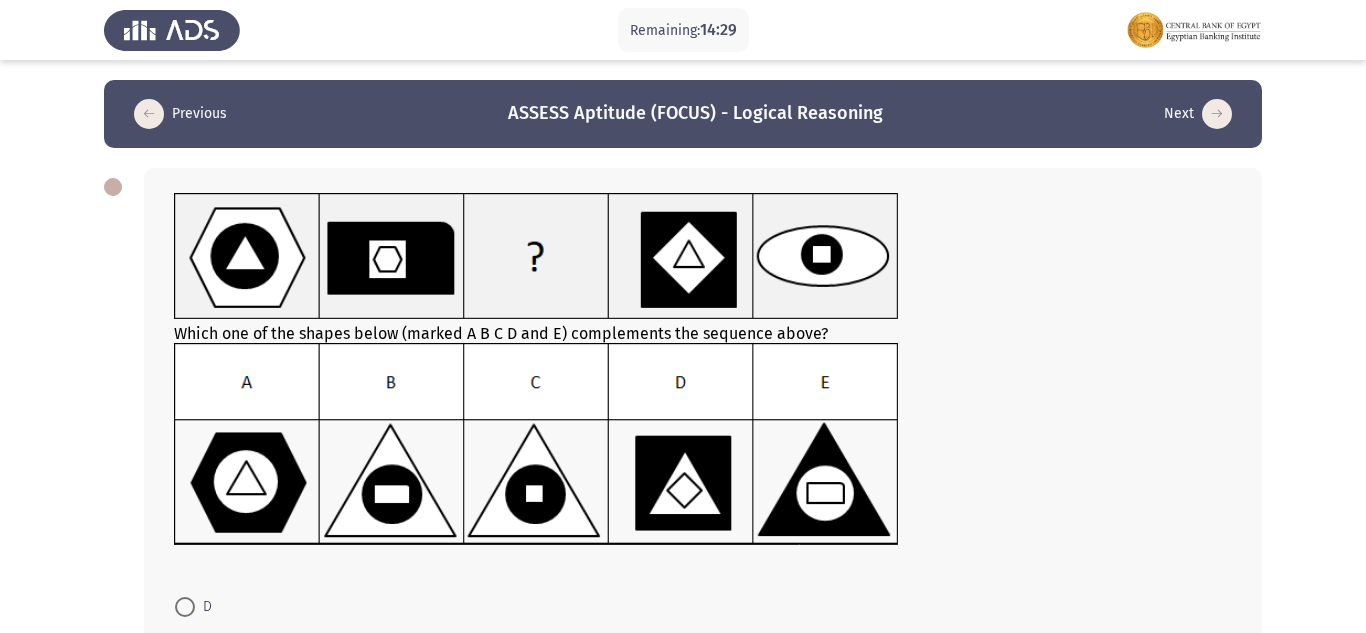 click on "Remaining:  14:29  Previous
ASSESS Aptitude (FOCUS) - Logical Reasoning   Next  Which one of the shapes below (marked A B C D and E) complements the sequence above?    D     E     A     B     C   5 / 14 Pages   Previous
Next" at bounding box center [683, 449] 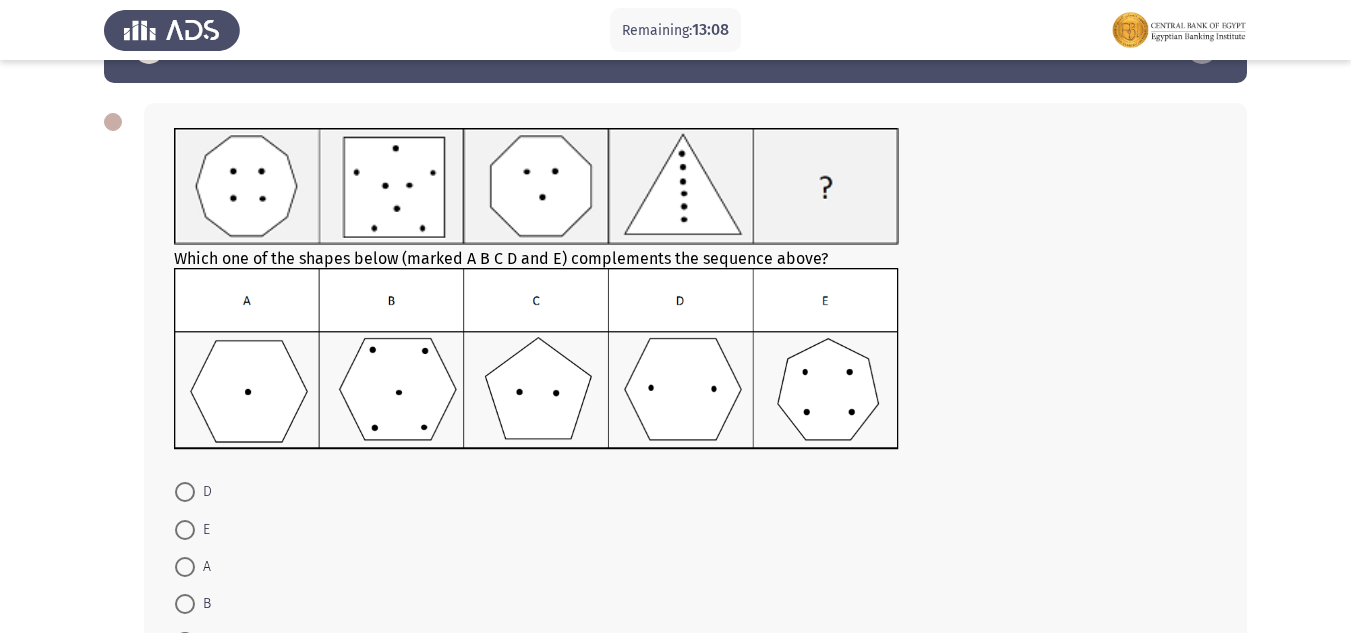 scroll, scrollTop: 100, scrollLeft: 0, axis: vertical 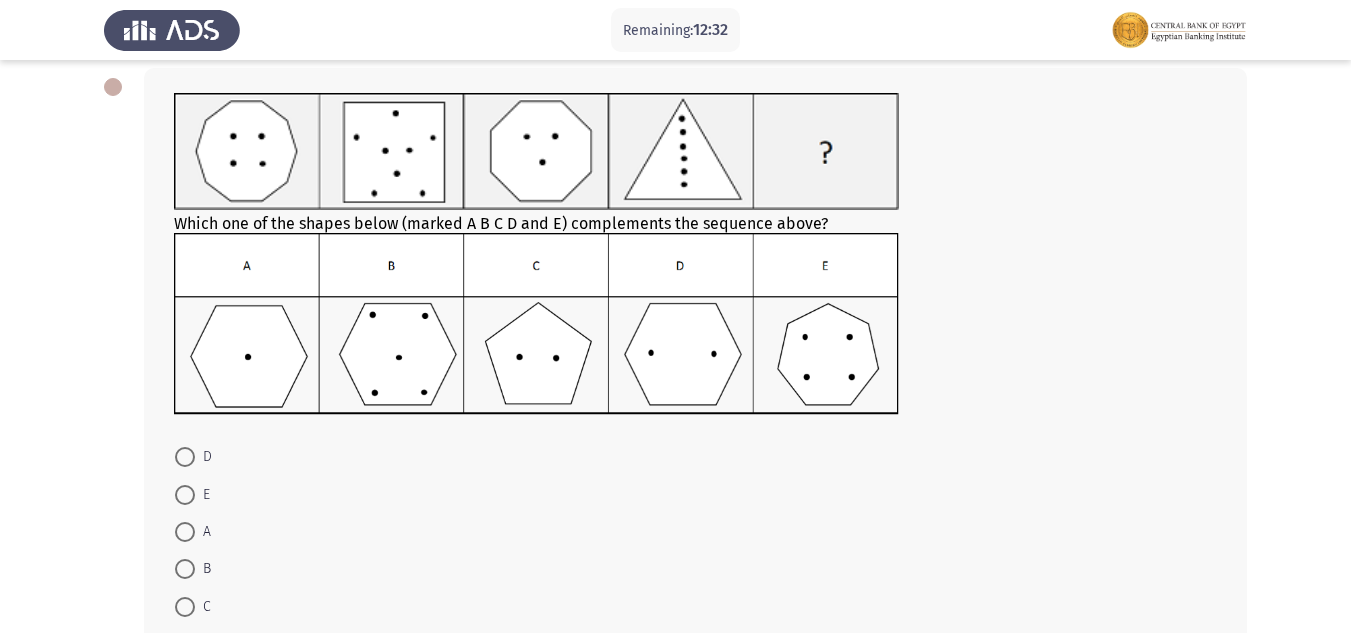 click at bounding box center (185, 607) 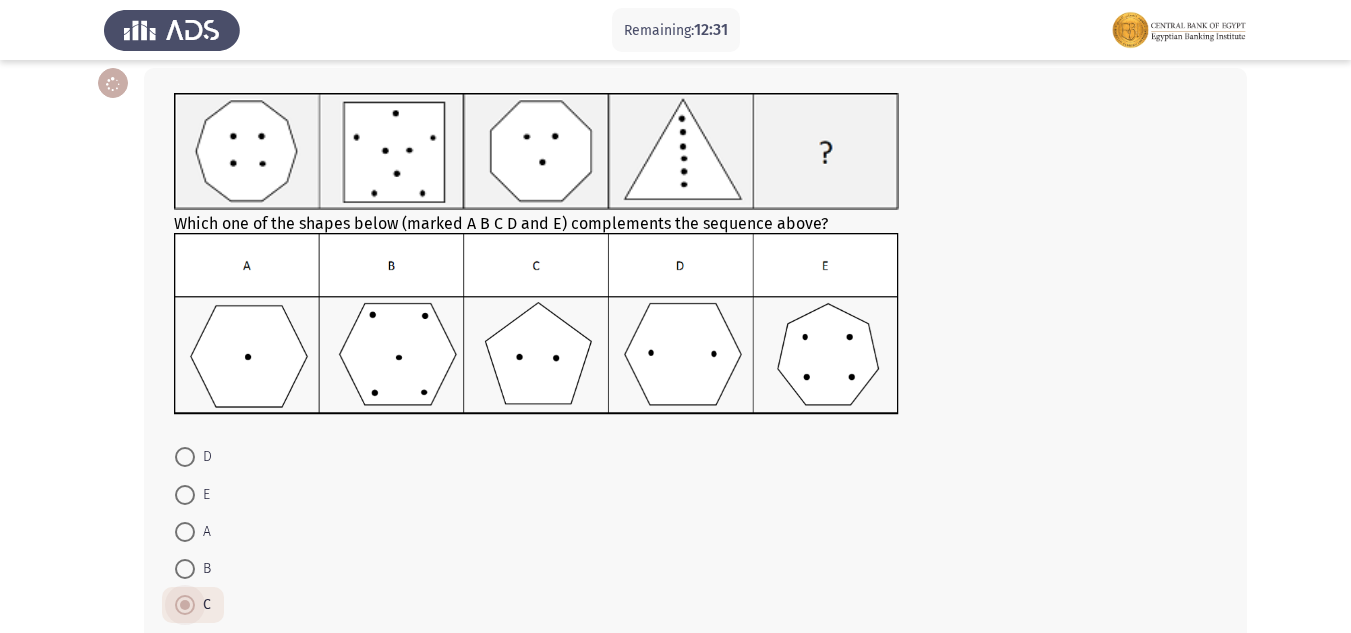 click at bounding box center [185, 605] 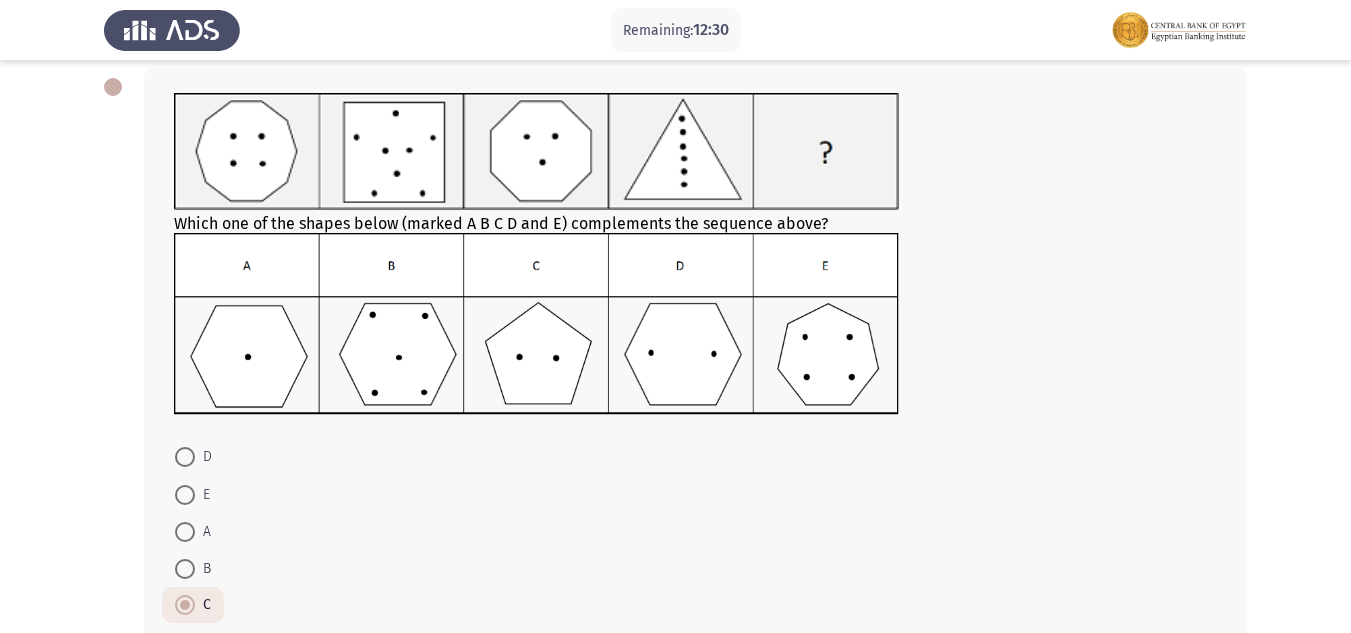click at bounding box center [185, 457] 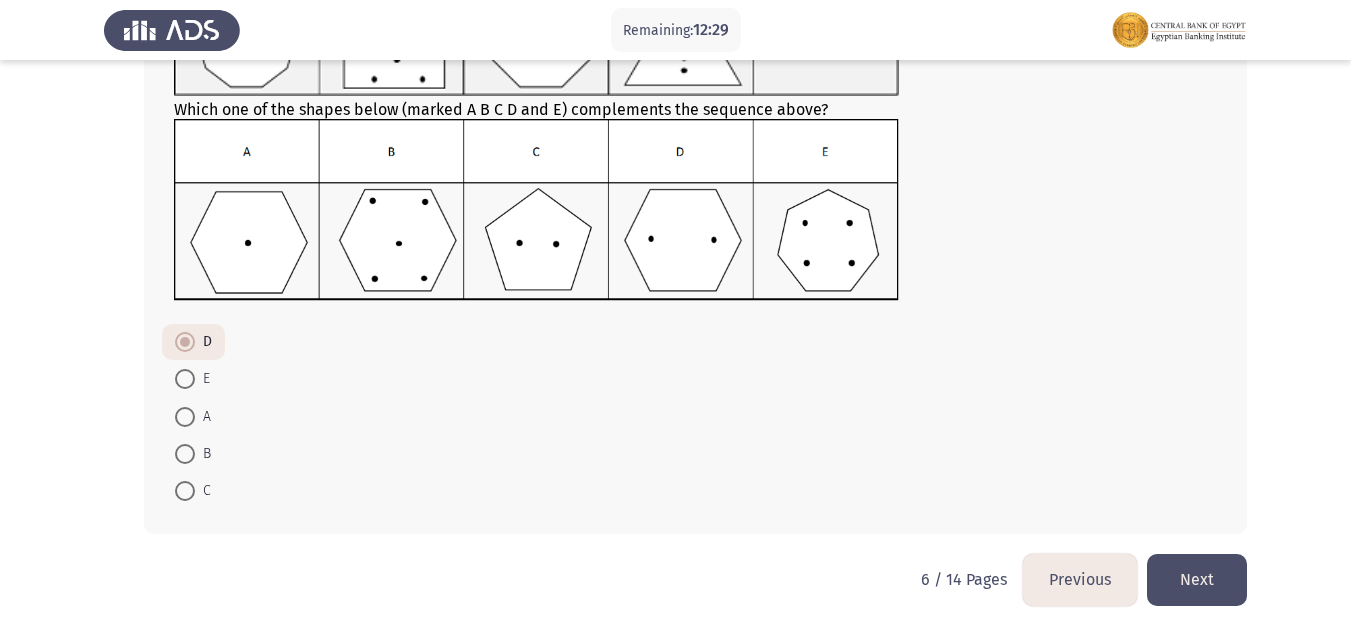 scroll, scrollTop: 215, scrollLeft: 0, axis: vertical 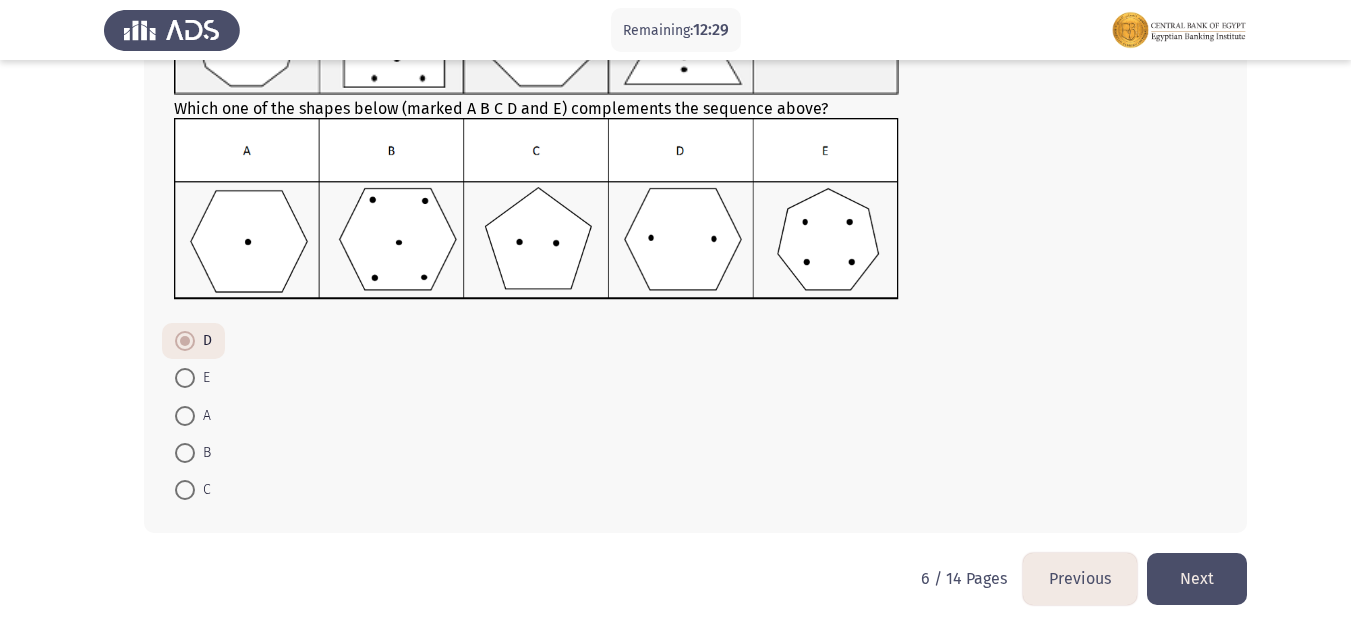 click on "Next" 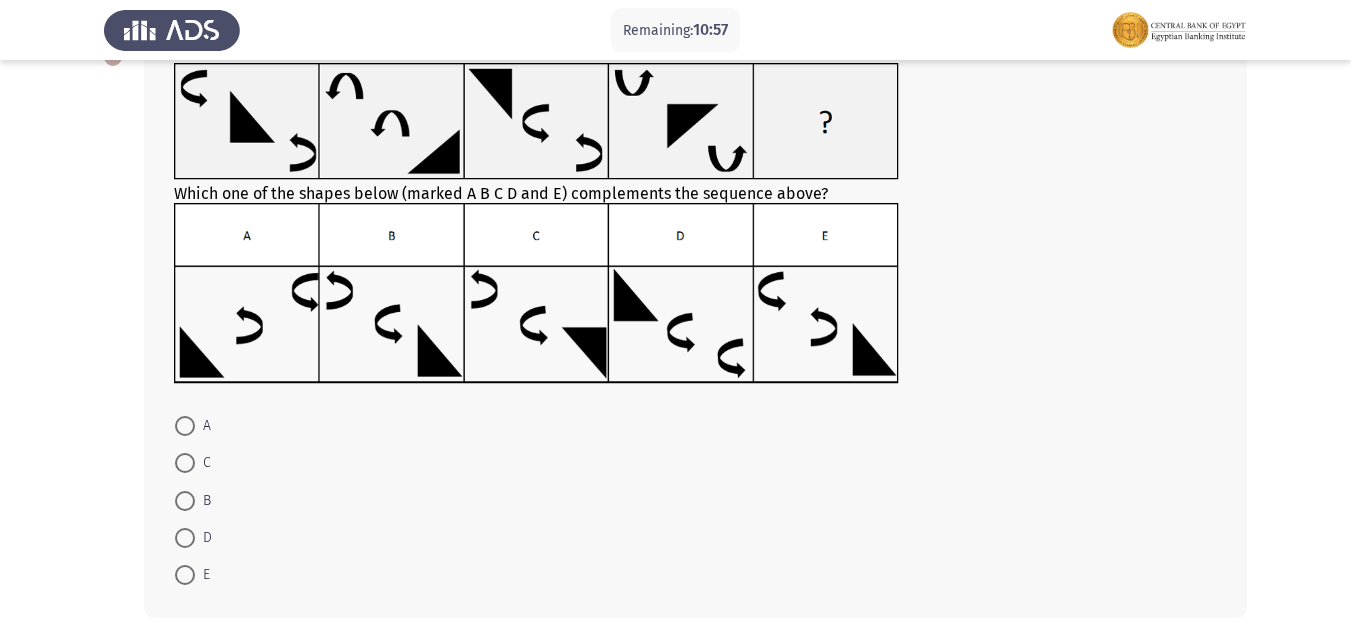 scroll, scrollTop: 100, scrollLeft: 0, axis: vertical 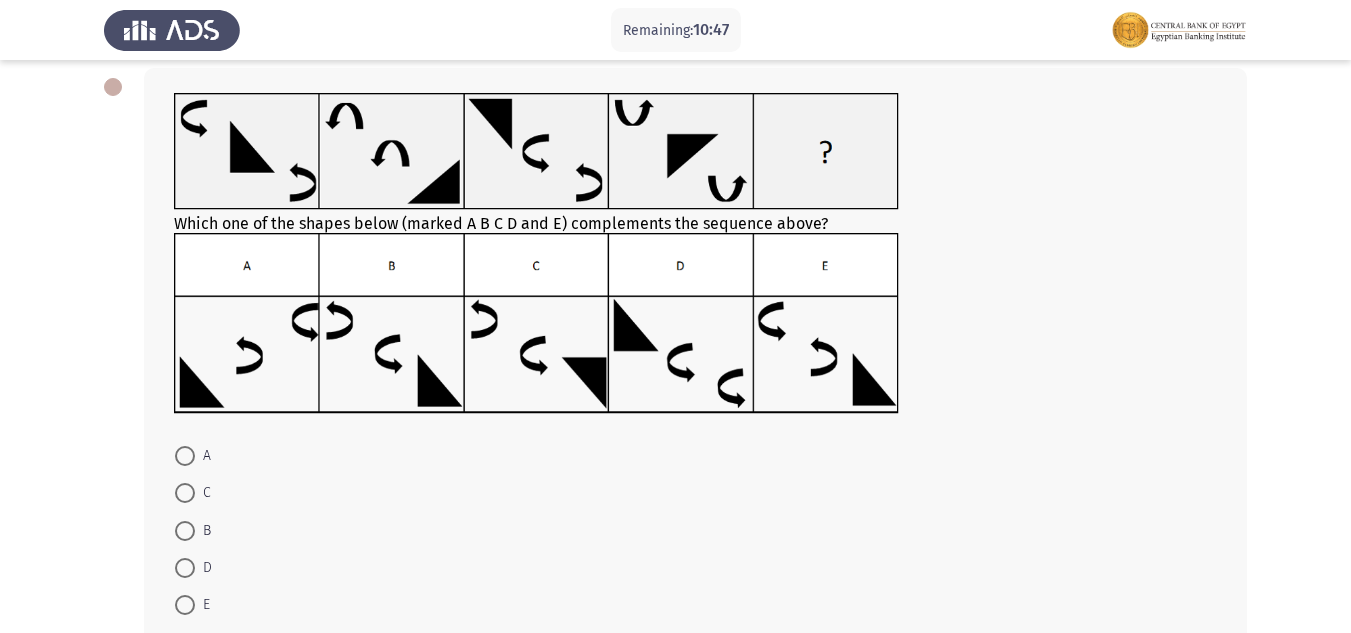 click at bounding box center (185, 568) 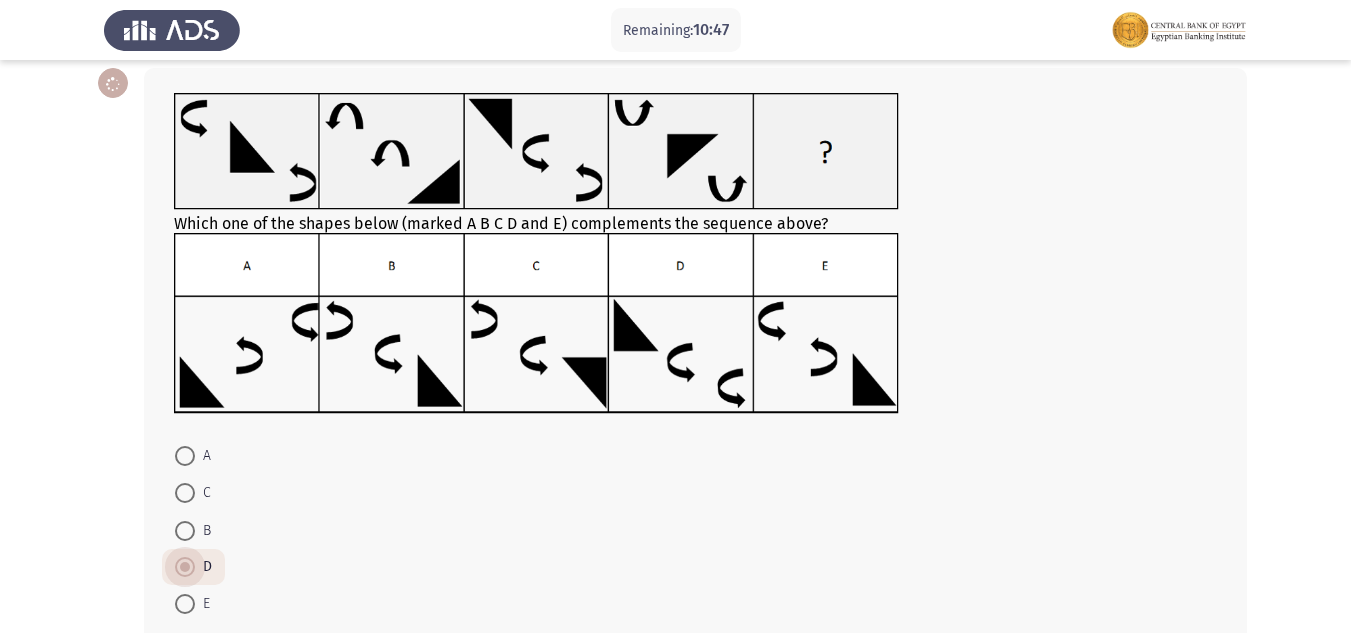 click at bounding box center [185, 567] 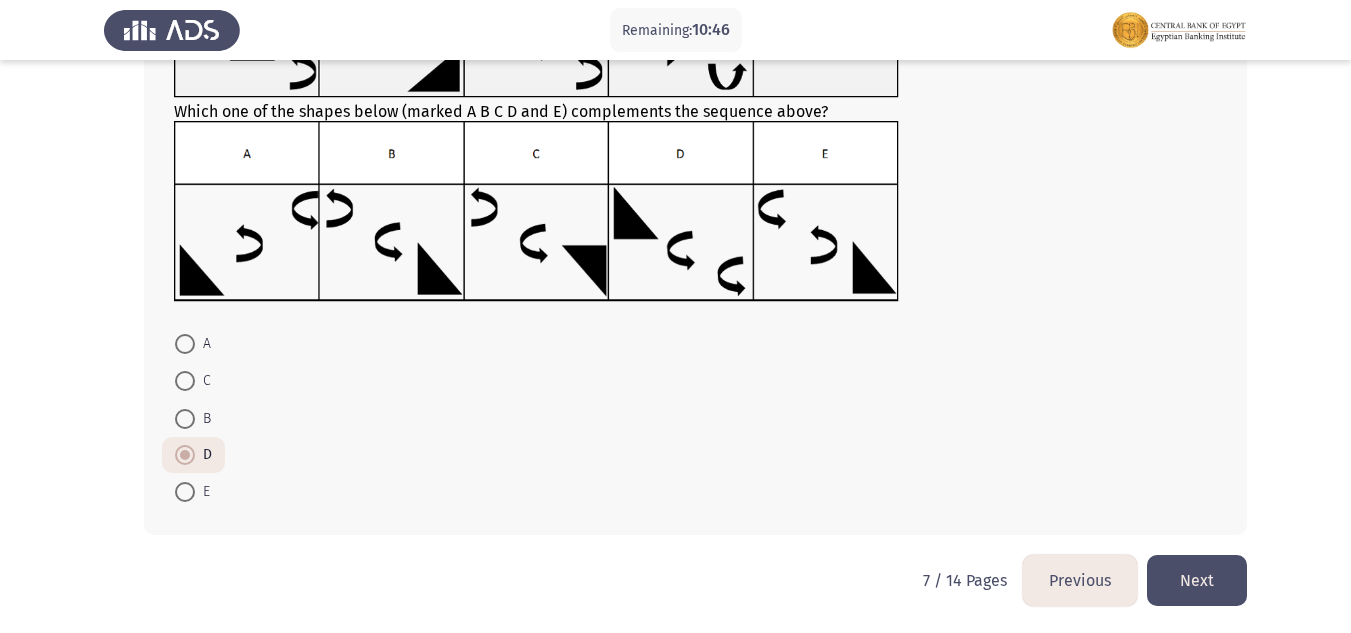 scroll, scrollTop: 214, scrollLeft: 0, axis: vertical 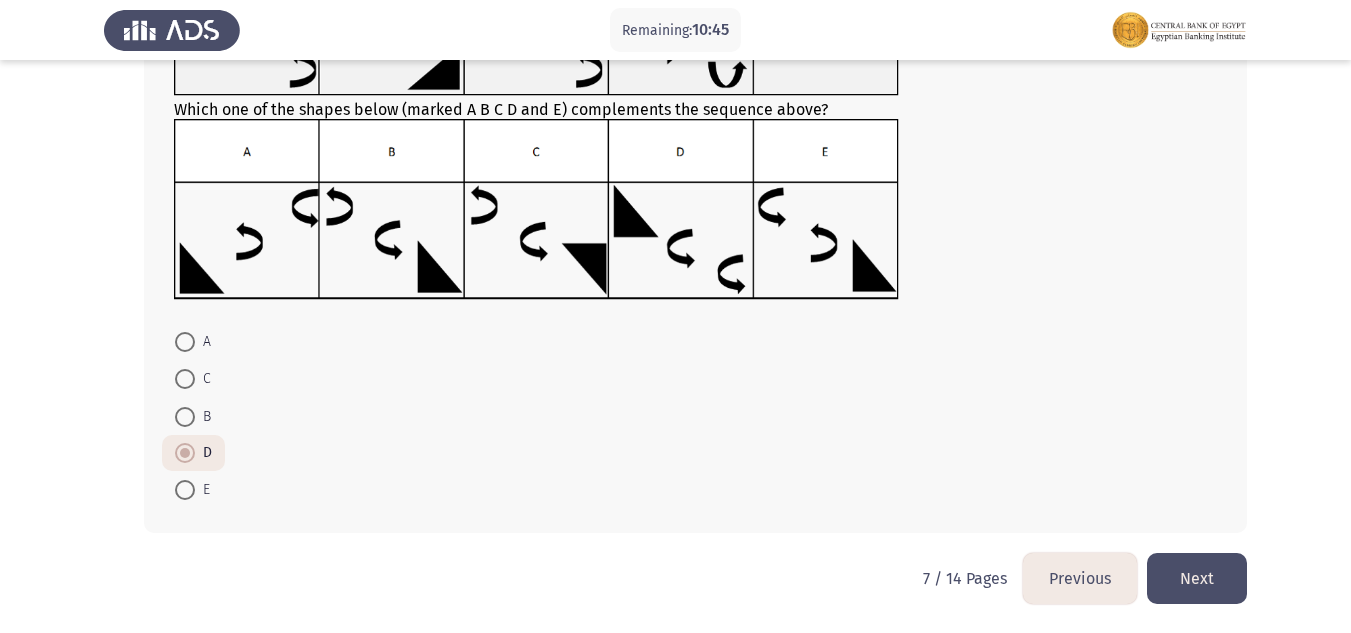 click on "Next" 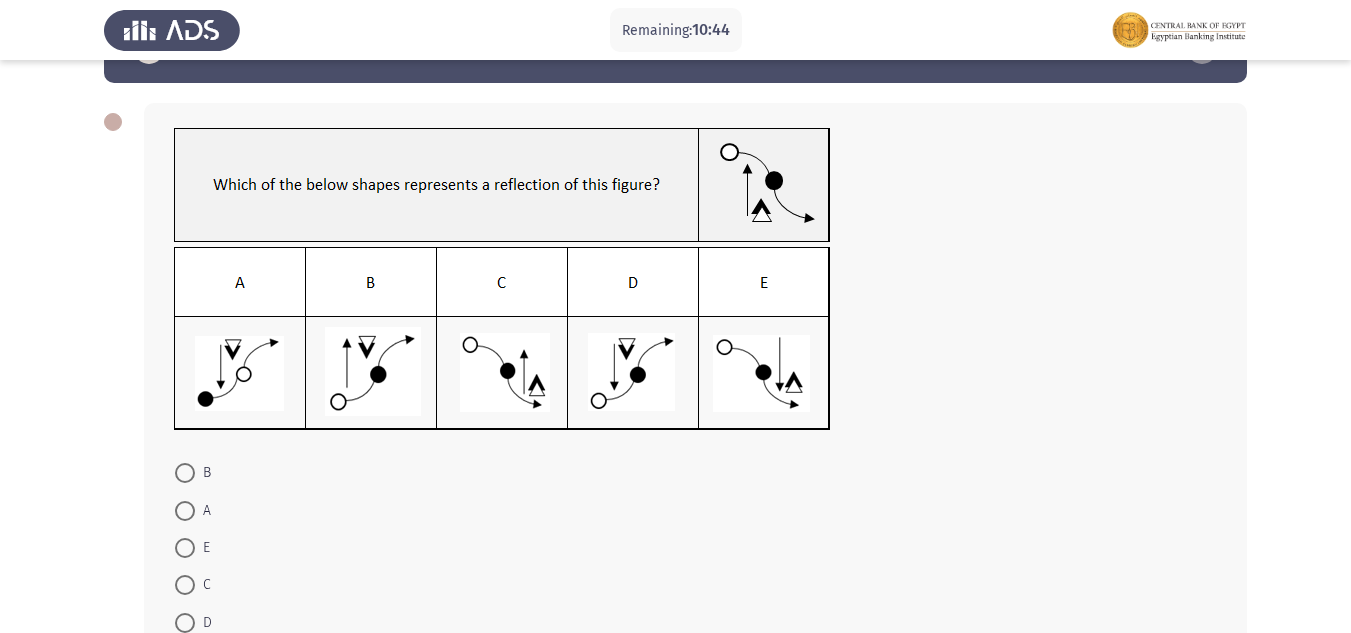 scroll, scrollTop: 100, scrollLeft: 0, axis: vertical 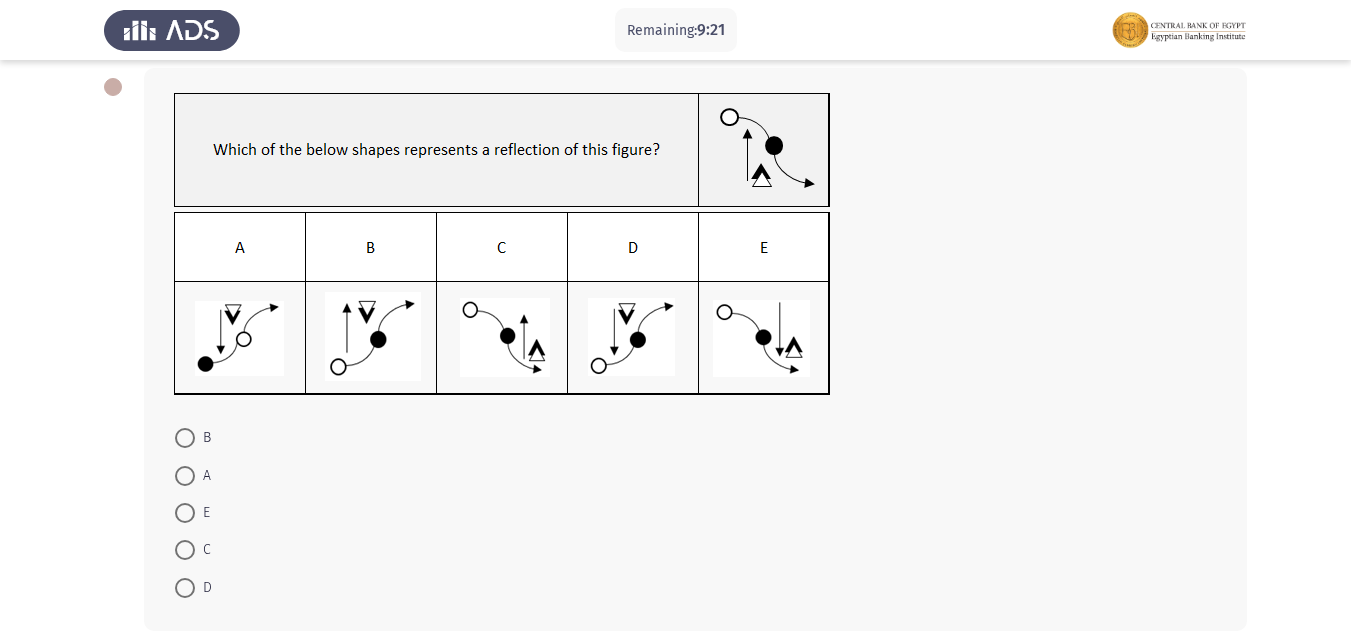 click on "D" at bounding box center (193, 586) 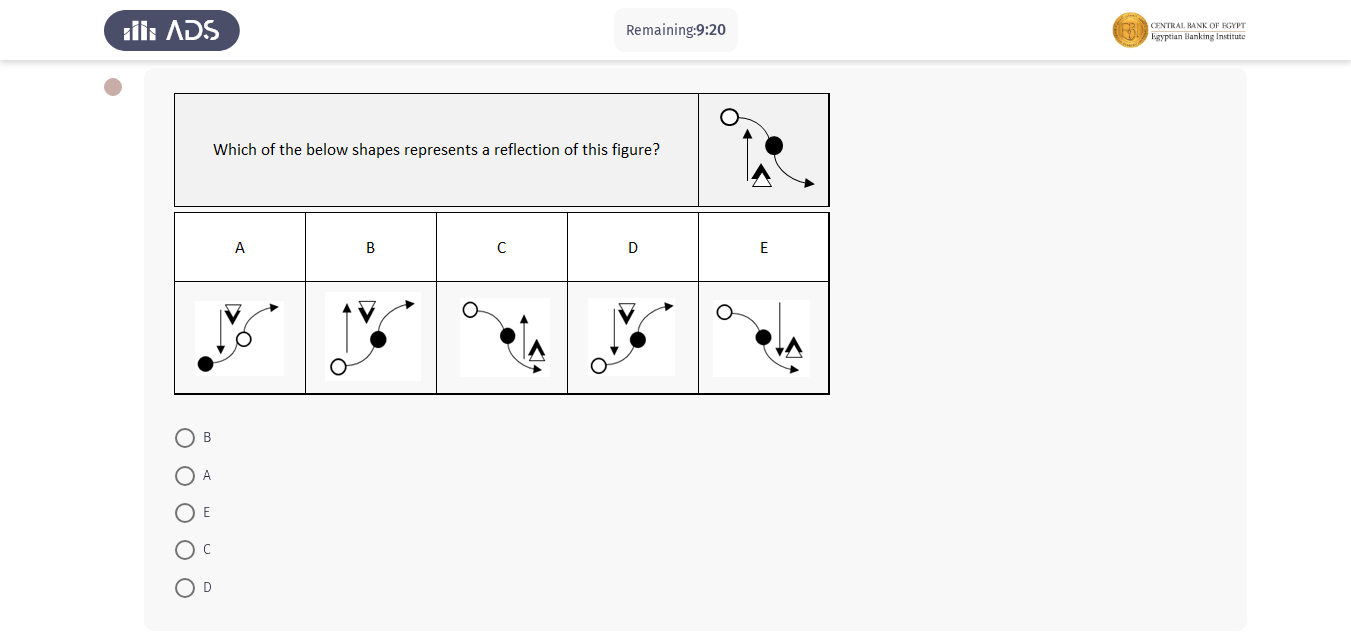 click at bounding box center [185, 588] 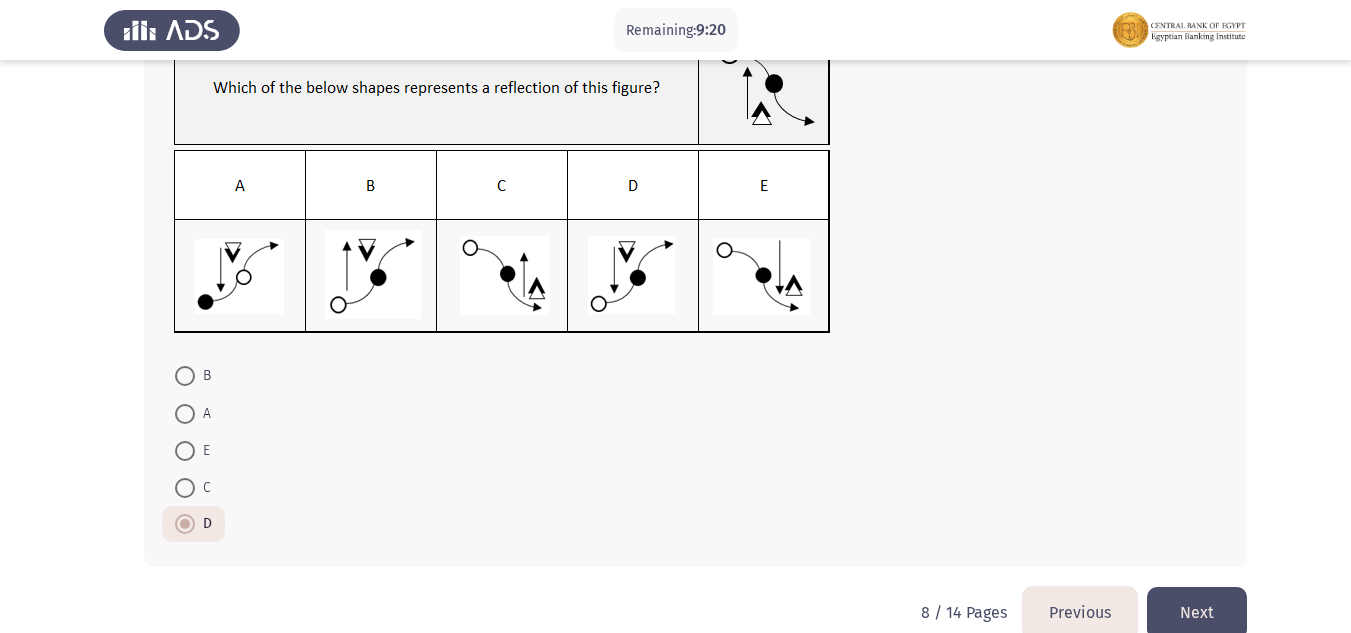 scroll, scrollTop: 196, scrollLeft: 0, axis: vertical 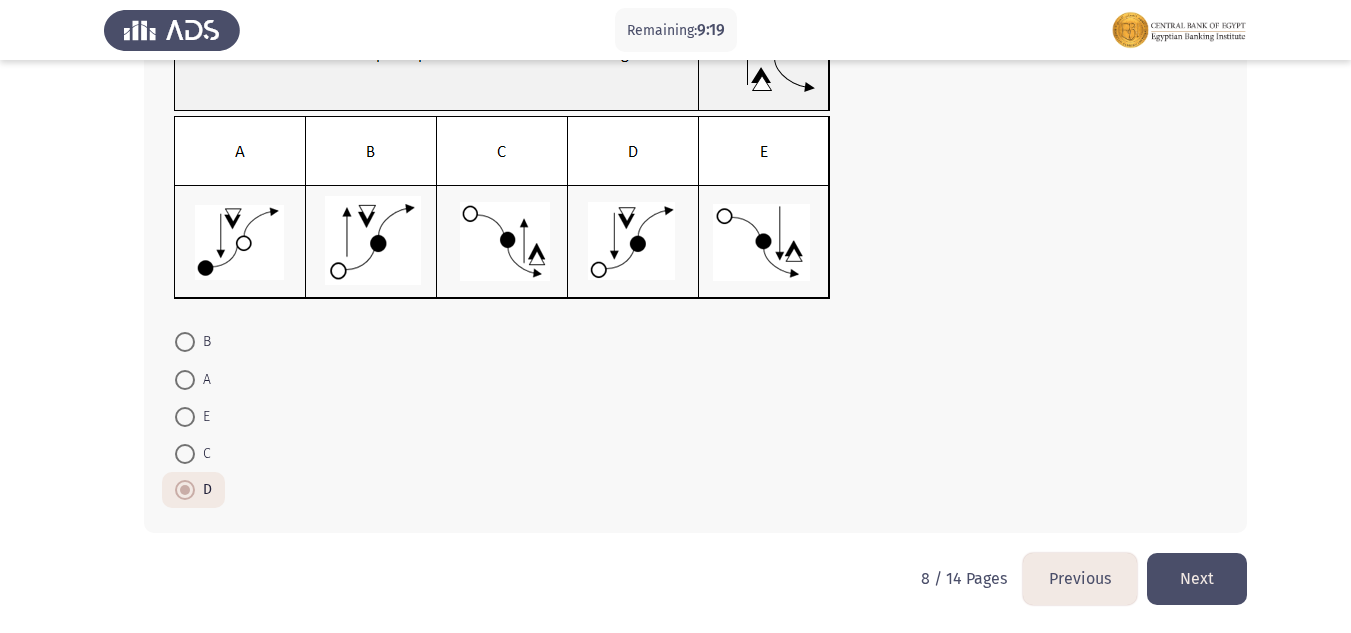 click on "Next" 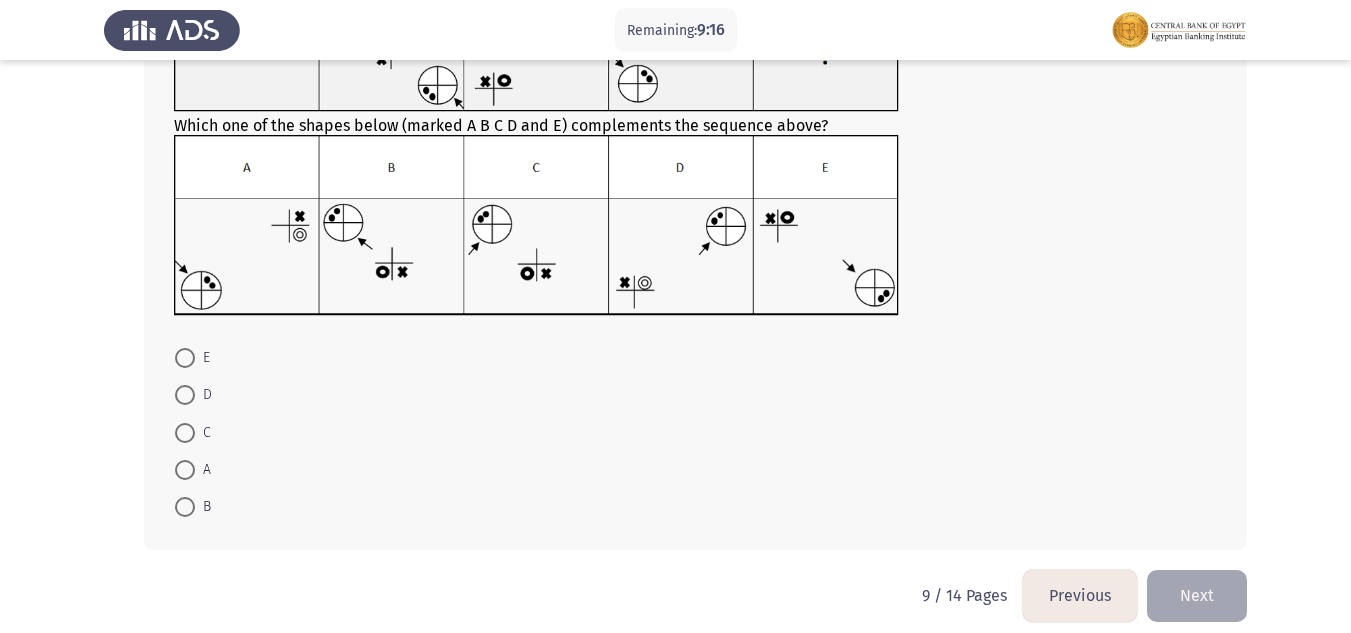 scroll, scrollTop: 100, scrollLeft: 0, axis: vertical 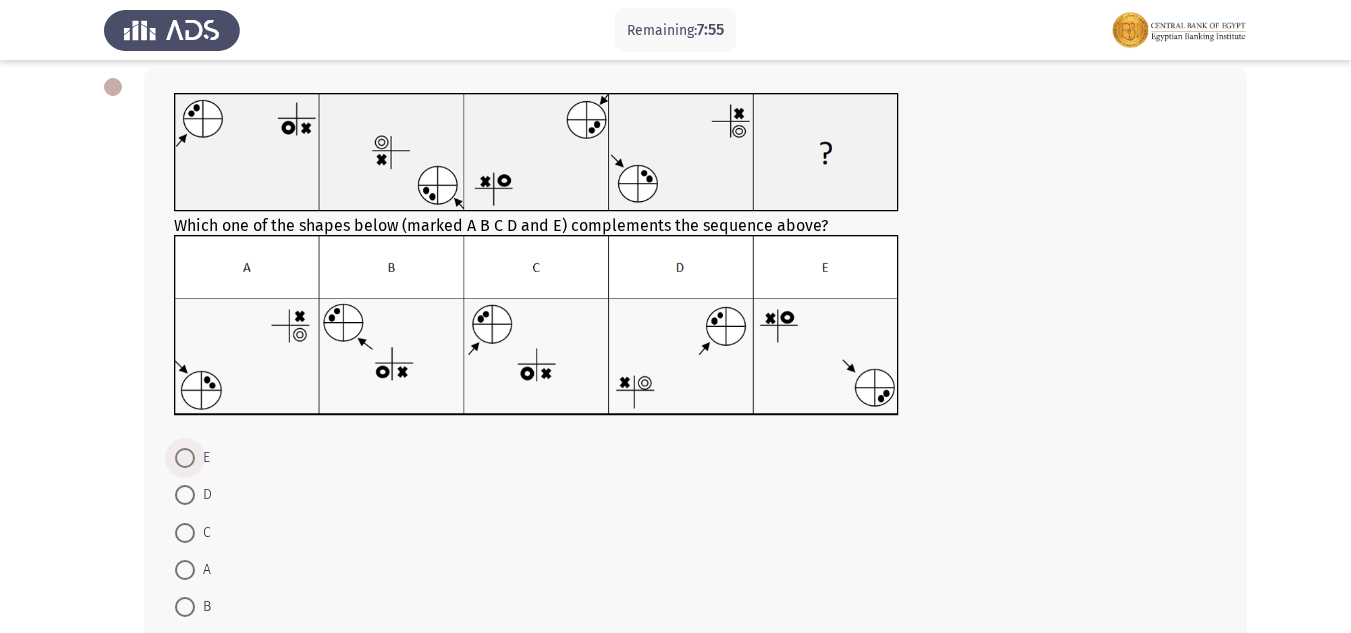 click at bounding box center [185, 458] 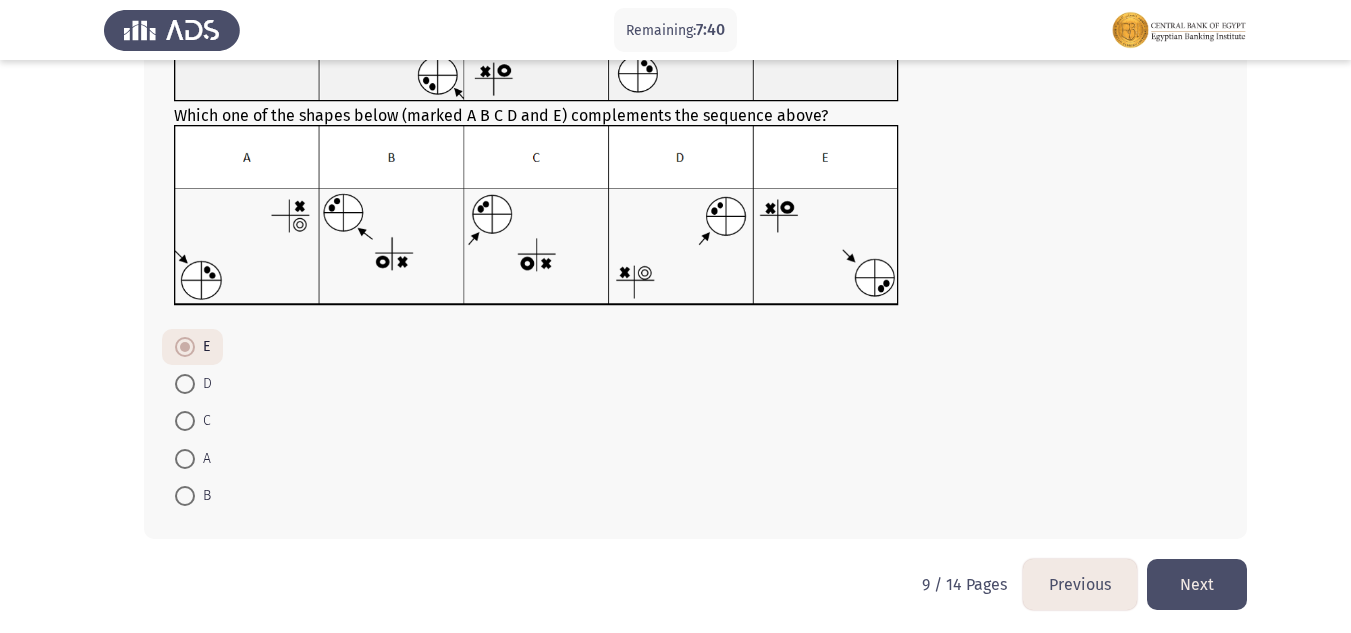 scroll, scrollTop: 216, scrollLeft: 0, axis: vertical 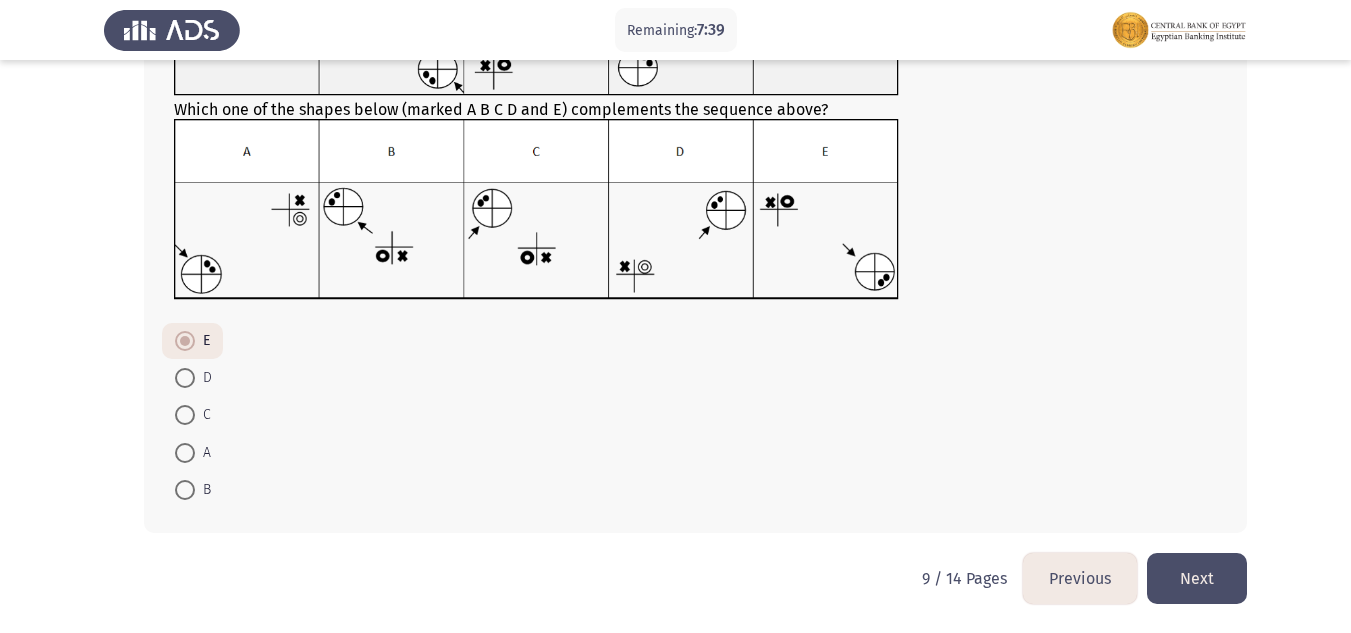click on "Next" 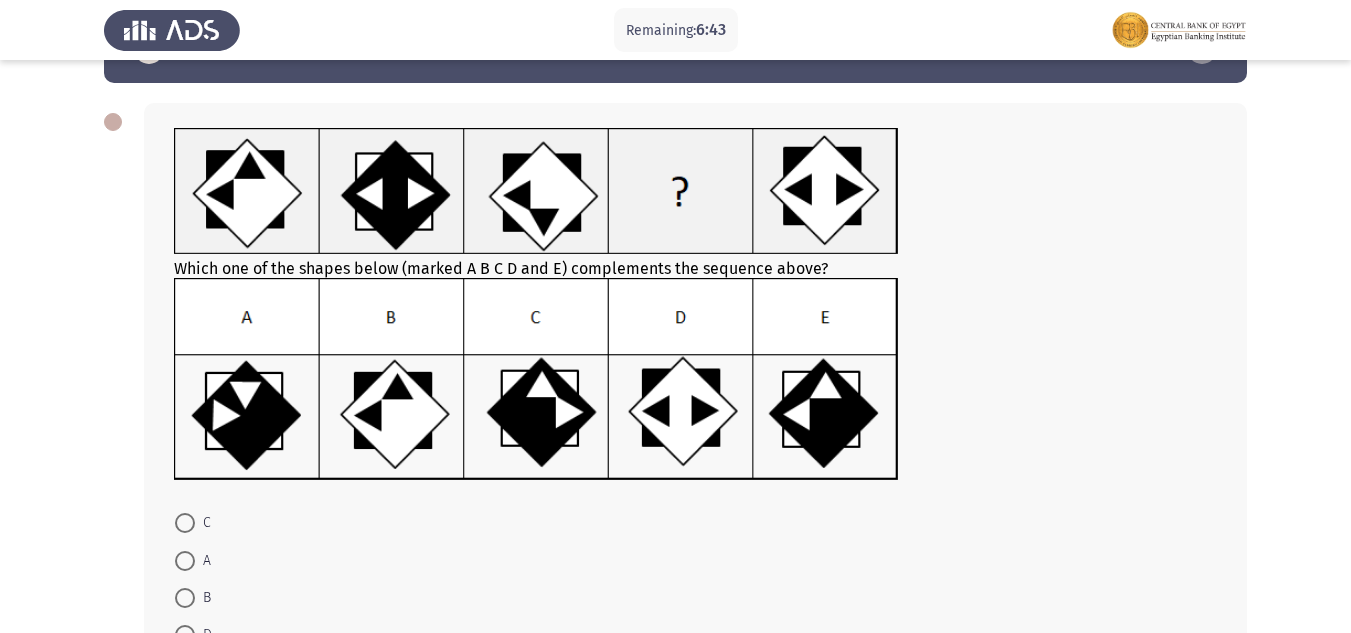 scroll, scrollTop: 100, scrollLeft: 0, axis: vertical 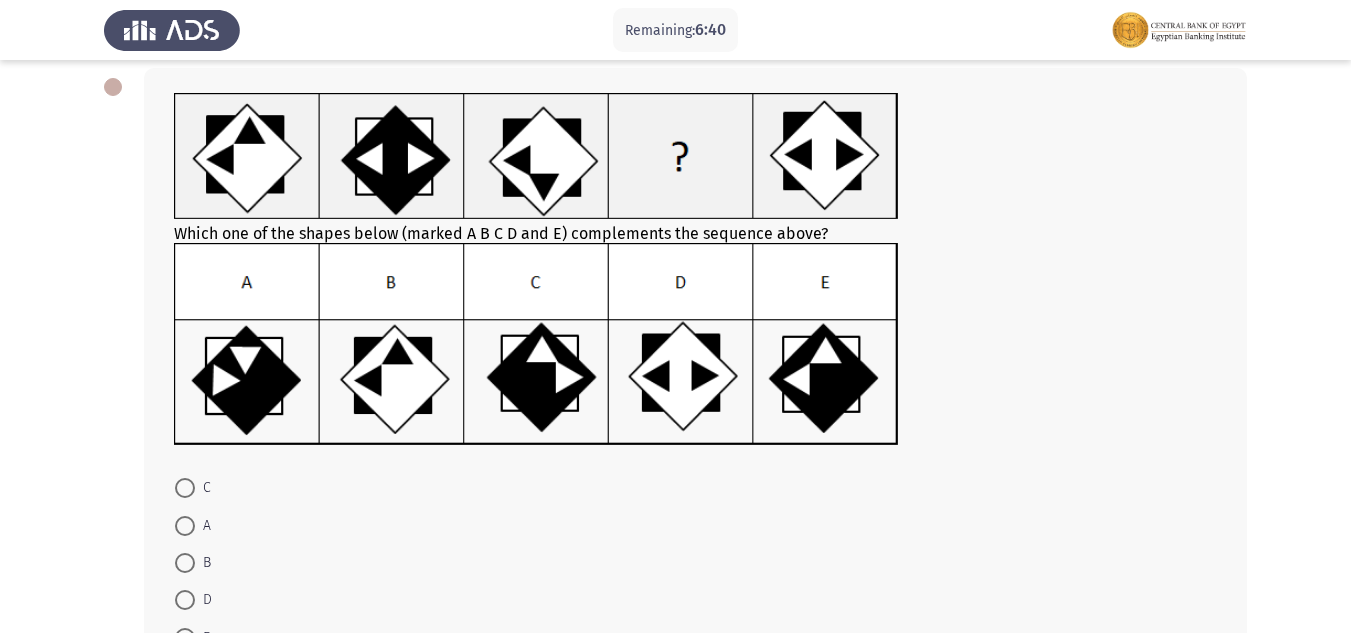 click at bounding box center [185, 526] 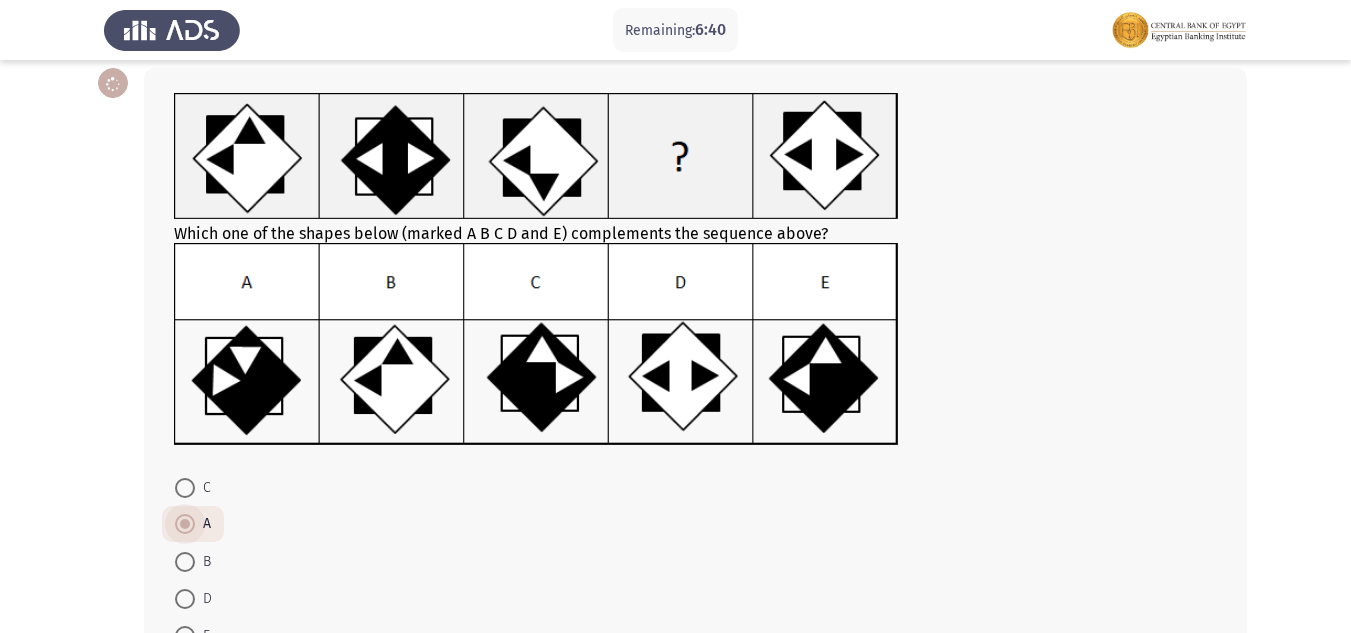 click at bounding box center (185, 524) 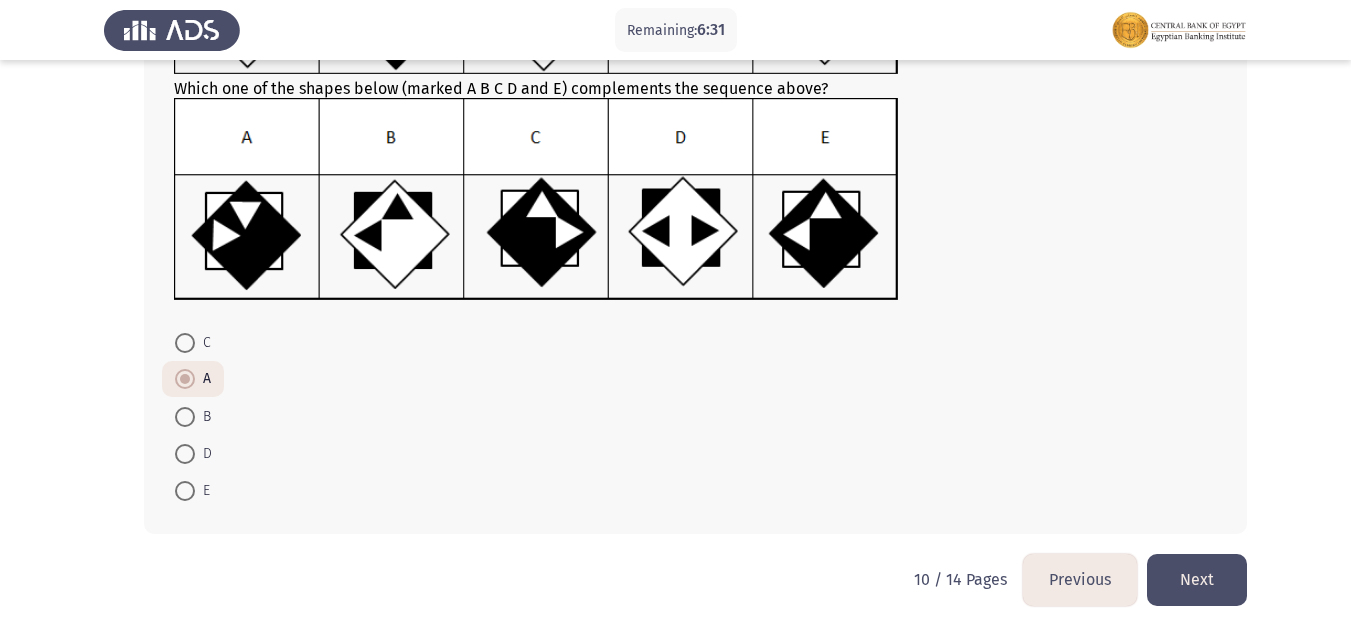 scroll, scrollTop: 246, scrollLeft: 0, axis: vertical 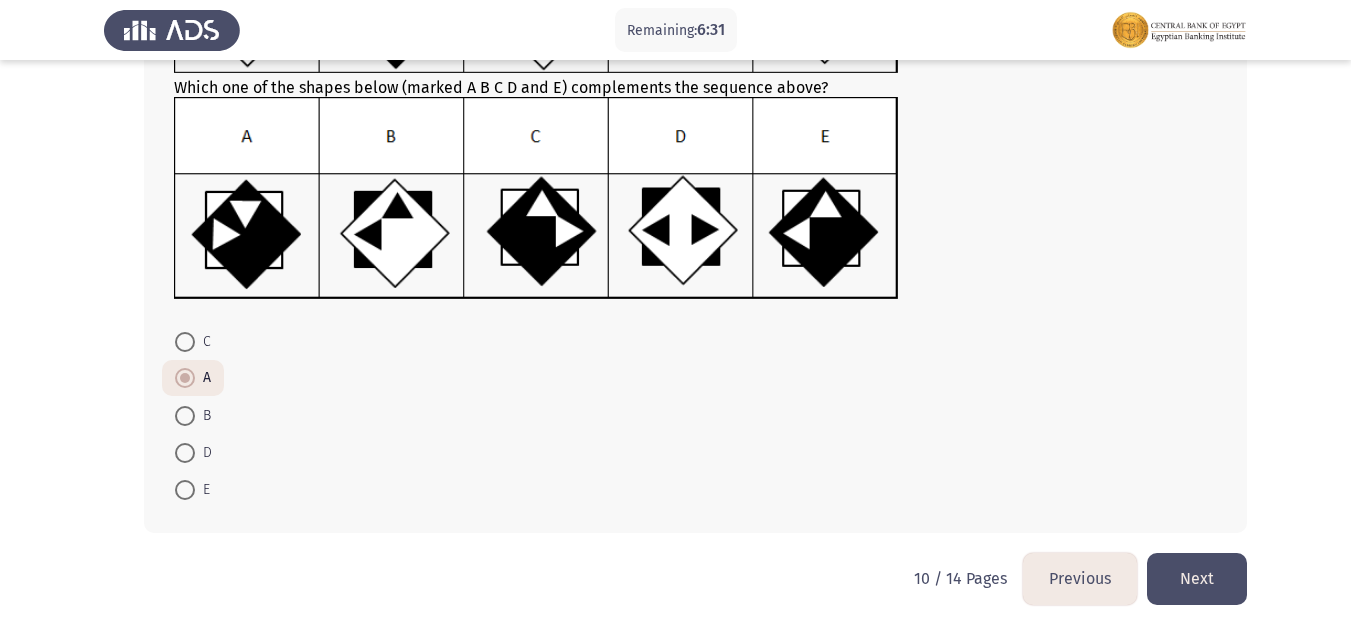 click on "Next" 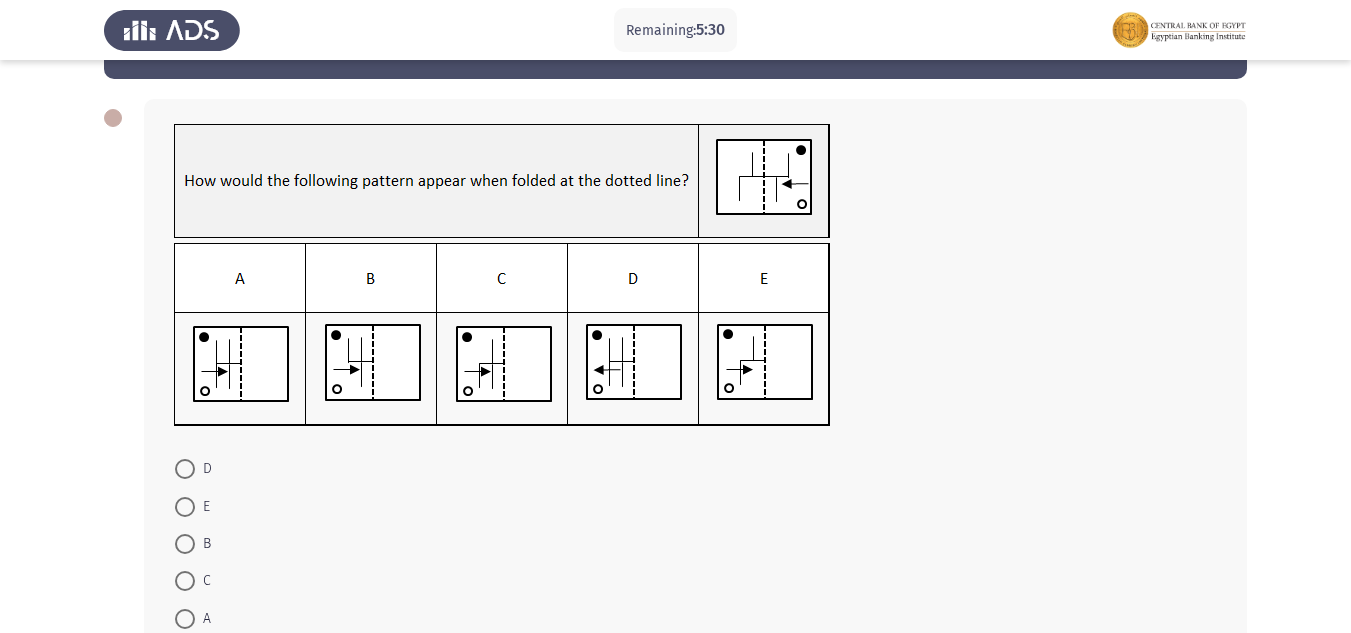 scroll, scrollTop: 100, scrollLeft: 0, axis: vertical 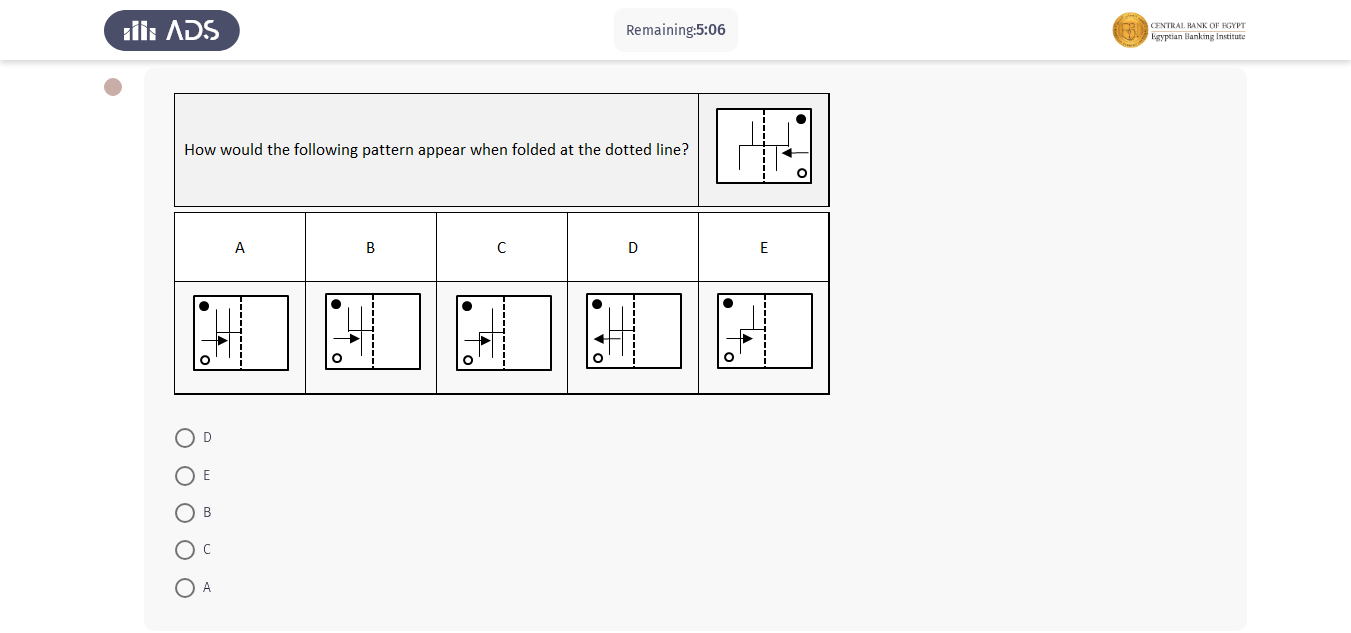 click at bounding box center [185, 588] 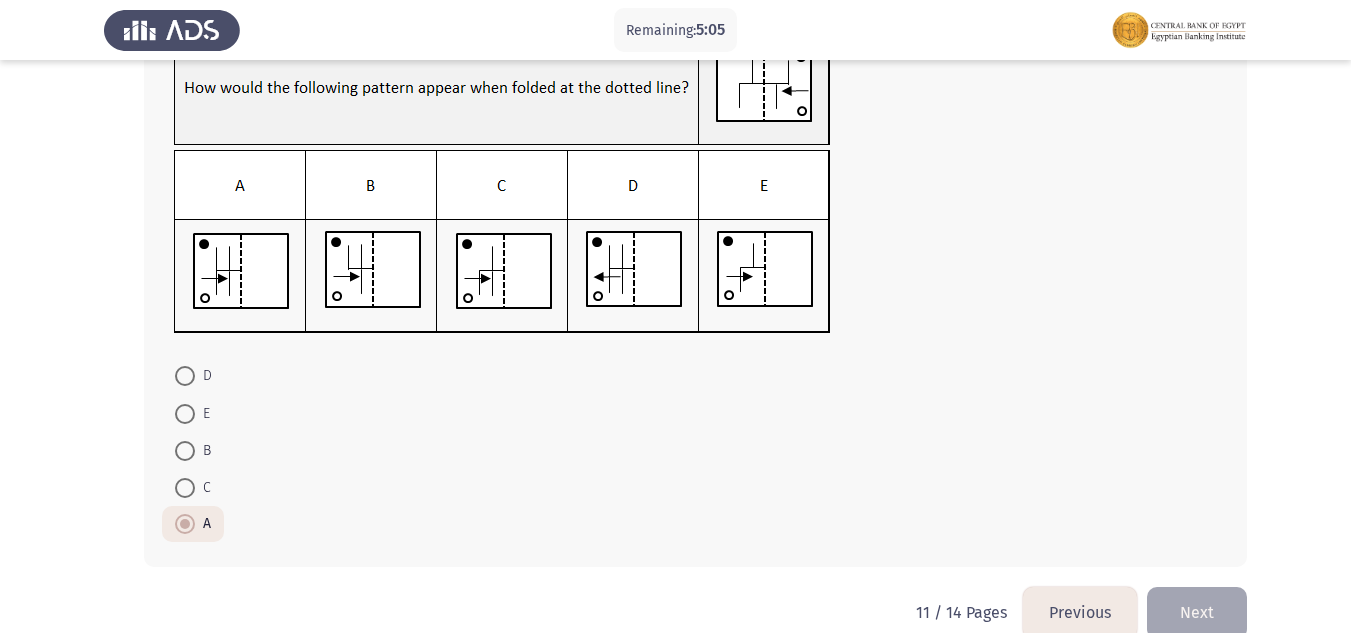 scroll, scrollTop: 196, scrollLeft: 0, axis: vertical 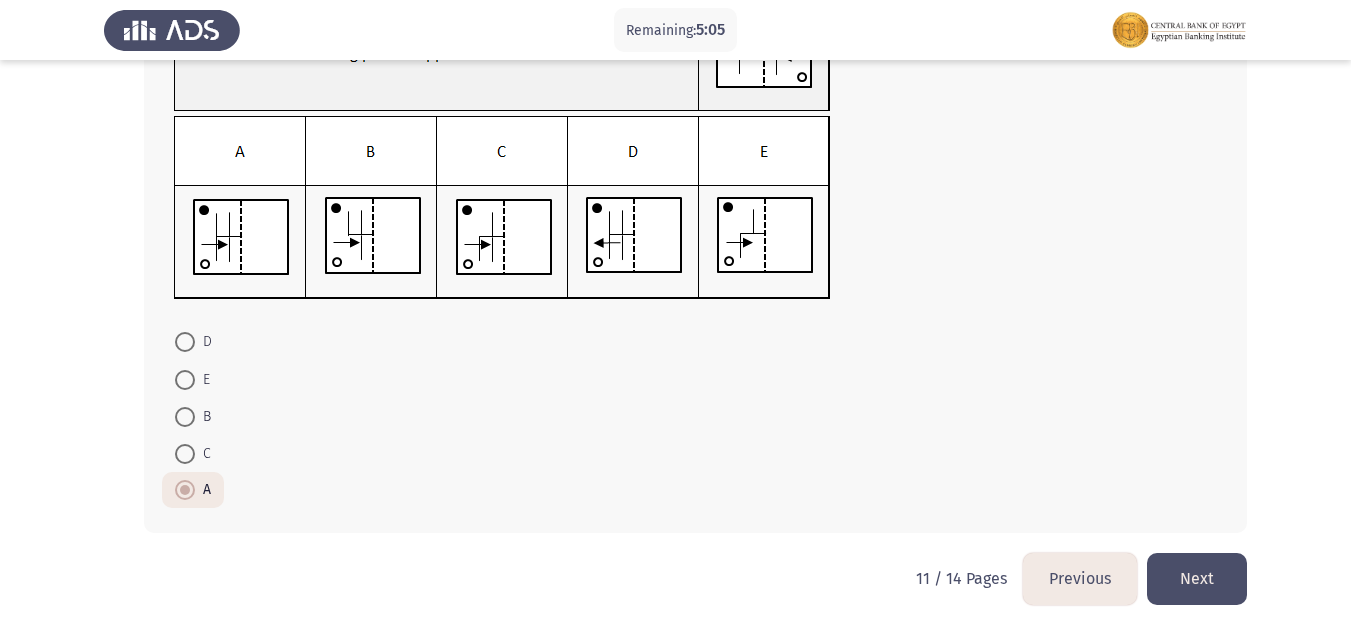 click on "D     E     B     C     A" 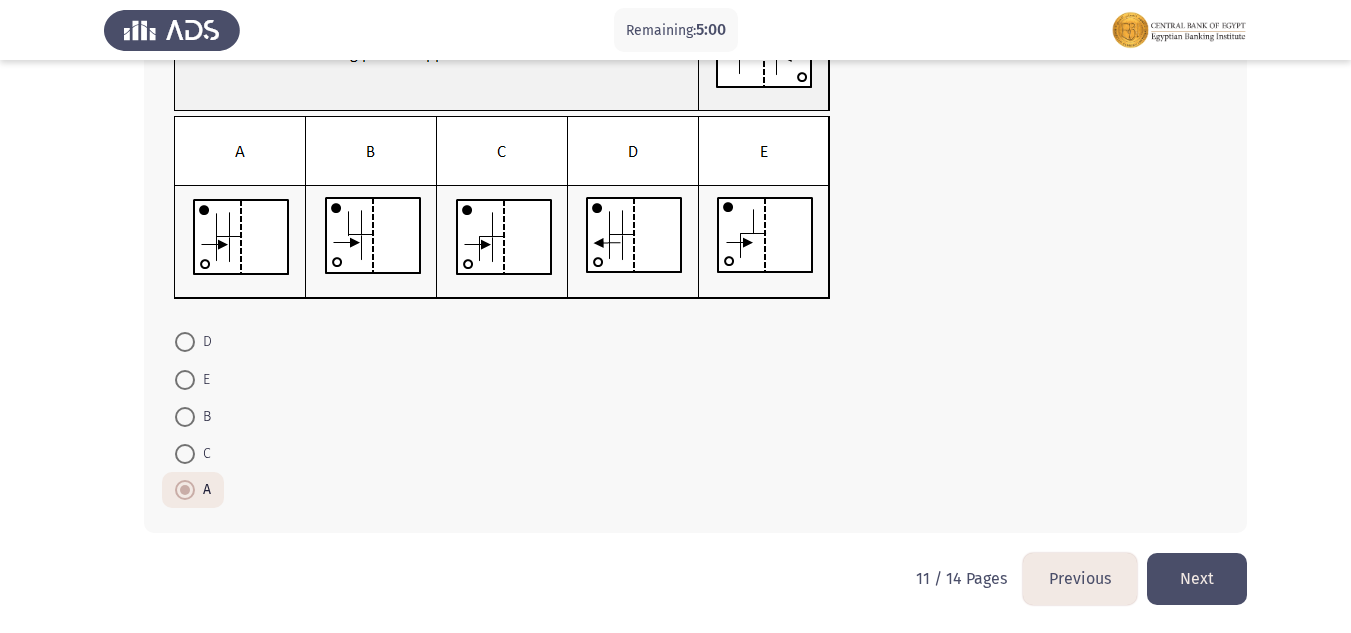 click on "Next" 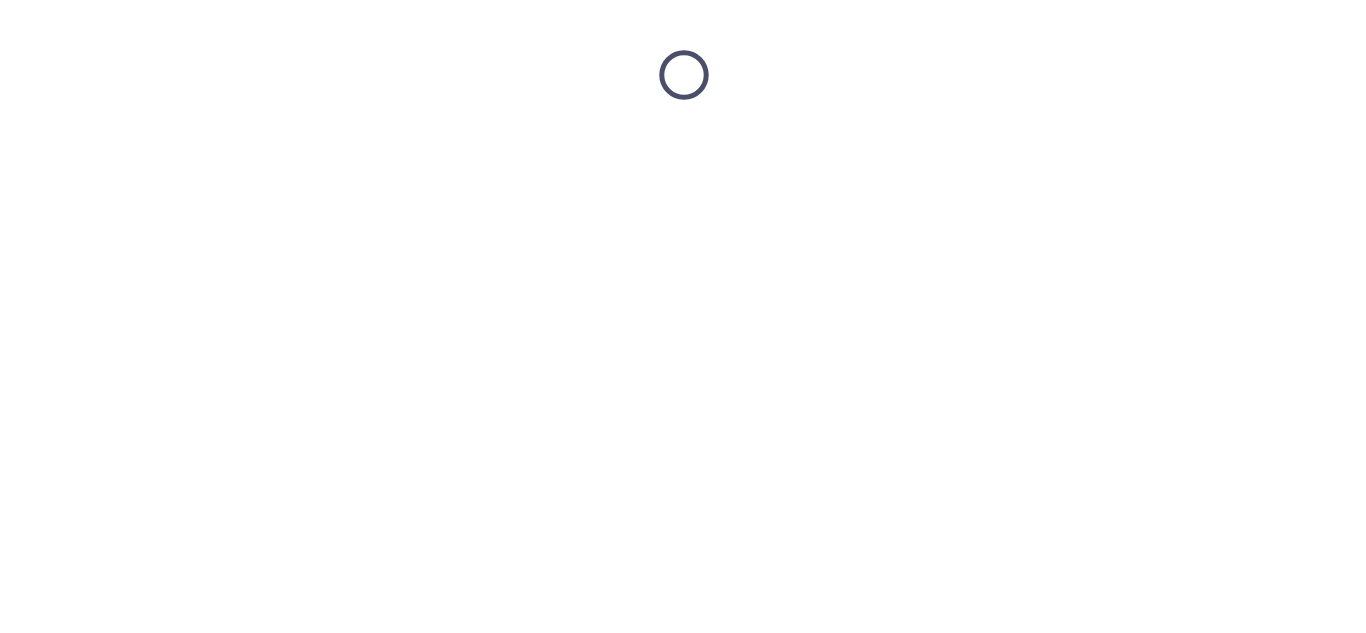 scroll, scrollTop: 0, scrollLeft: 0, axis: both 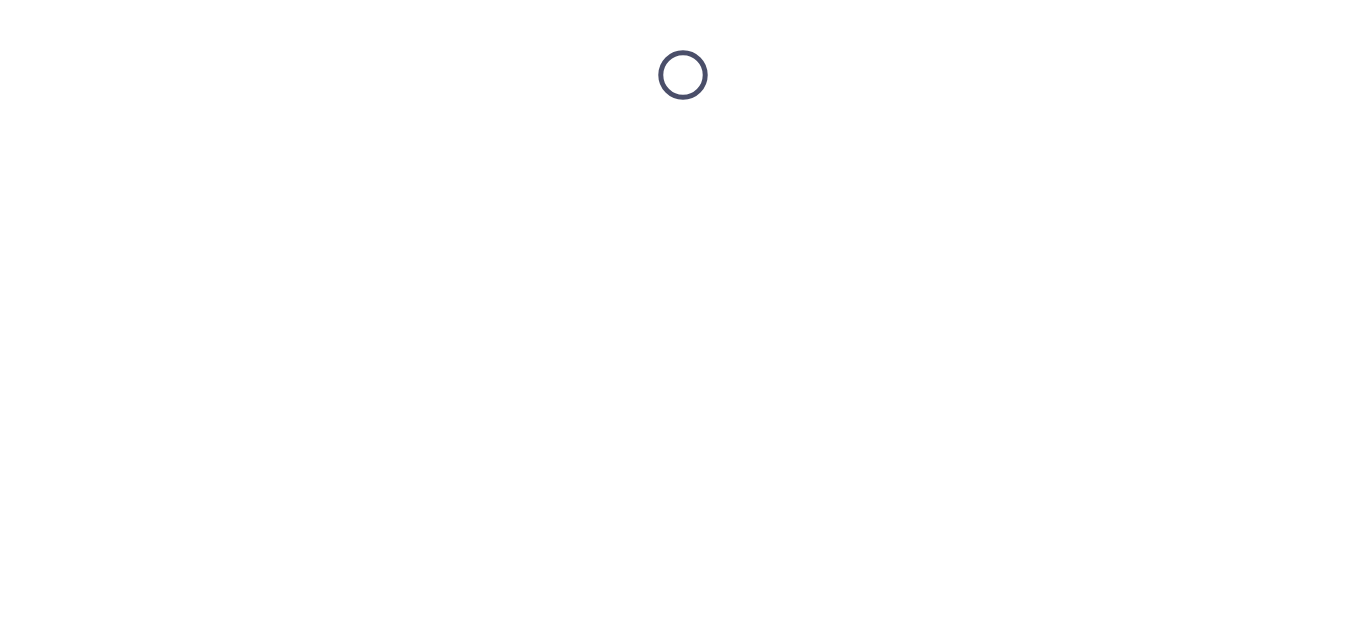 click at bounding box center (683, 75) 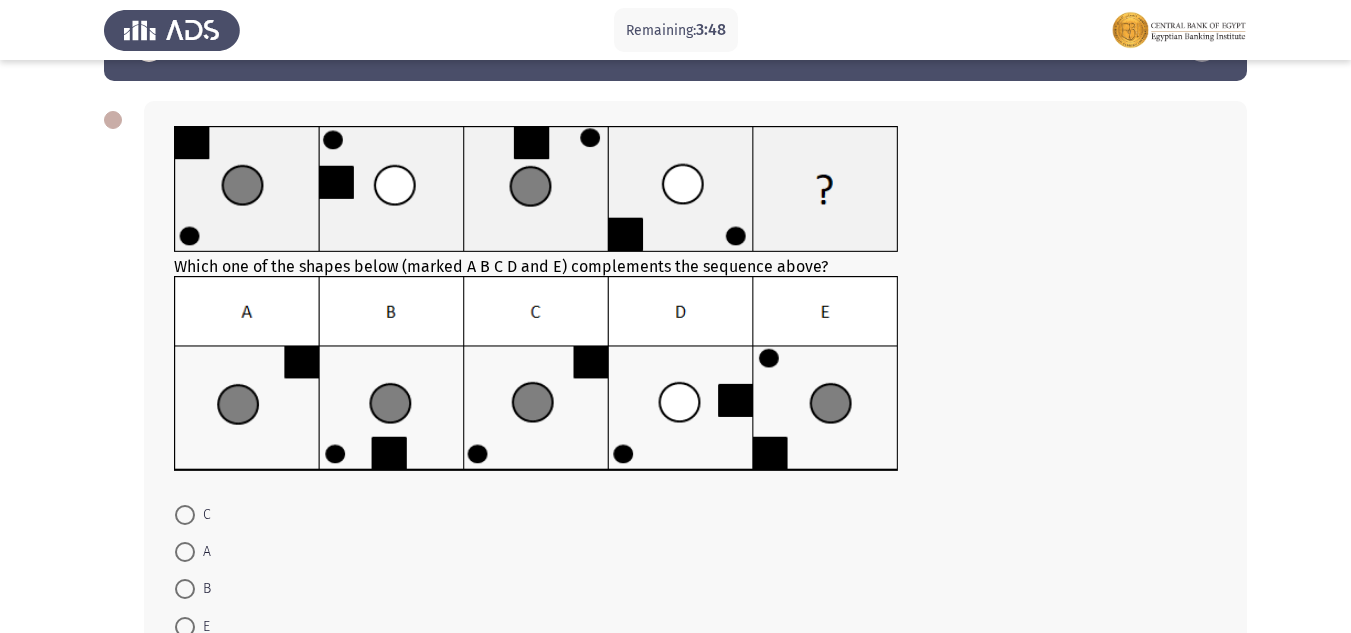 scroll, scrollTop: 100, scrollLeft: 0, axis: vertical 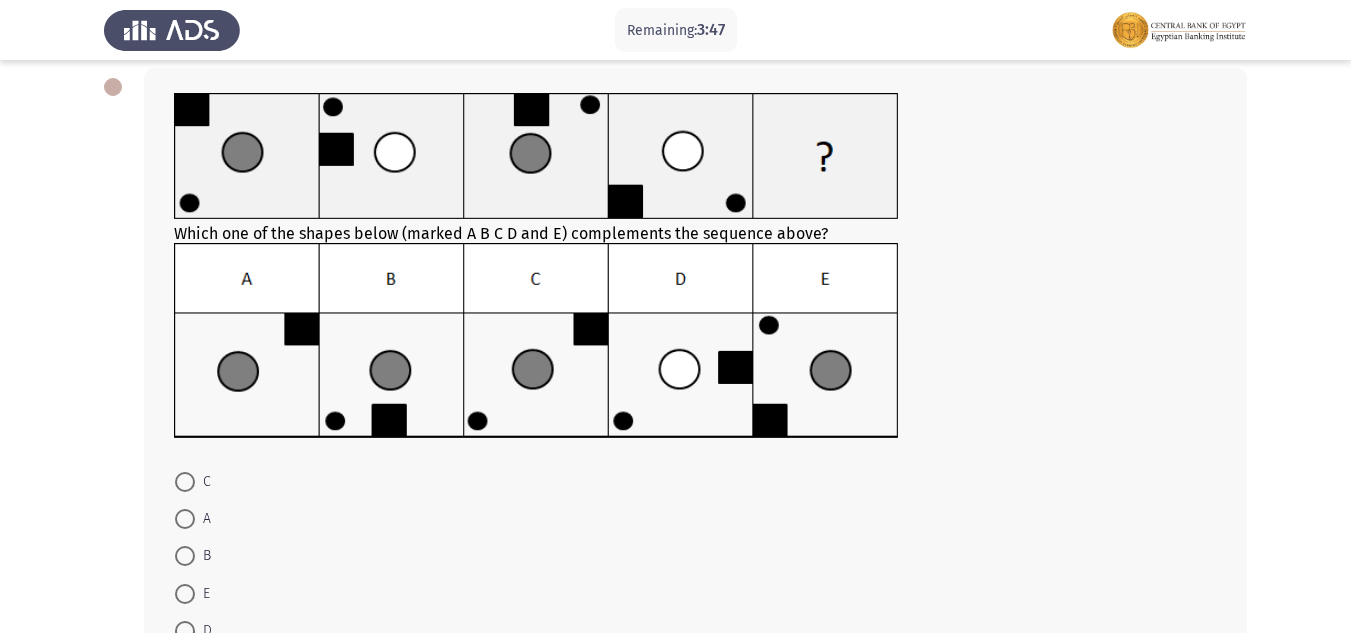 click at bounding box center [185, 556] 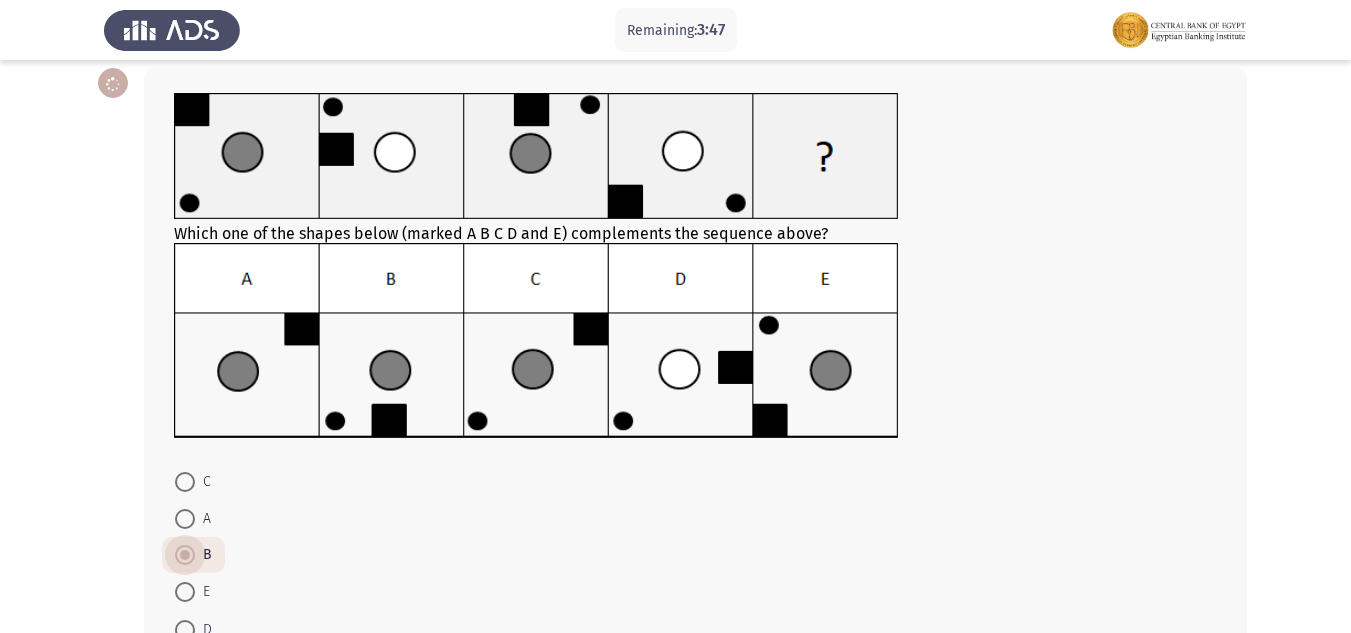 click at bounding box center (185, 555) 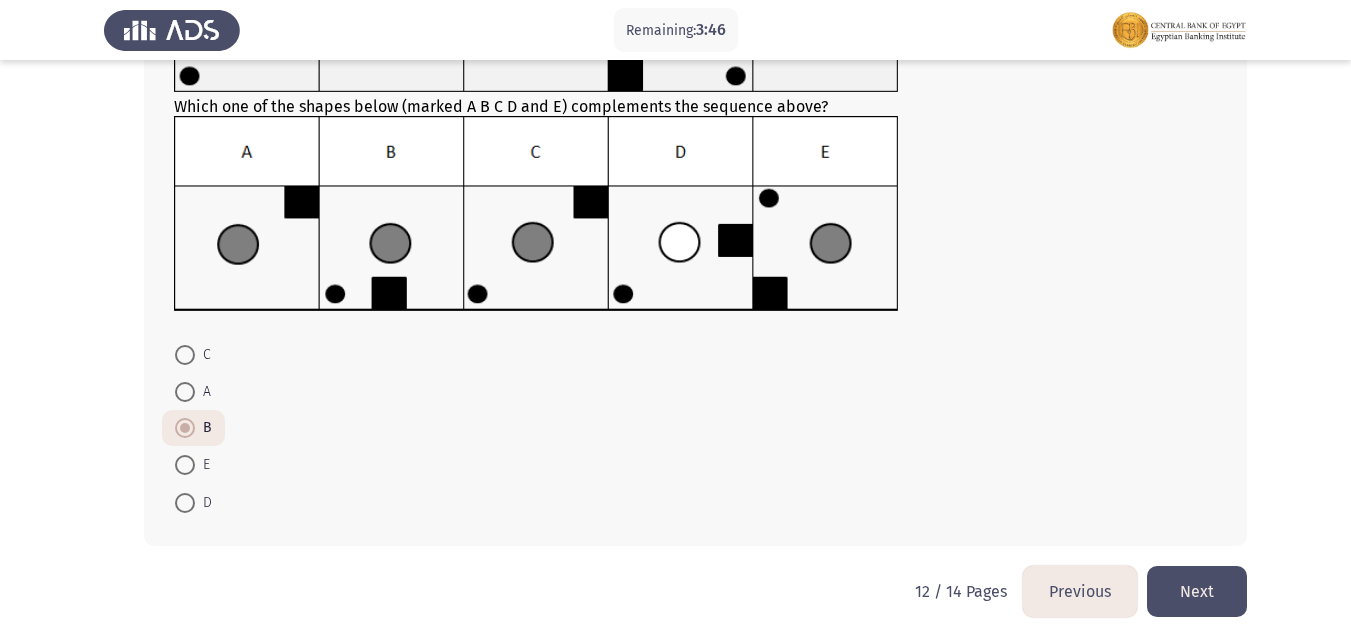 scroll, scrollTop: 240, scrollLeft: 0, axis: vertical 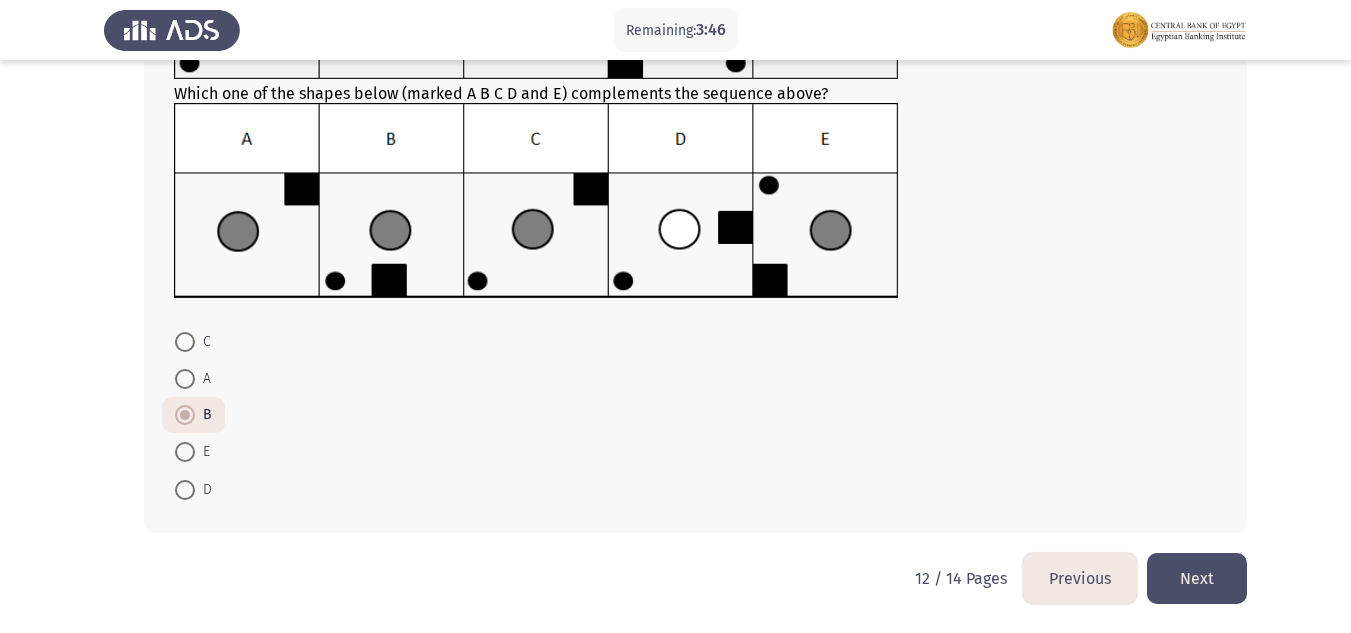click on "Next" 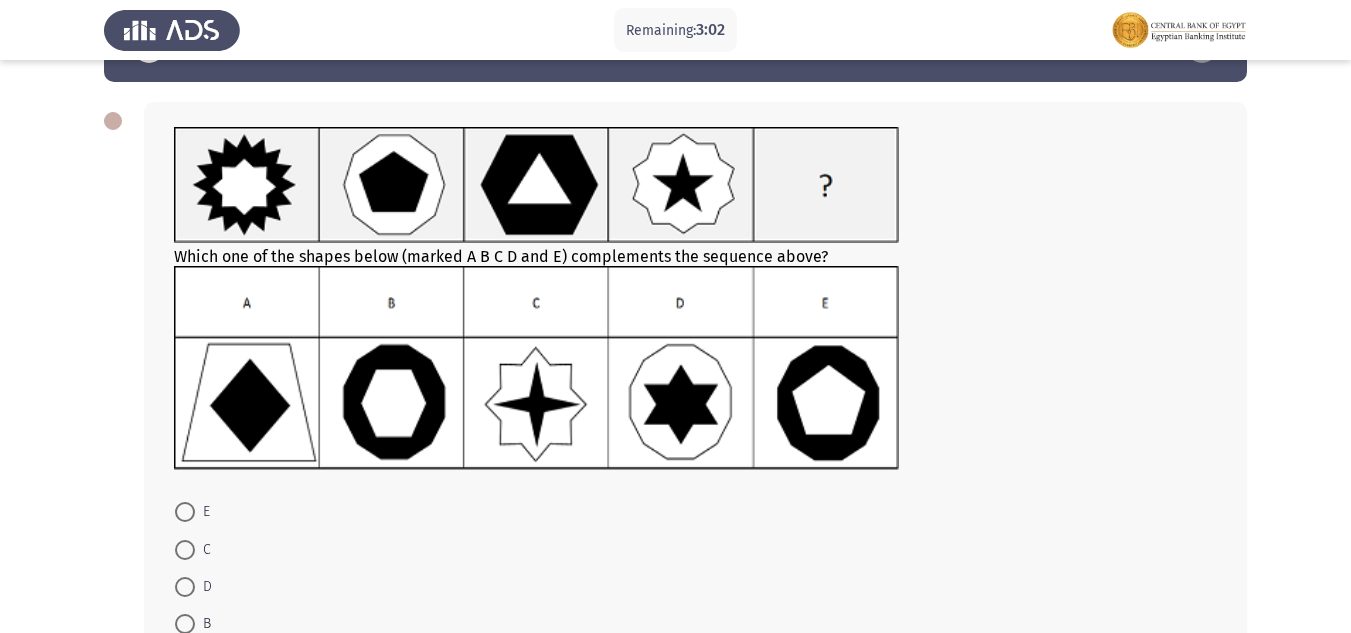 scroll, scrollTop: 100, scrollLeft: 0, axis: vertical 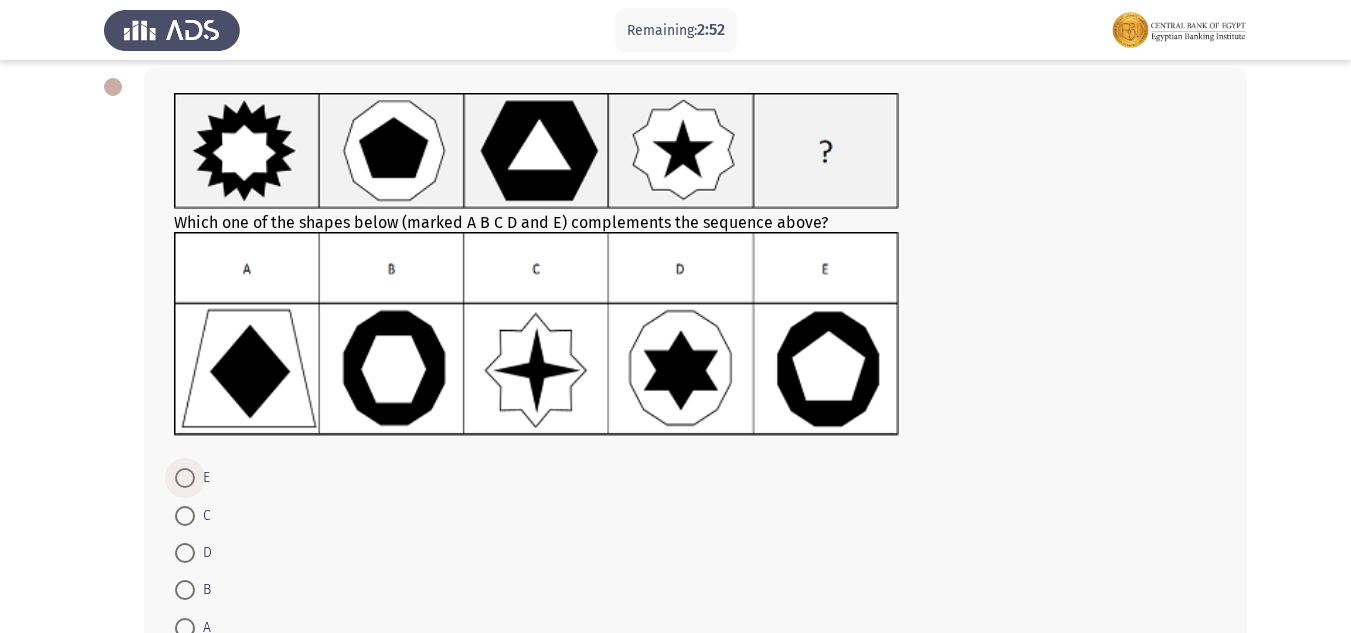 click at bounding box center (185, 478) 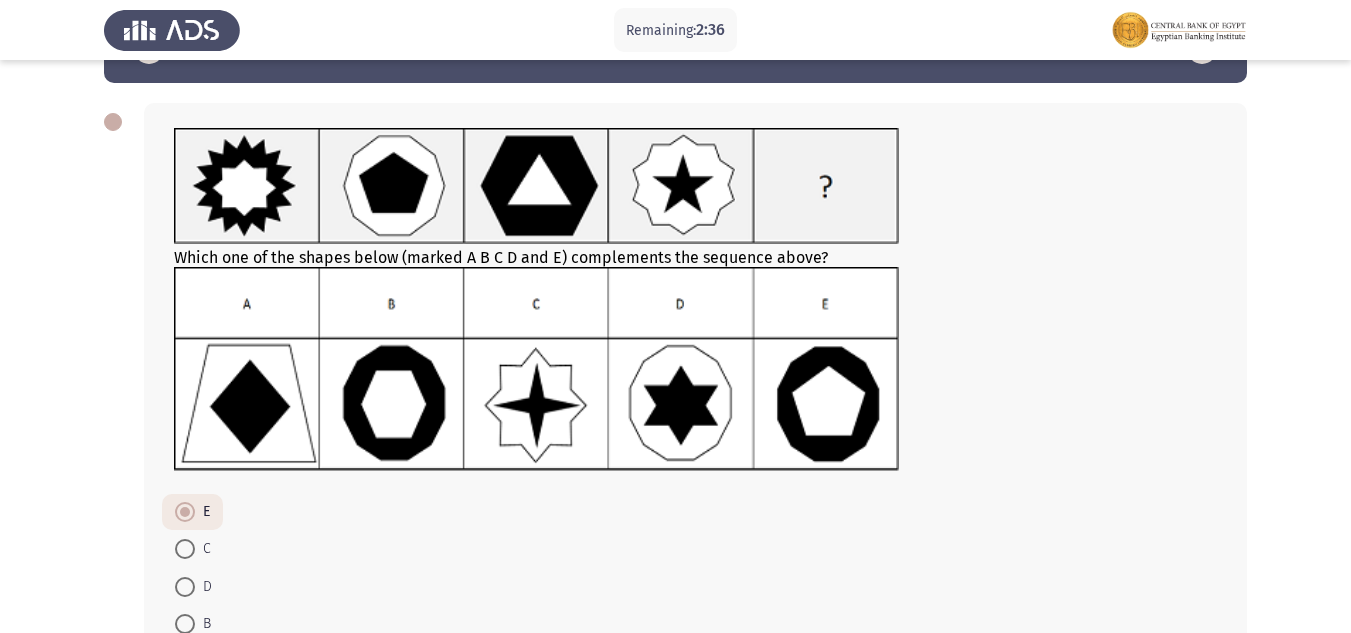 scroll, scrollTop: 100, scrollLeft: 0, axis: vertical 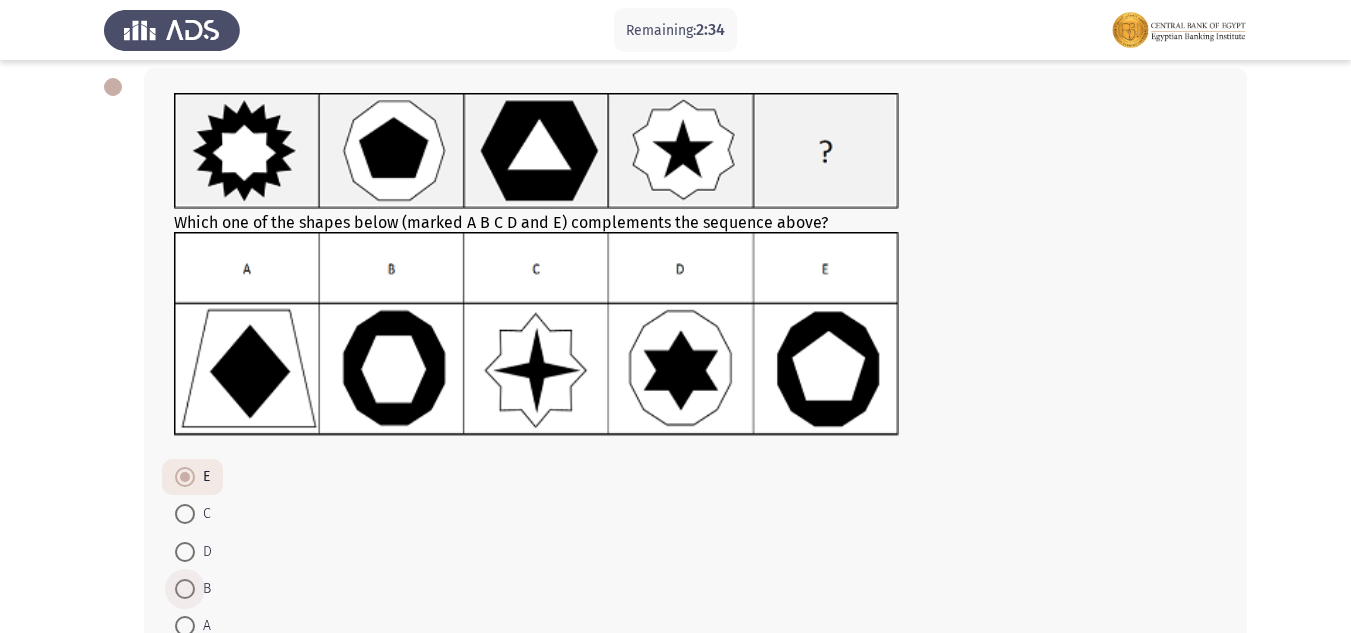 click on "B" at bounding box center (203, 589) 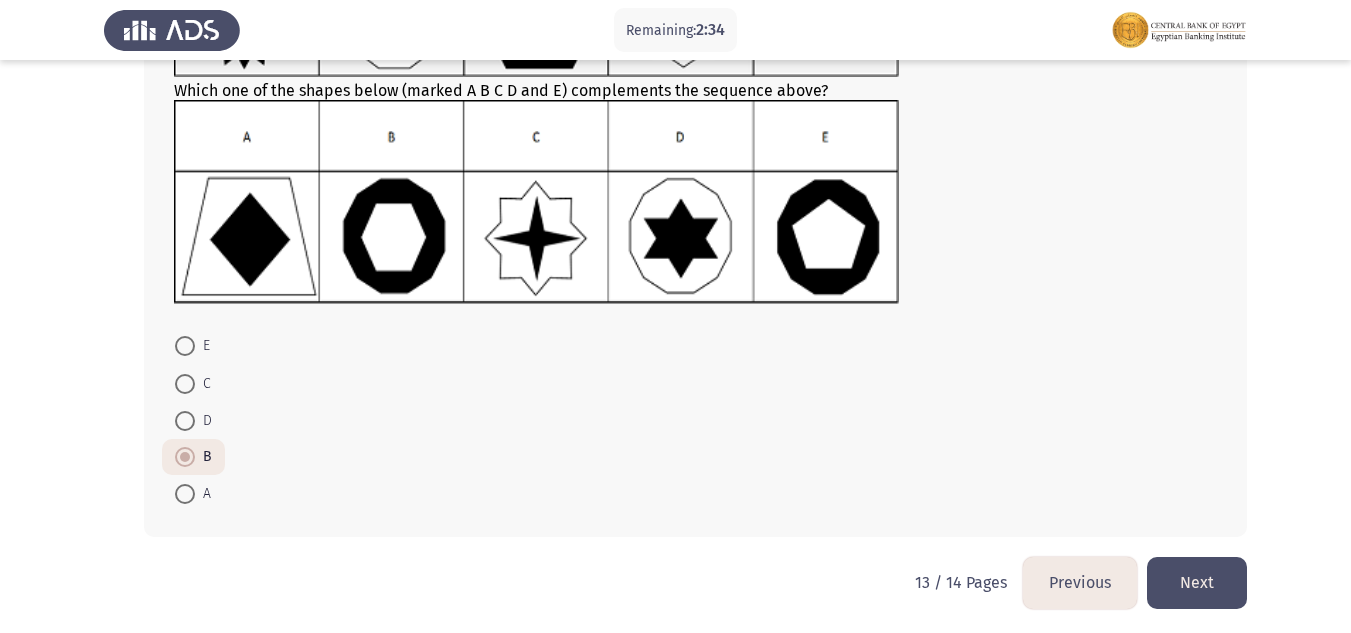 scroll, scrollTop: 236, scrollLeft: 0, axis: vertical 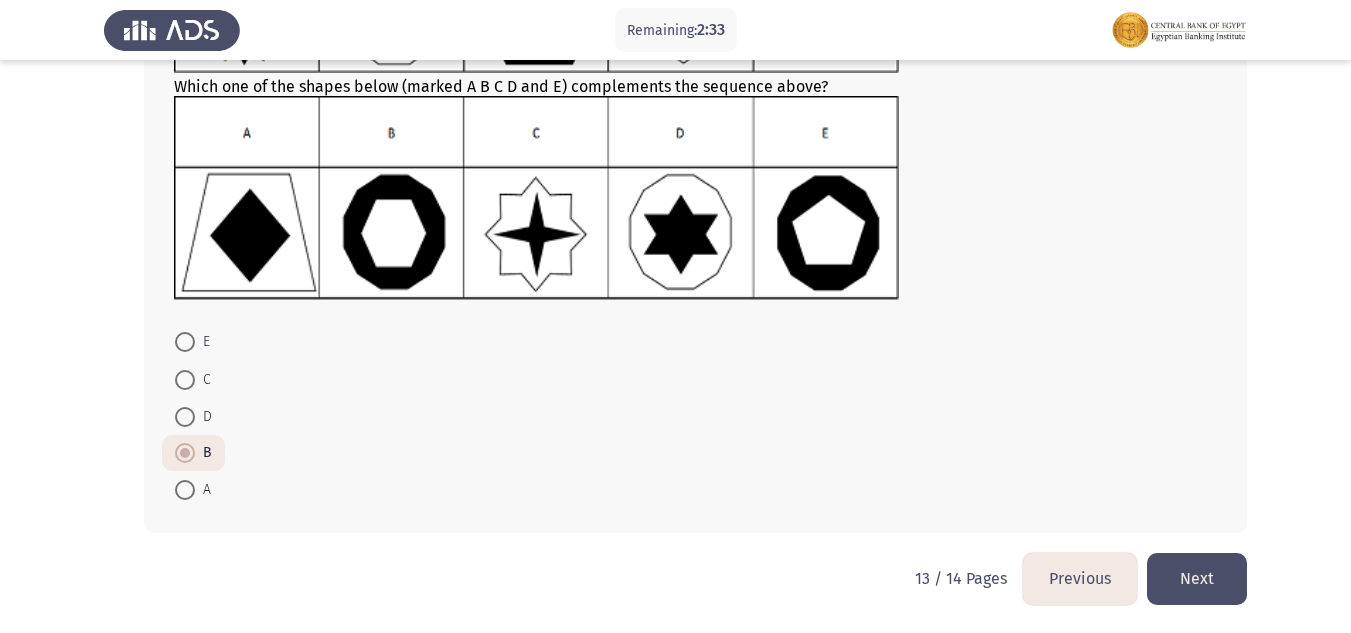 click on "Next" 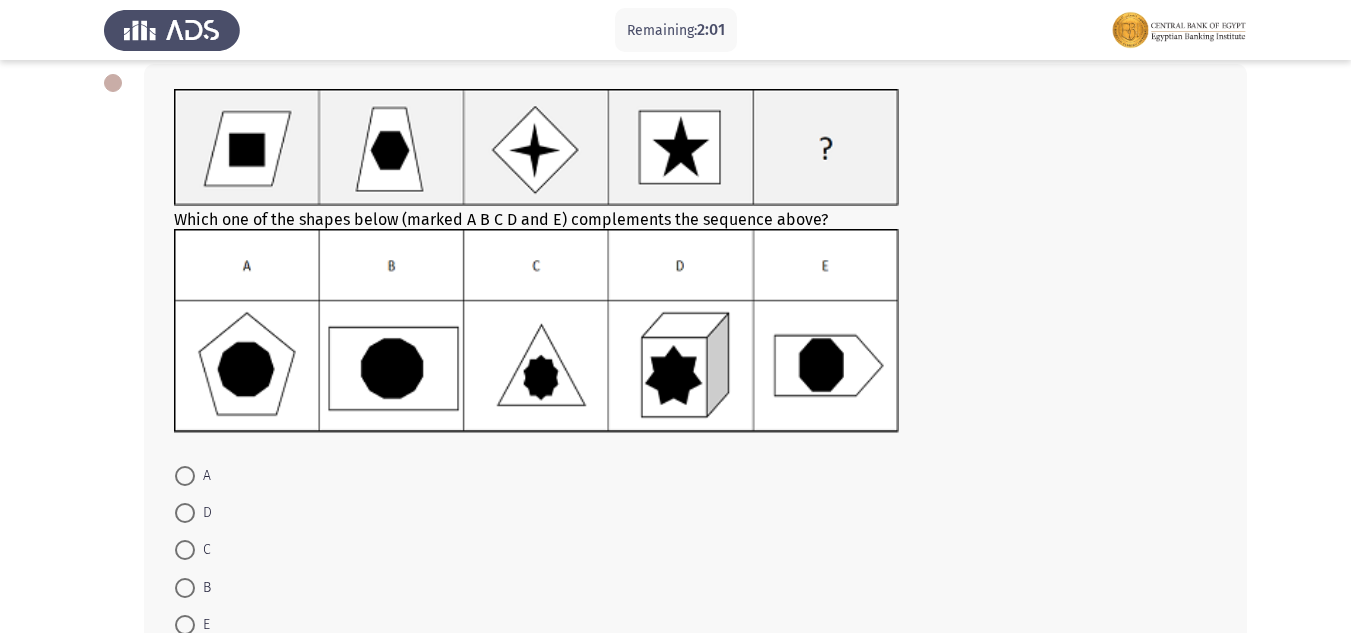 scroll, scrollTop: 139, scrollLeft: 0, axis: vertical 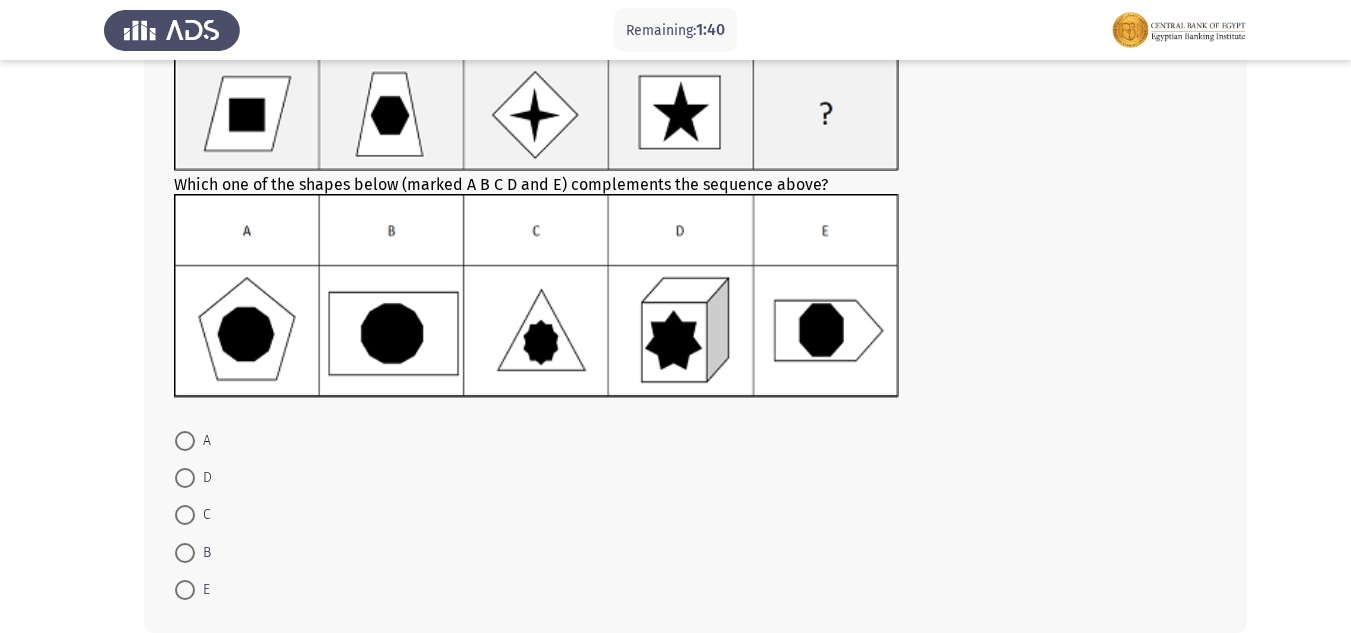 click at bounding box center [185, 553] 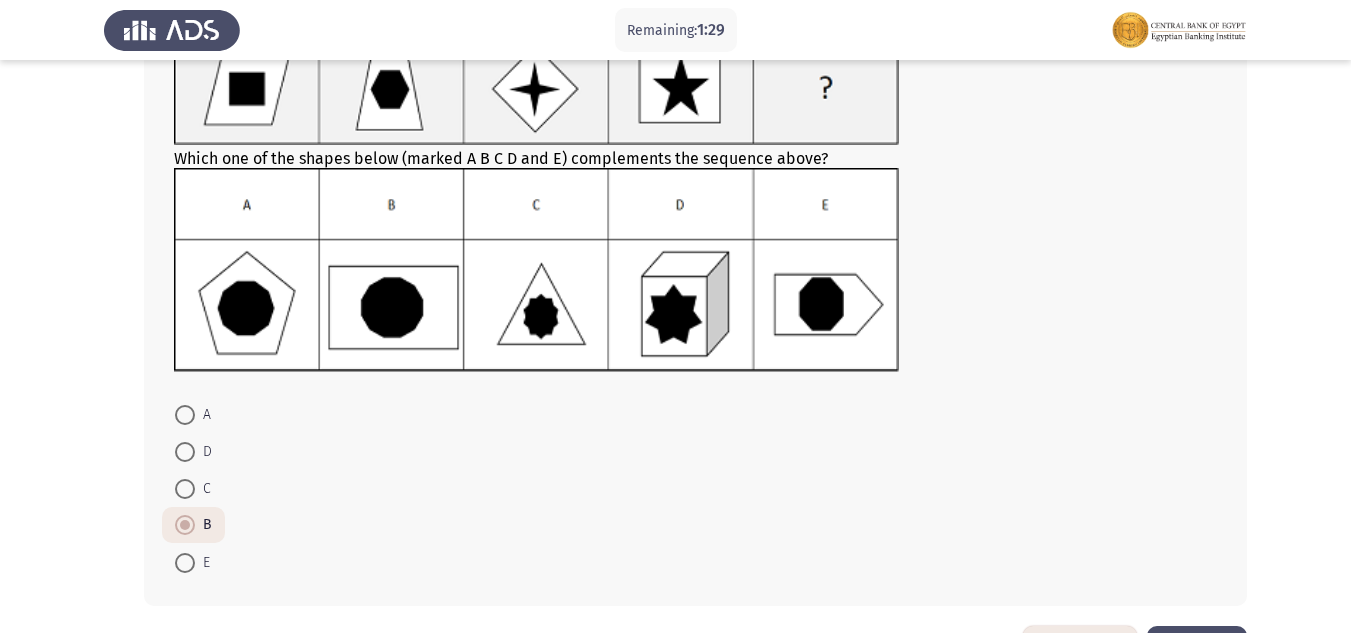 scroll, scrollTop: 238, scrollLeft: 0, axis: vertical 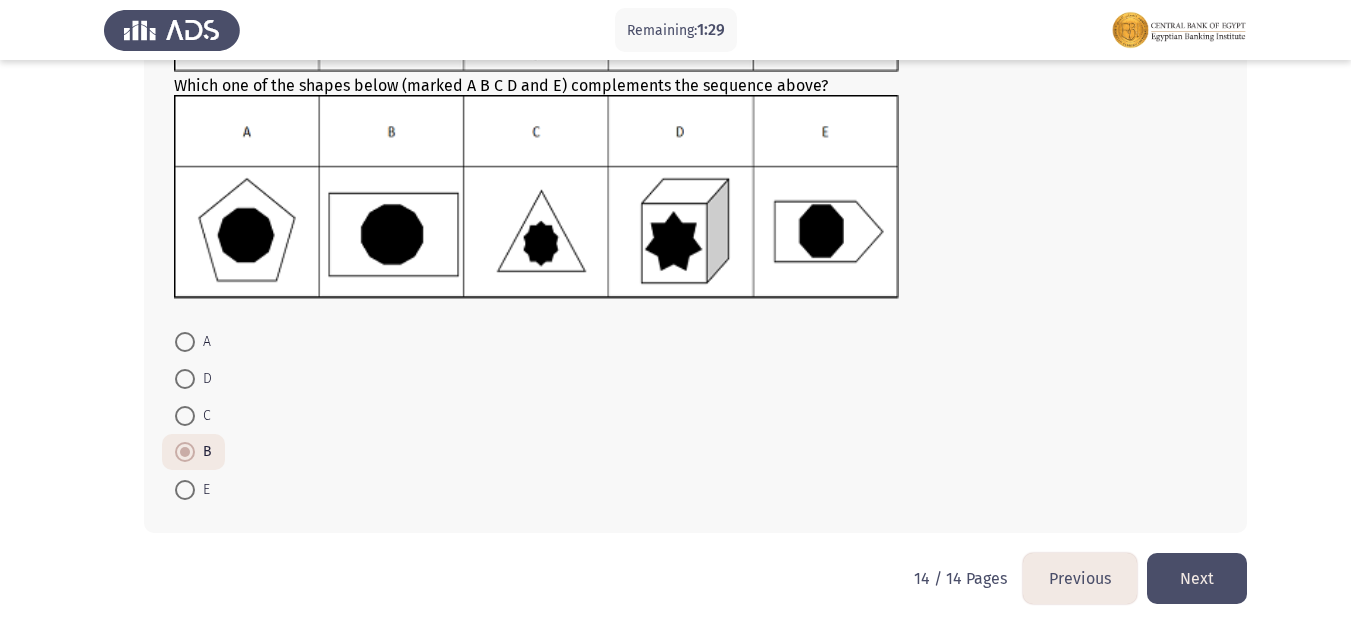 click on "Next" 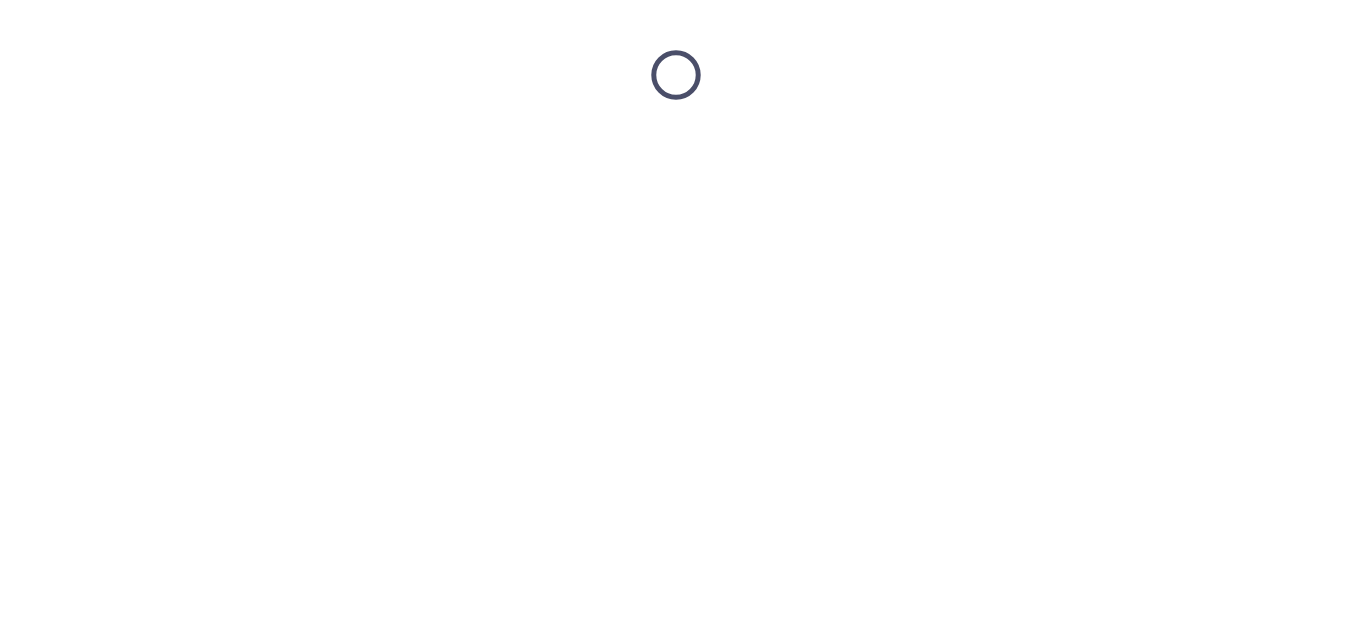 scroll, scrollTop: 0, scrollLeft: 0, axis: both 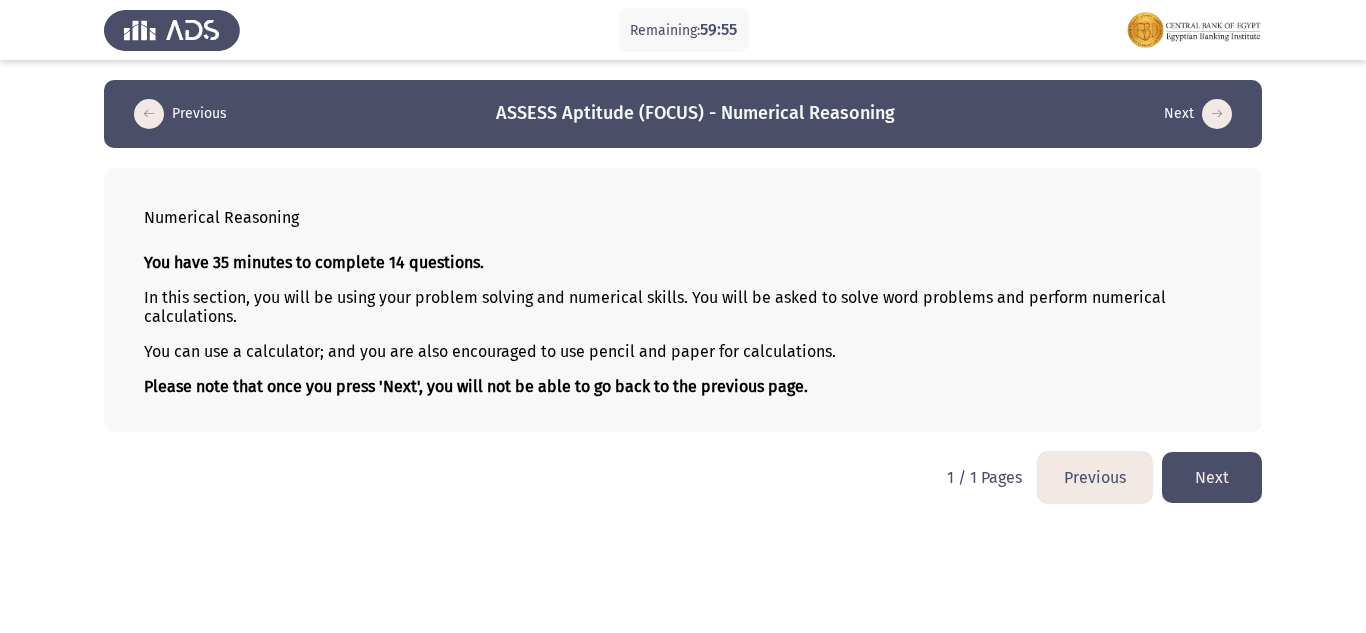 click on "Next" 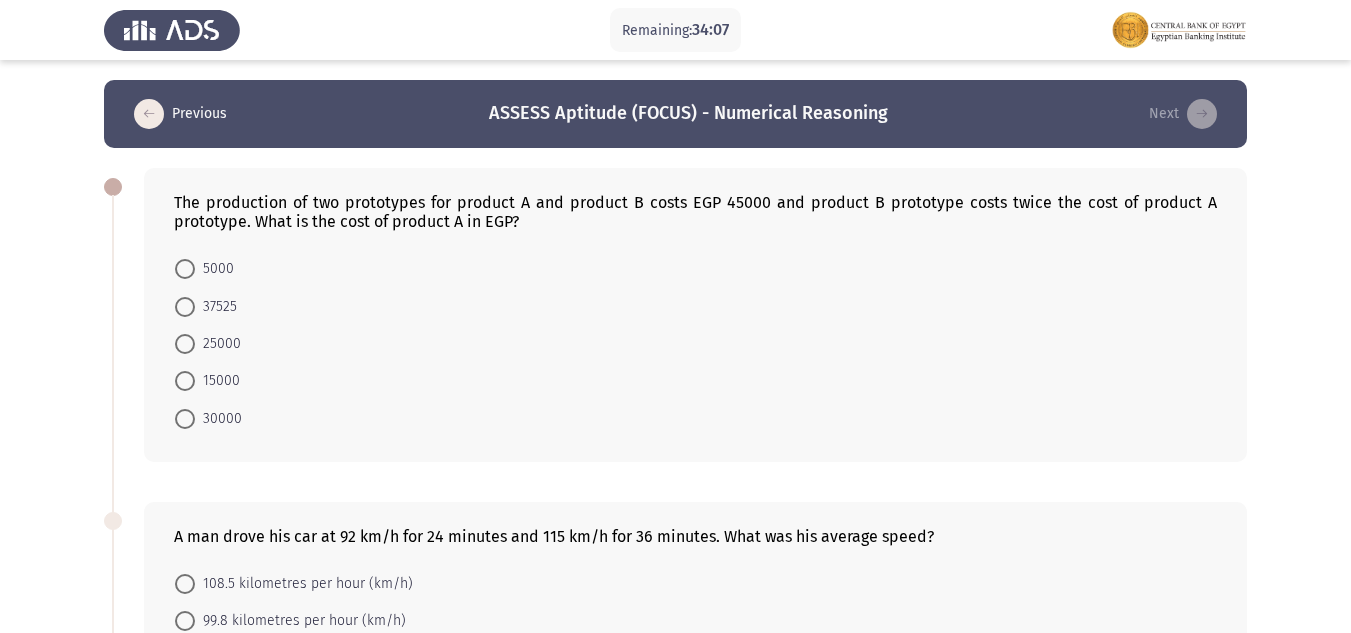click on "15000" at bounding box center [217, 381] 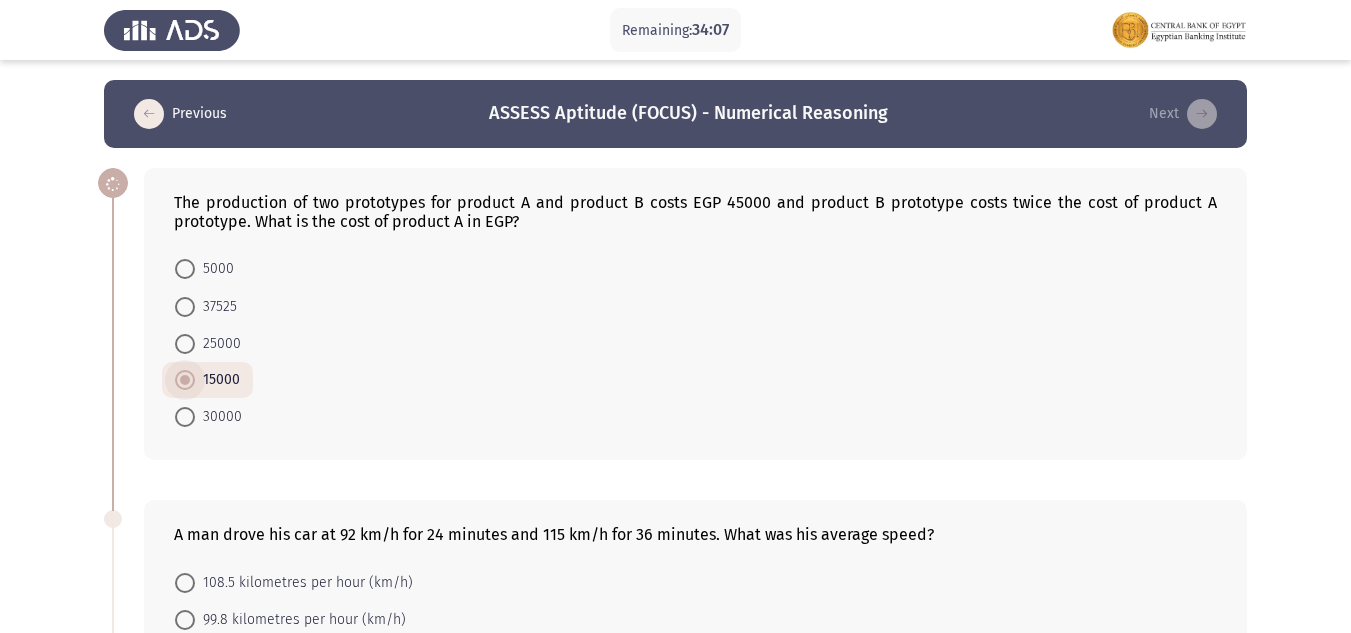 click on "15000" at bounding box center (217, 380) 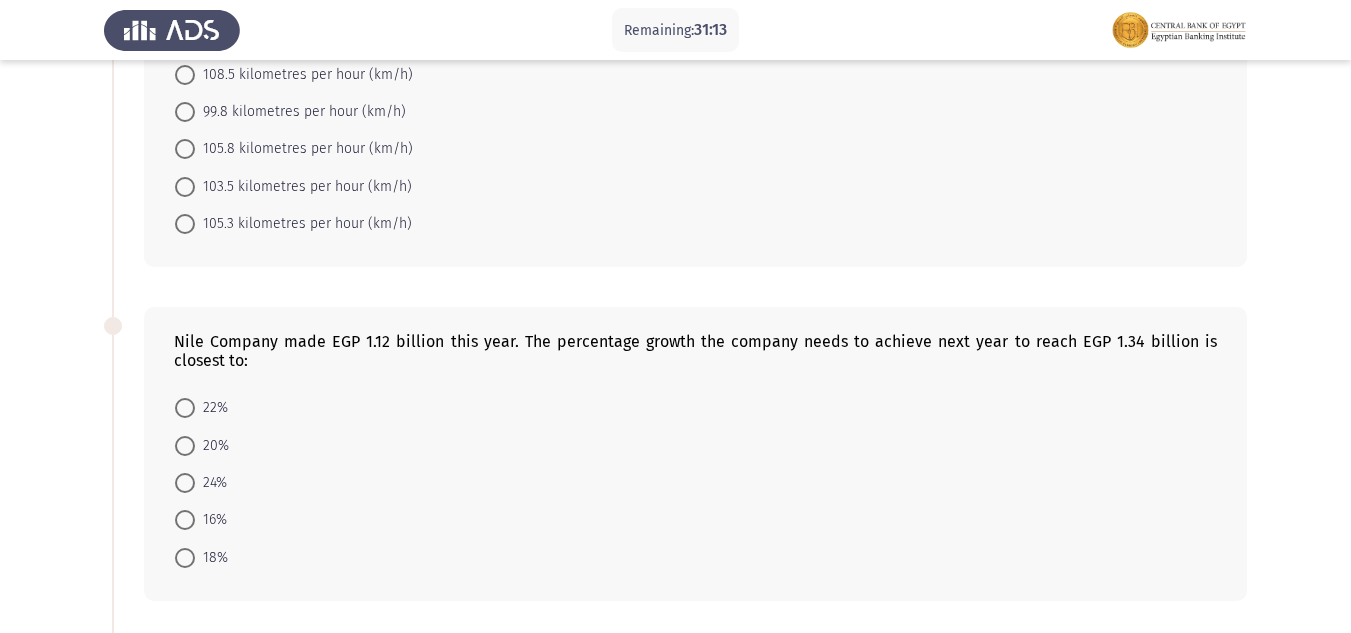scroll, scrollTop: 543, scrollLeft: 0, axis: vertical 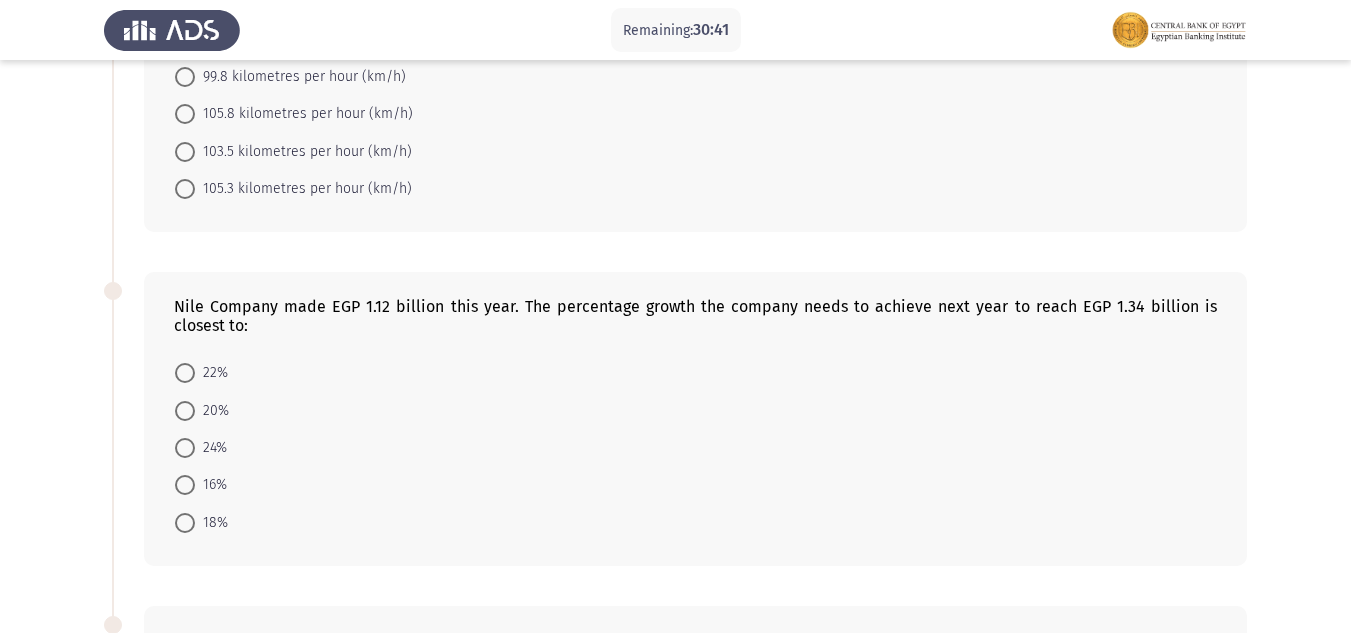 click on "20%" at bounding box center (212, 411) 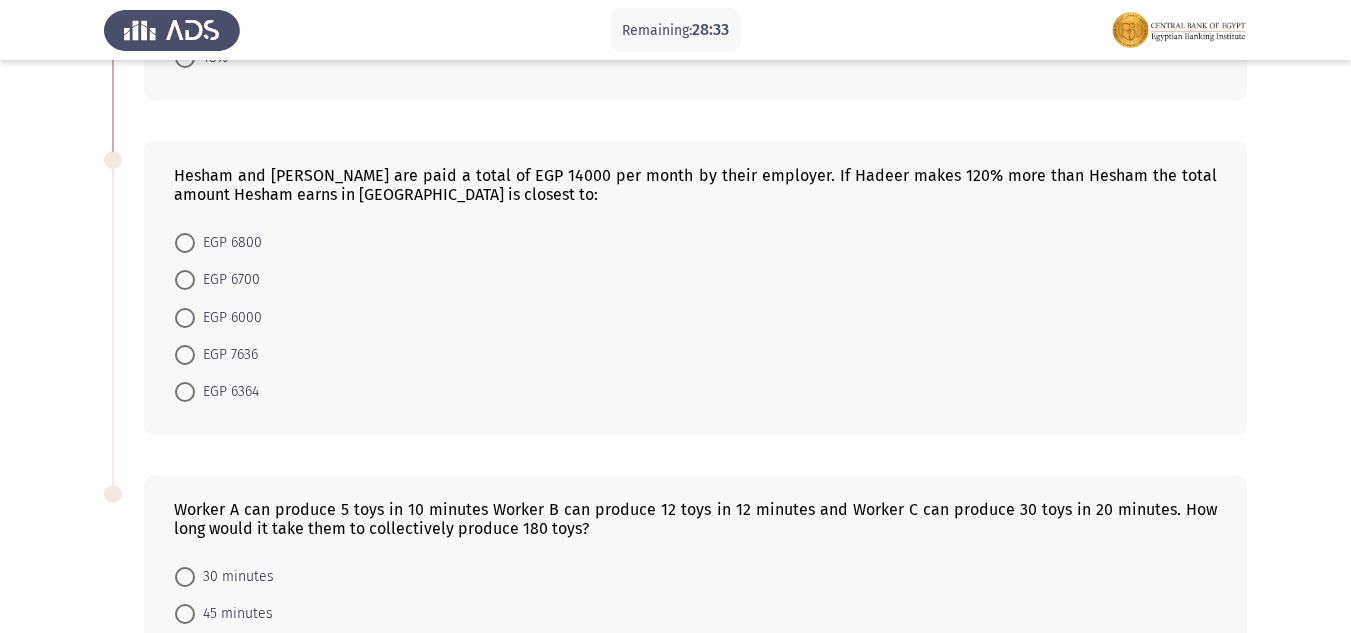 scroll, scrollTop: 1200, scrollLeft: 0, axis: vertical 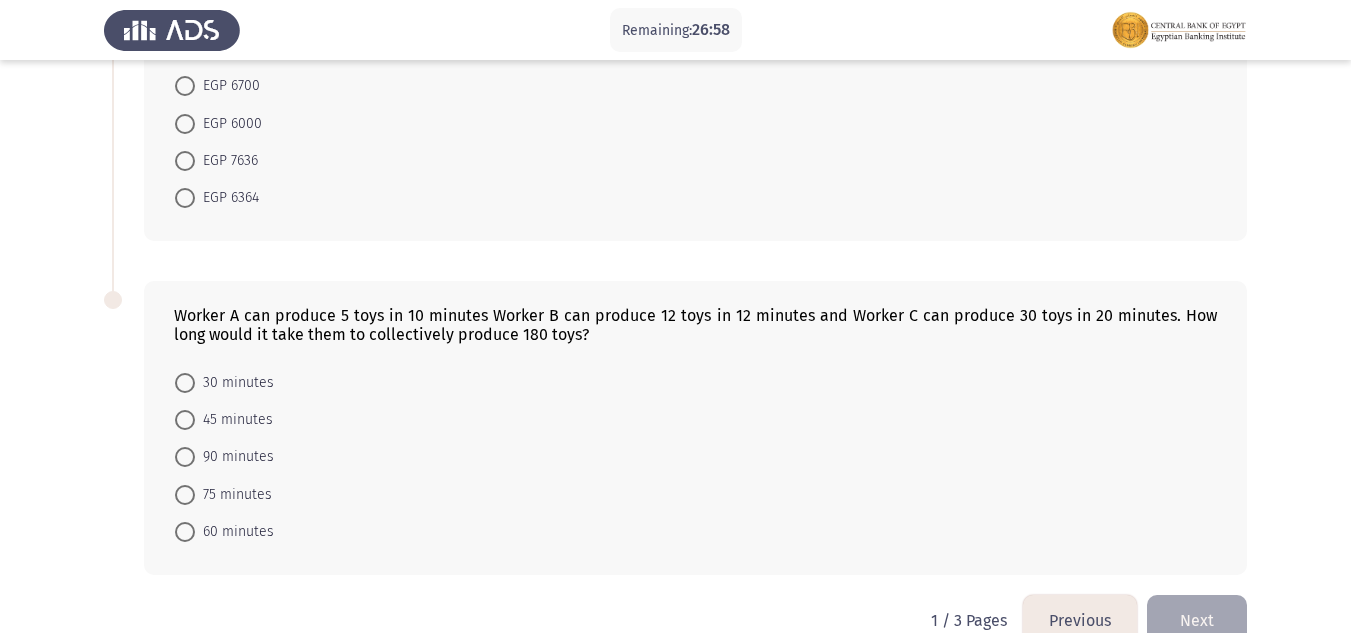 click on "45 minutes" at bounding box center (224, 419) 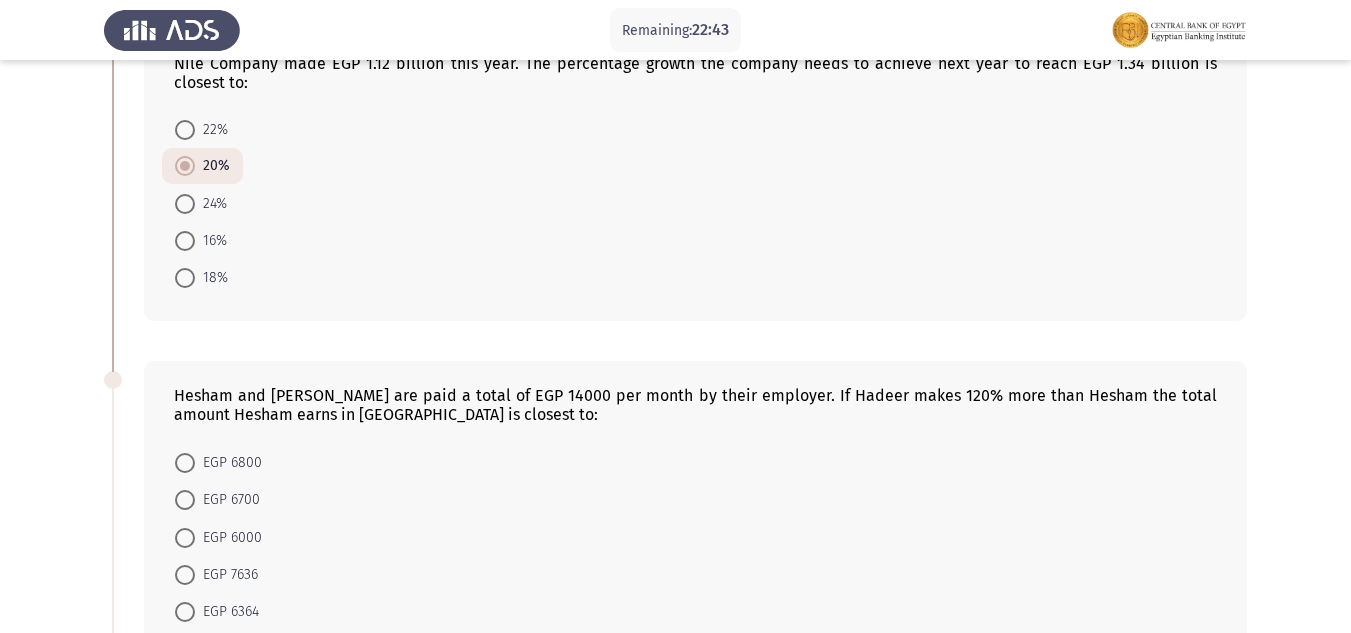 scroll, scrollTop: 841, scrollLeft: 0, axis: vertical 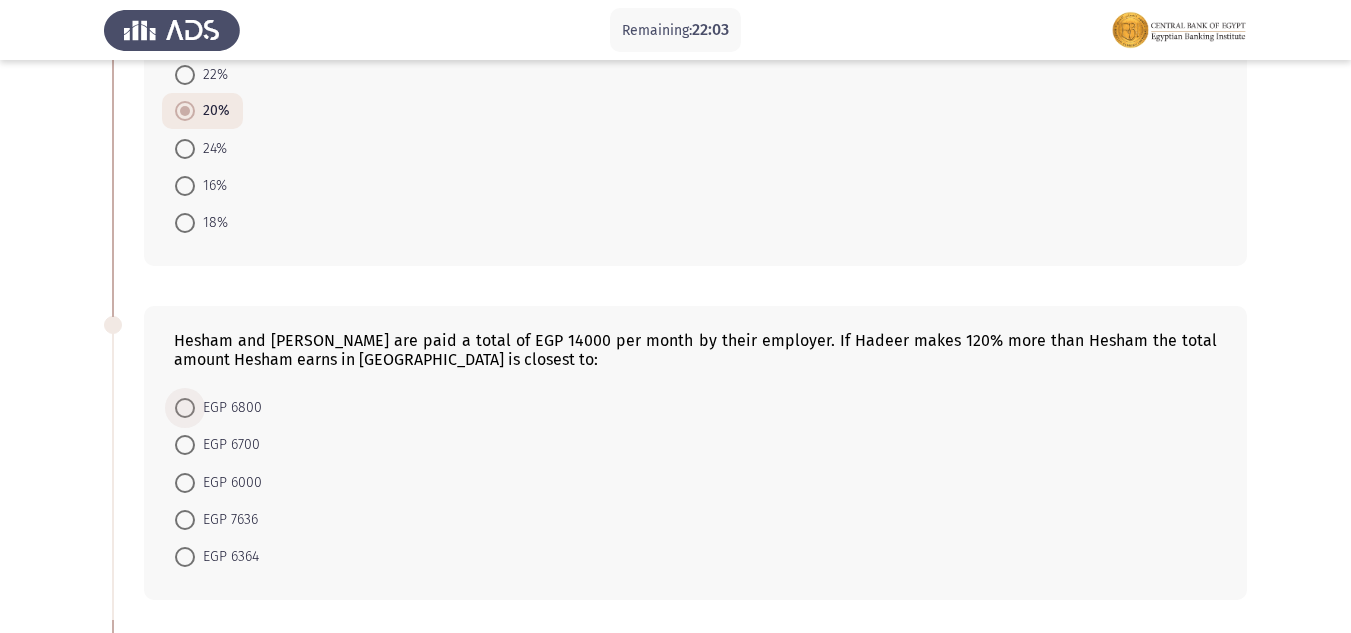 click at bounding box center [185, 408] 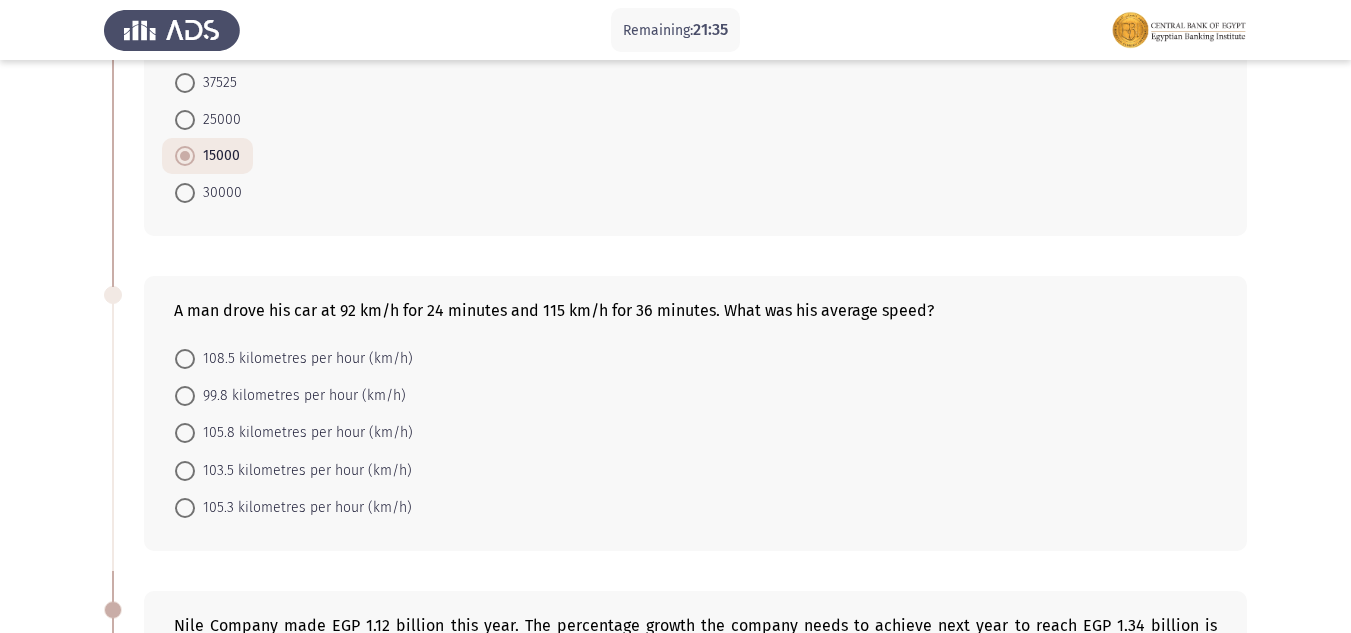 scroll, scrollTop: 239, scrollLeft: 0, axis: vertical 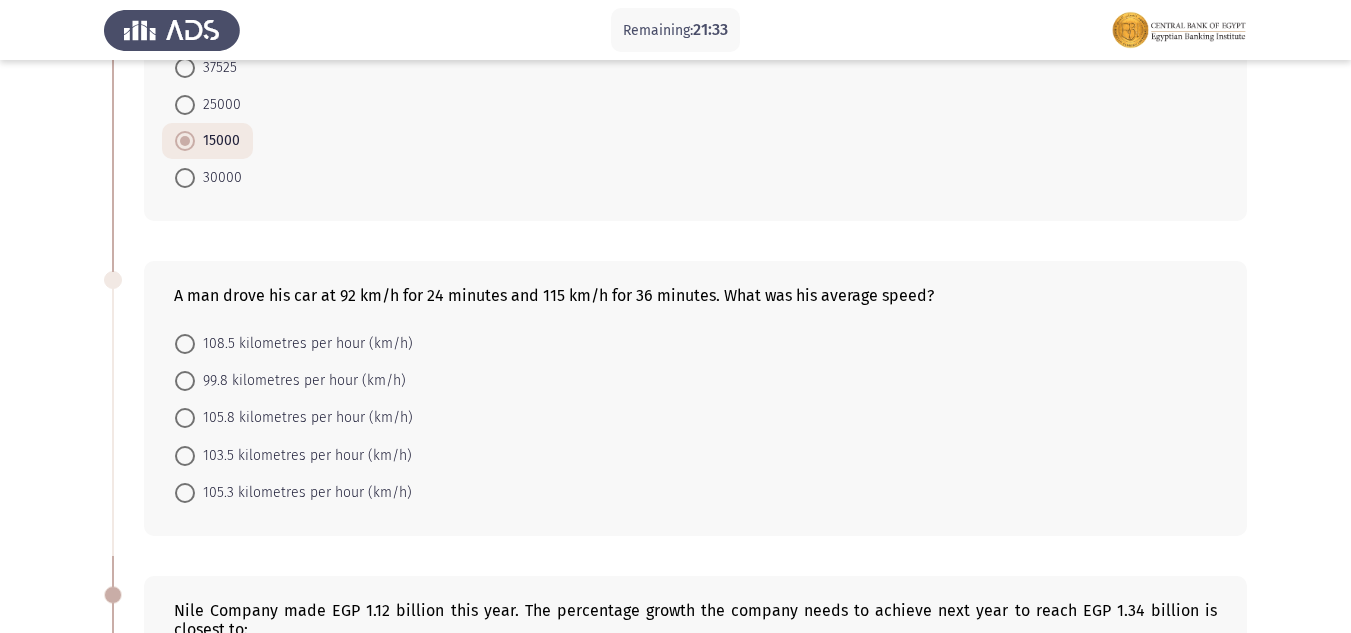 click on "105.8 kilometres per hour (km/h)" at bounding box center [304, 418] 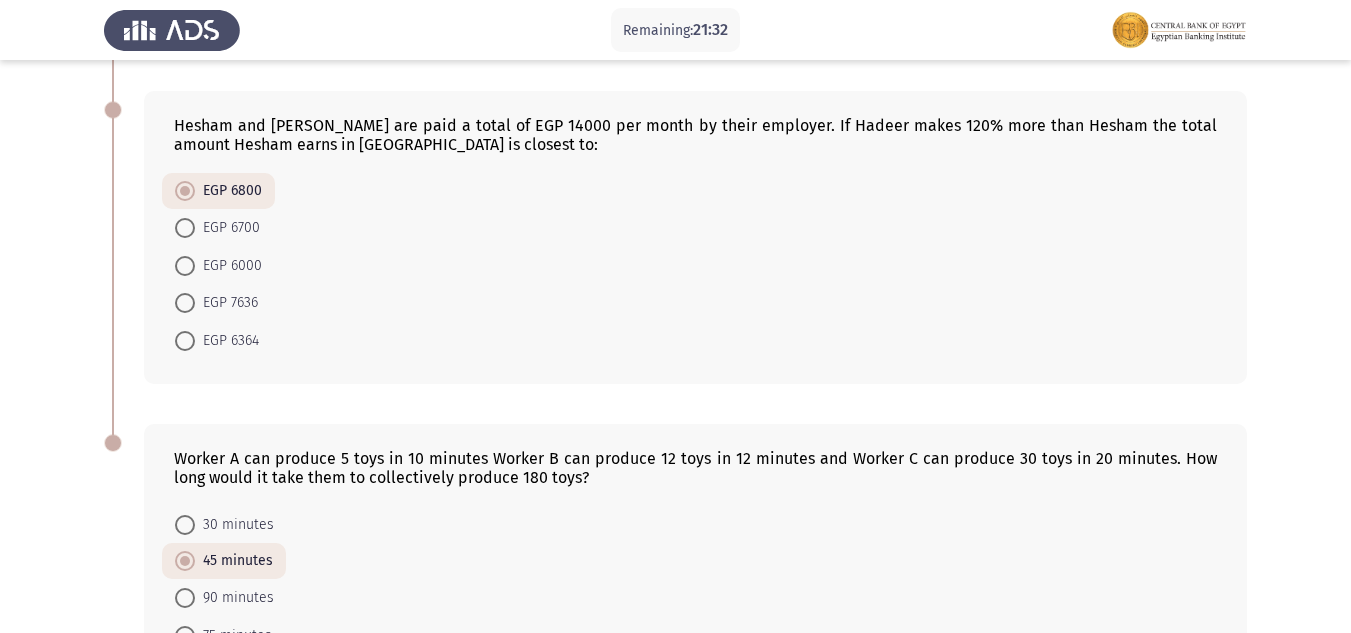 scroll, scrollTop: 1238, scrollLeft: 0, axis: vertical 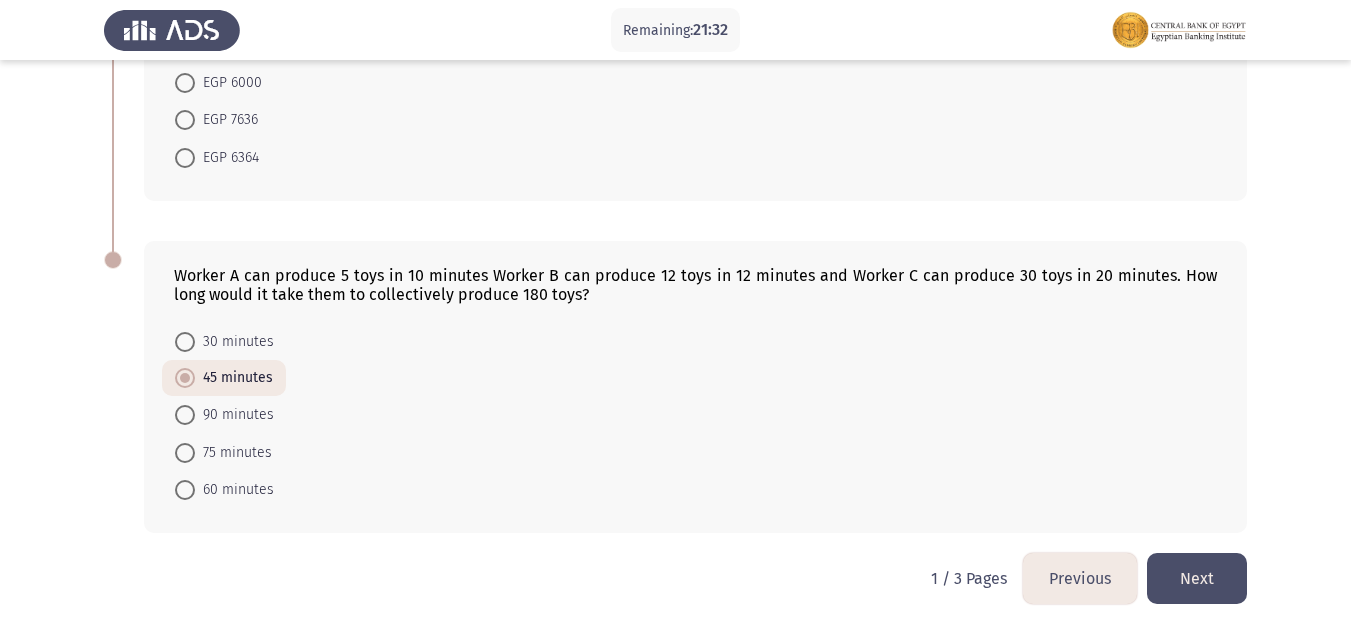 click on "Next" 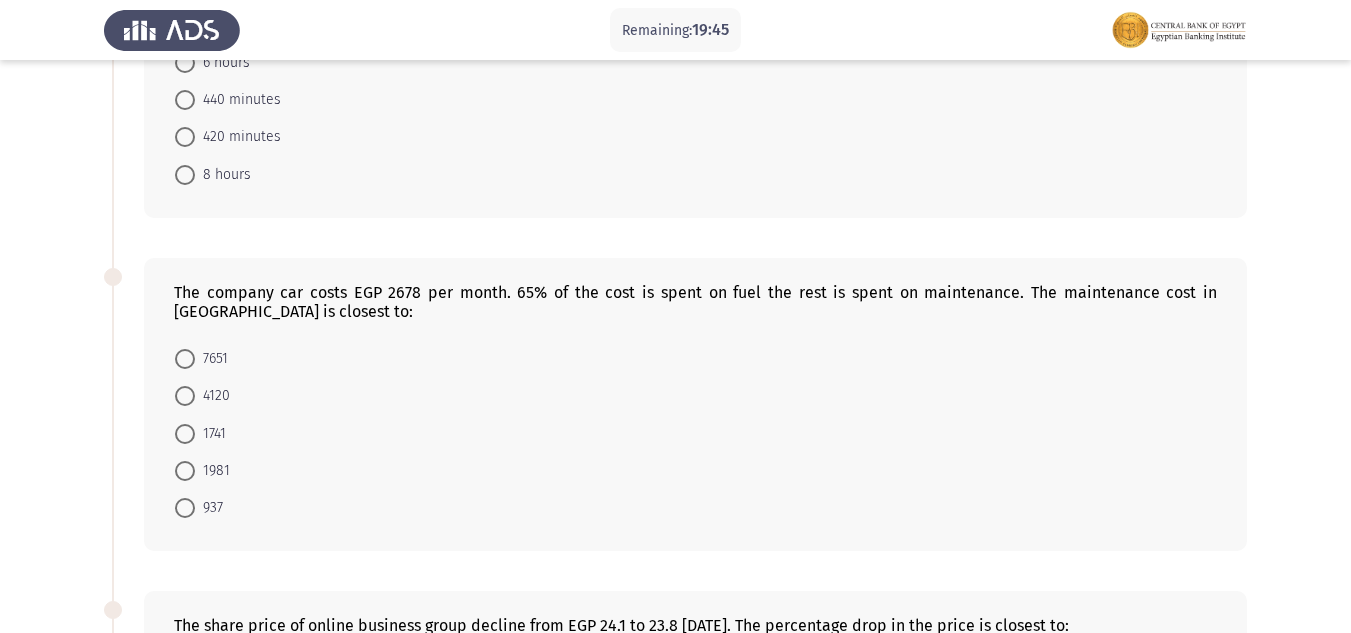 scroll, scrollTop: 245, scrollLeft: 0, axis: vertical 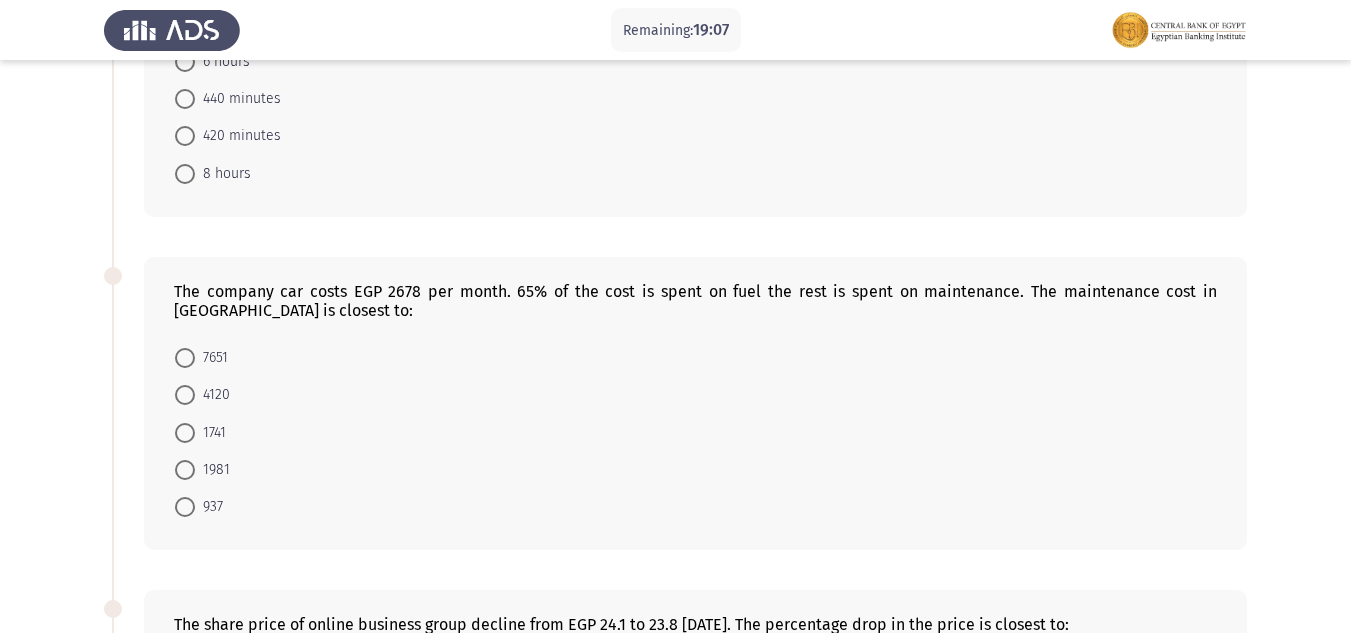 click on "937" at bounding box center [199, 506] 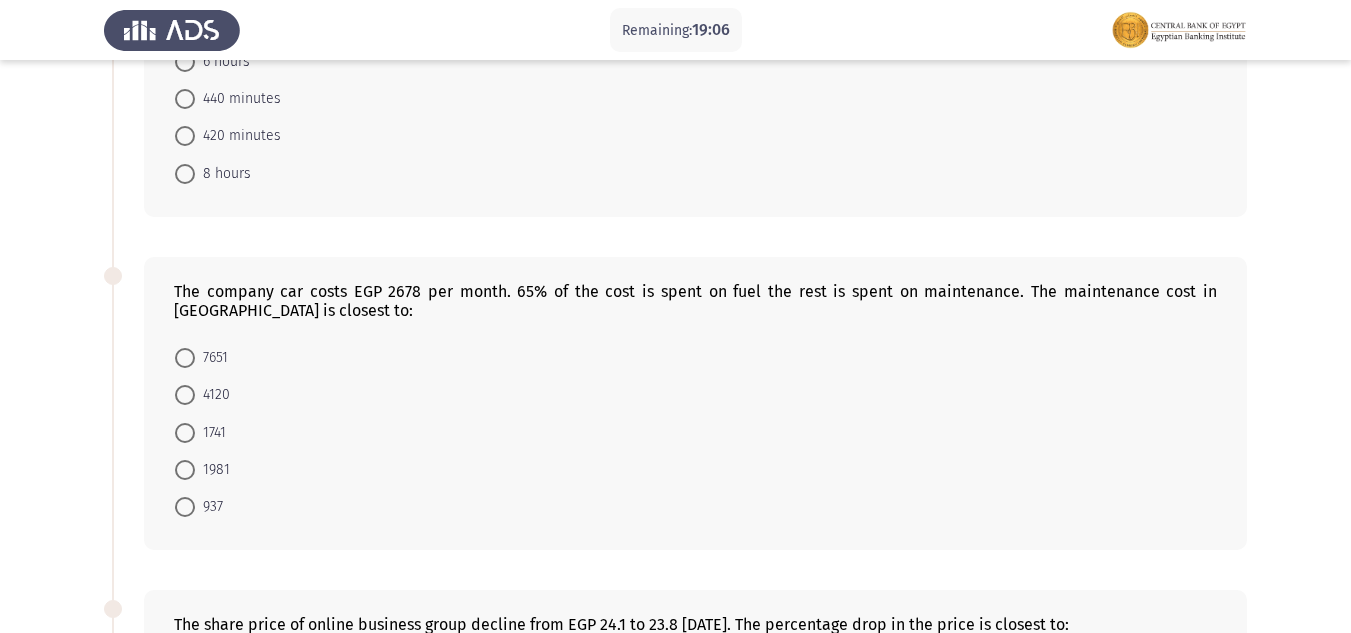click on "937" at bounding box center [199, 506] 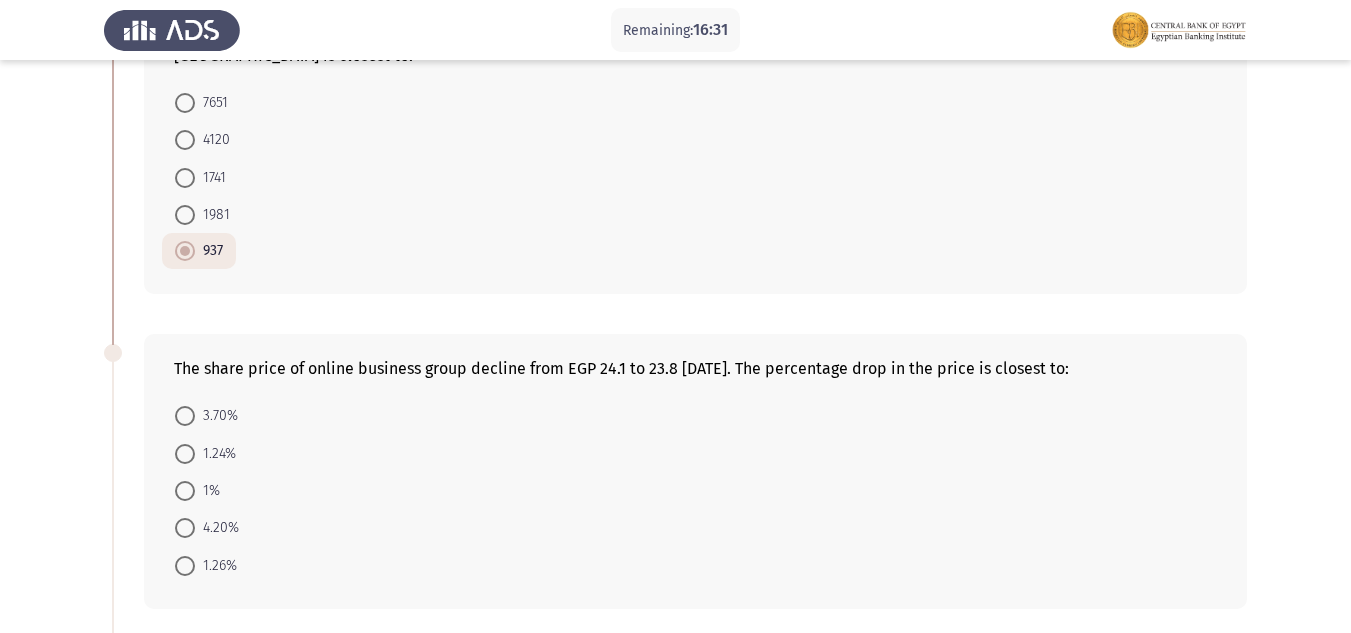 scroll, scrollTop: 600, scrollLeft: 0, axis: vertical 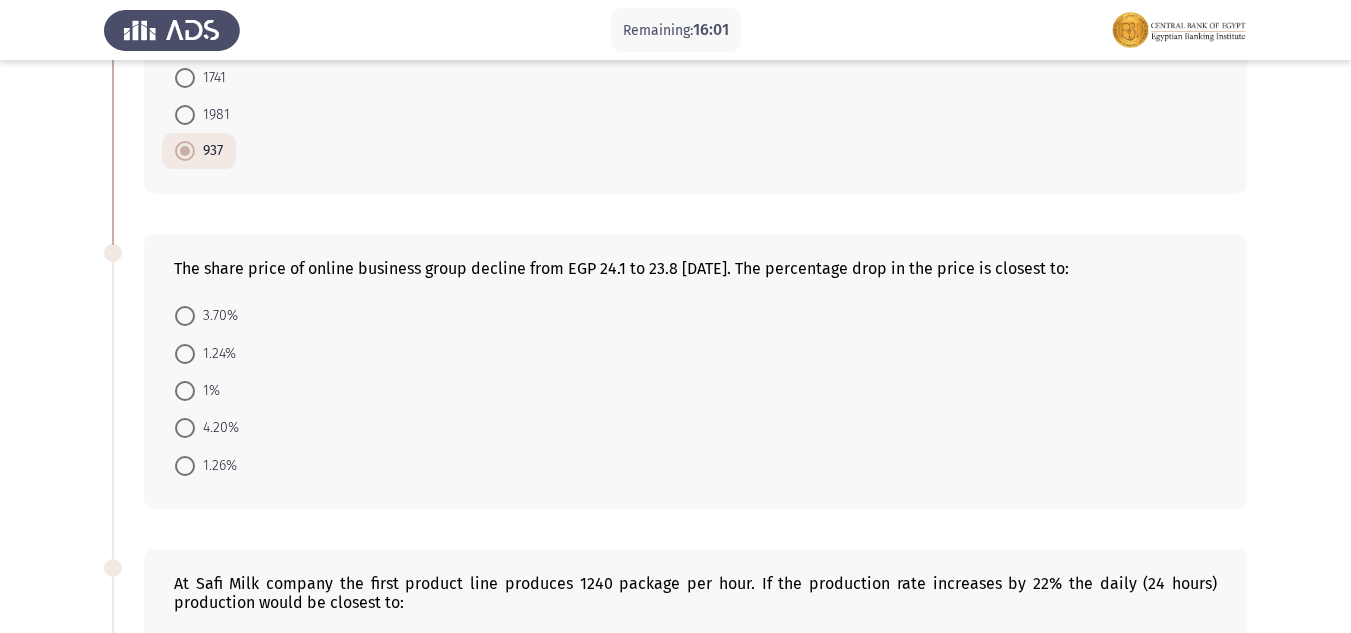click on "1.24%" at bounding box center (205, 352) 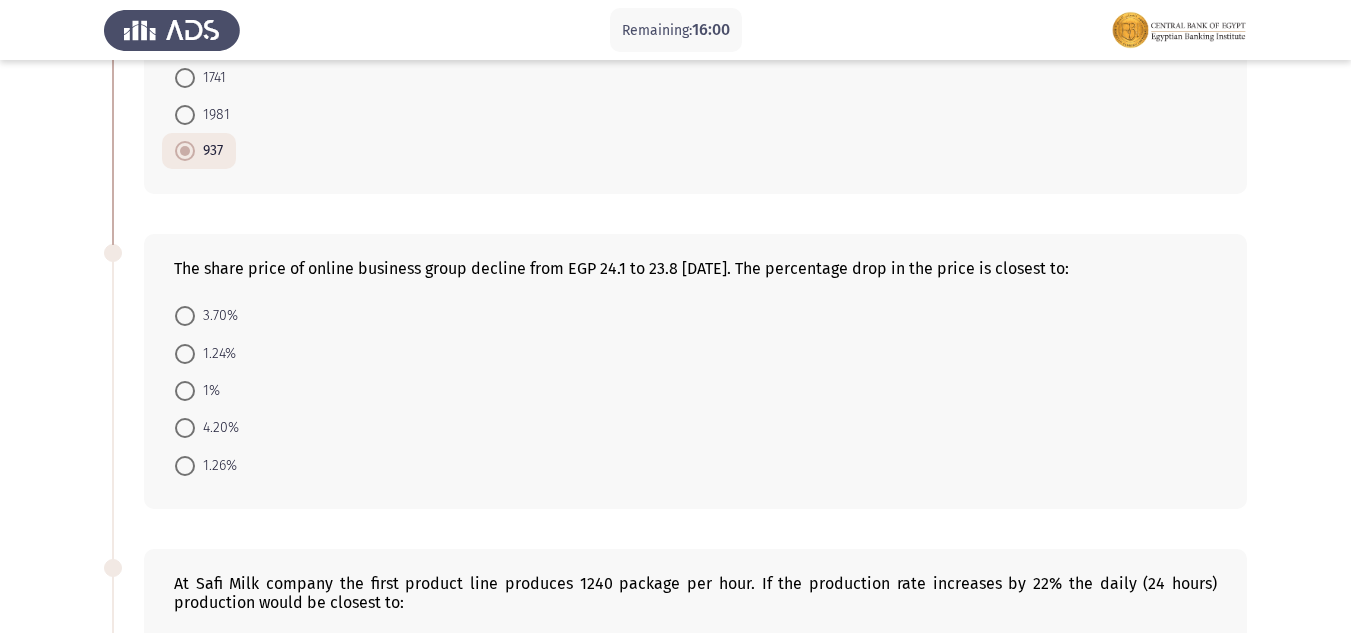click at bounding box center (185, 354) 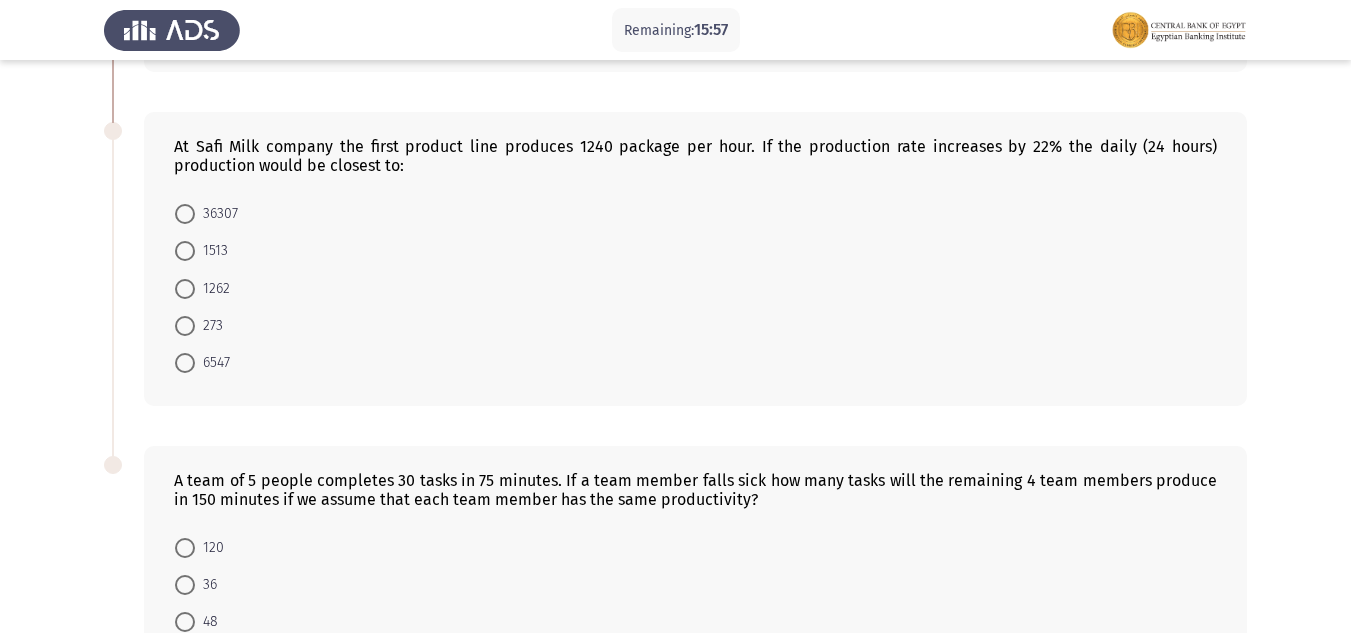 scroll, scrollTop: 1000, scrollLeft: 0, axis: vertical 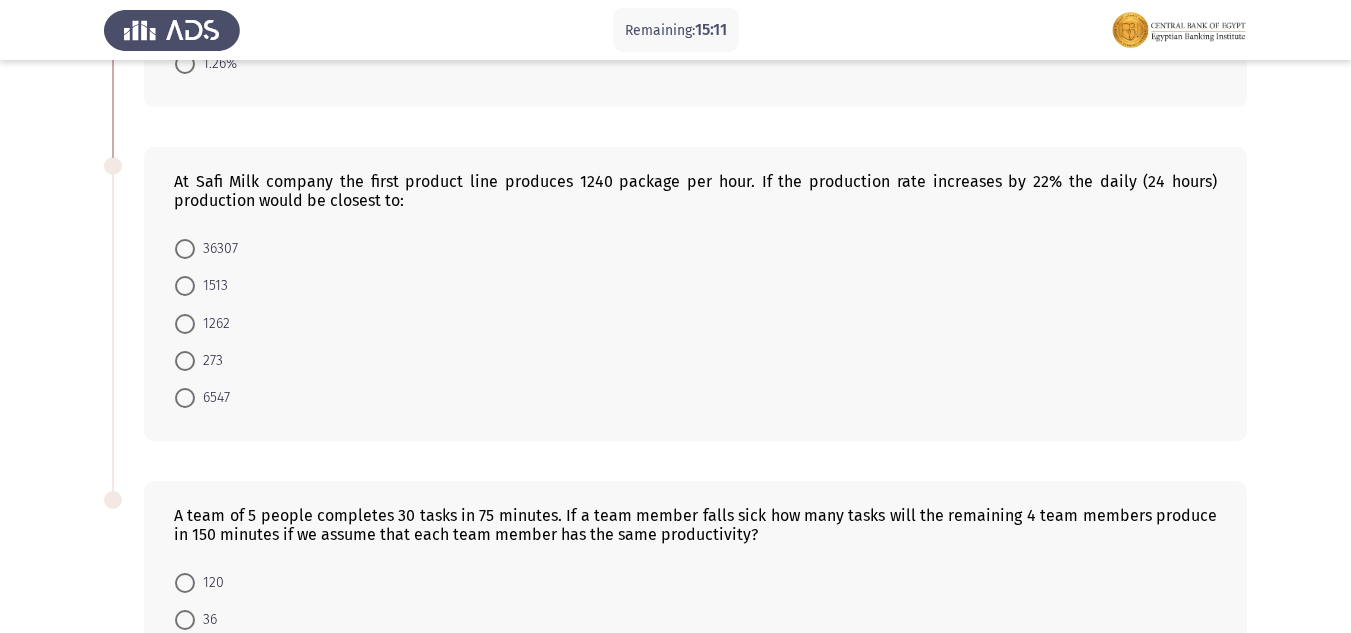 click on "36307" at bounding box center (216, 249) 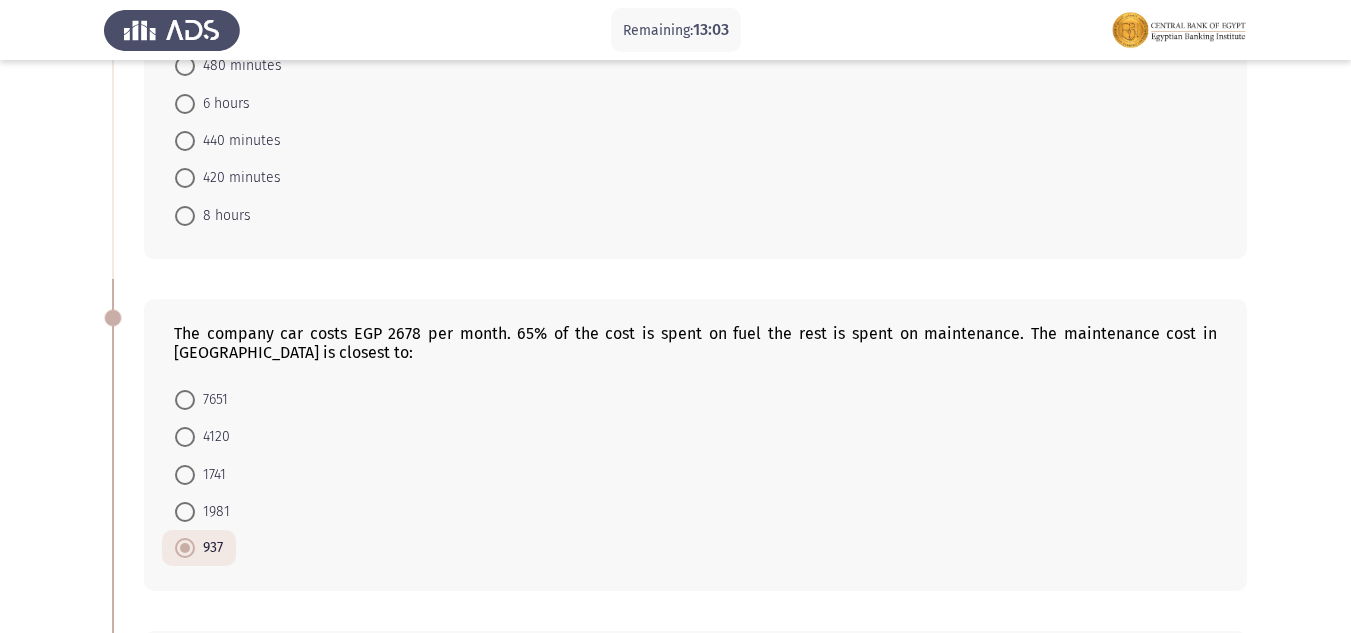 scroll, scrollTop: 41, scrollLeft: 0, axis: vertical 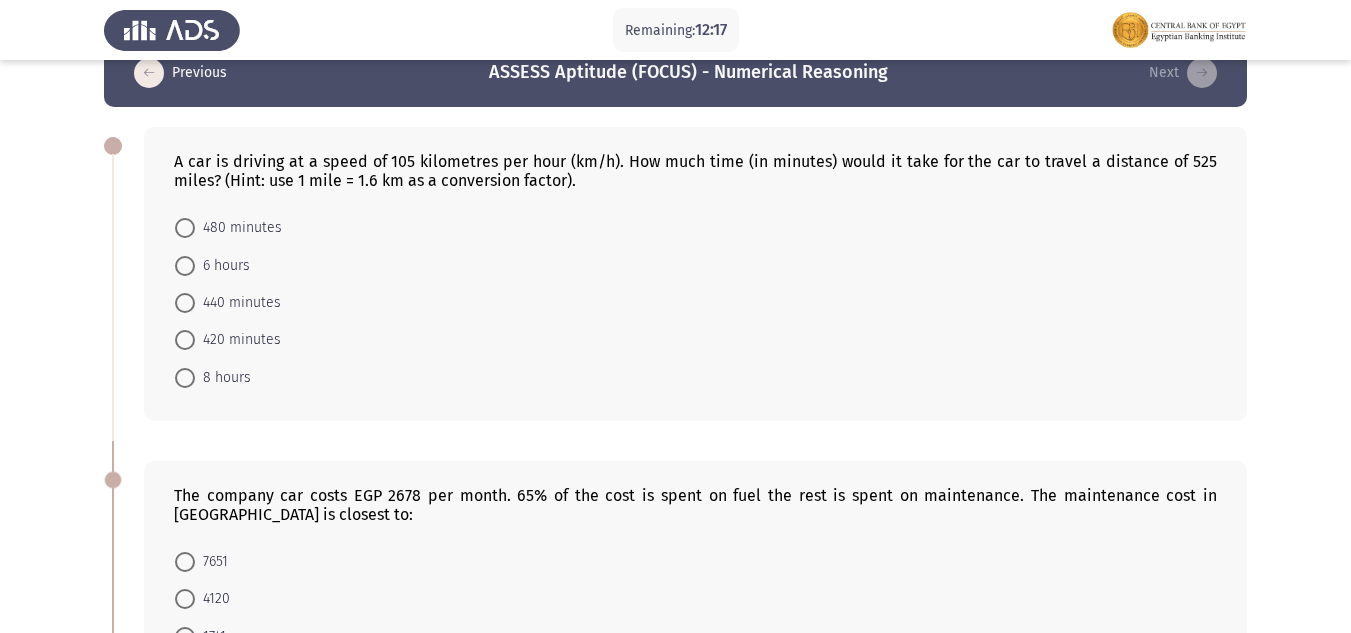click on "480 minutes" at bounding box center (228, 227) 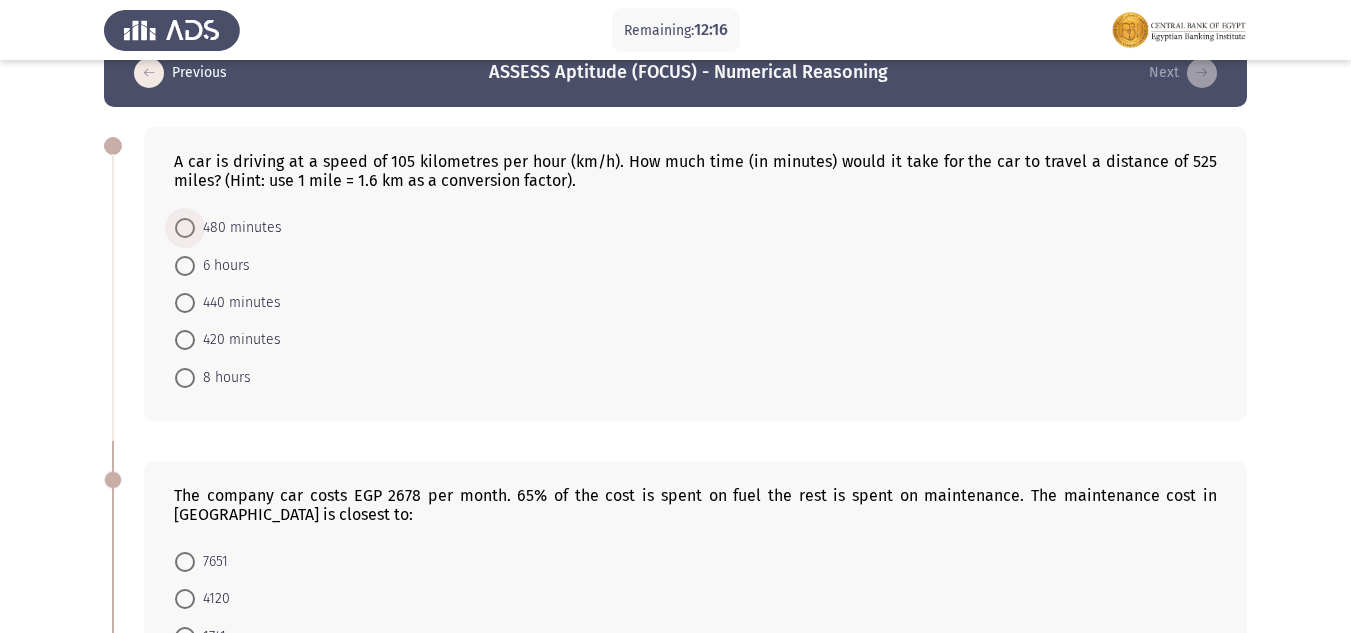 click at bounding box center [185, 228] 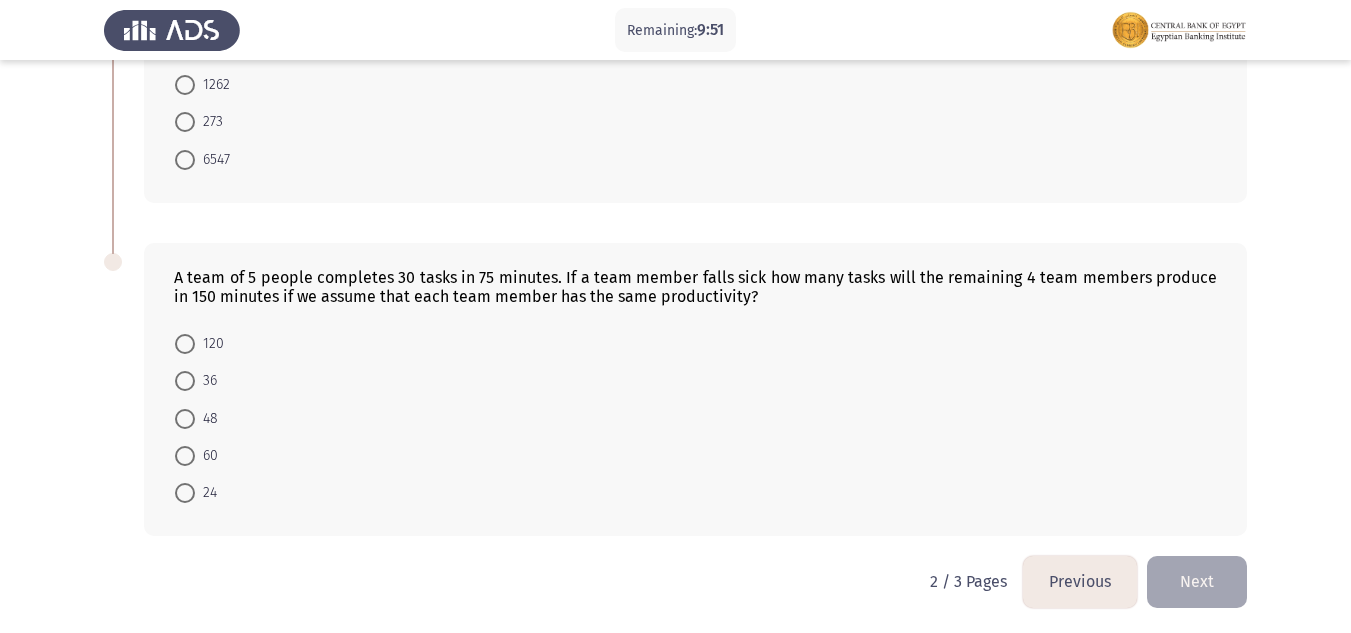 scroll, scrollTop: 1239, scrollLeft: 0, axis: vertical 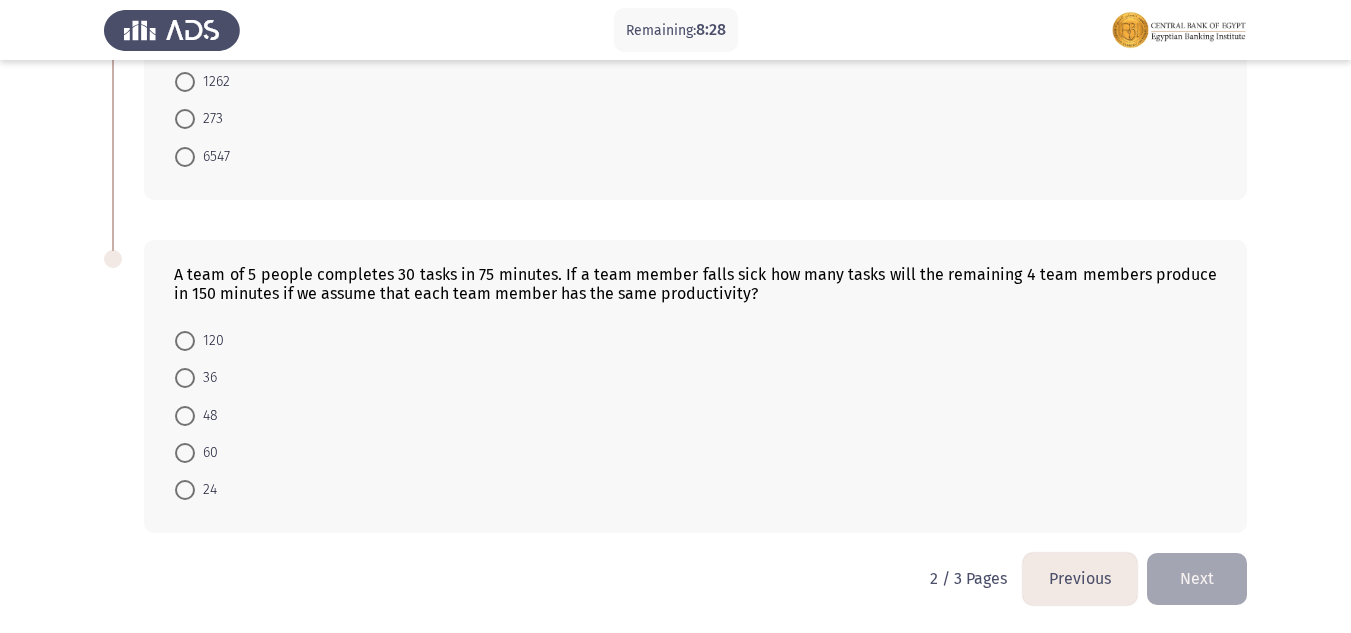 click at bounding box center [185, 453] 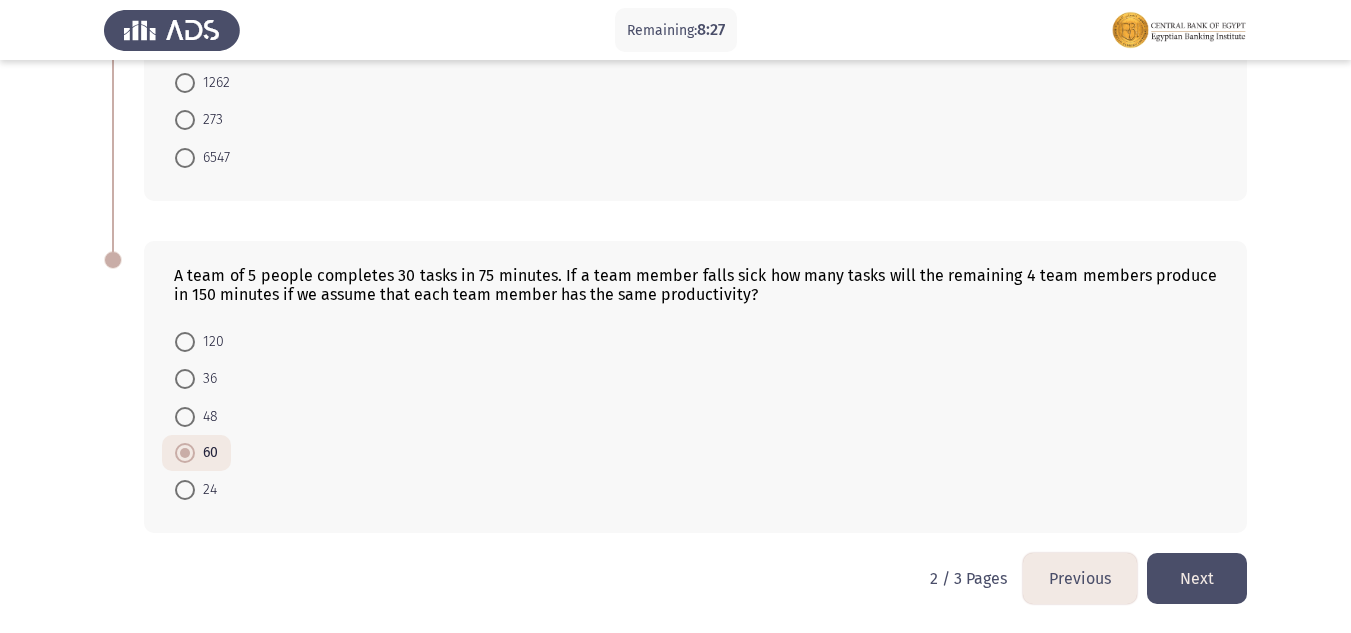 click on "Next" 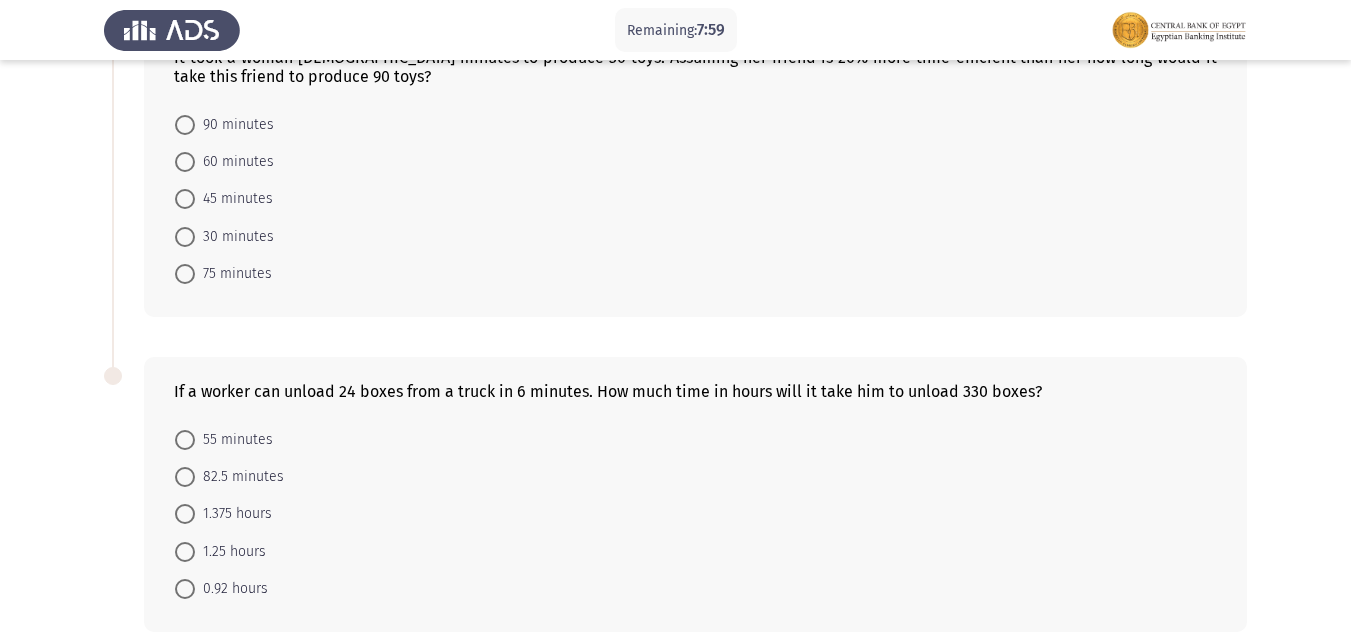 scroll, scrollTop: 900, scrollLeft: 0, axis: vertical 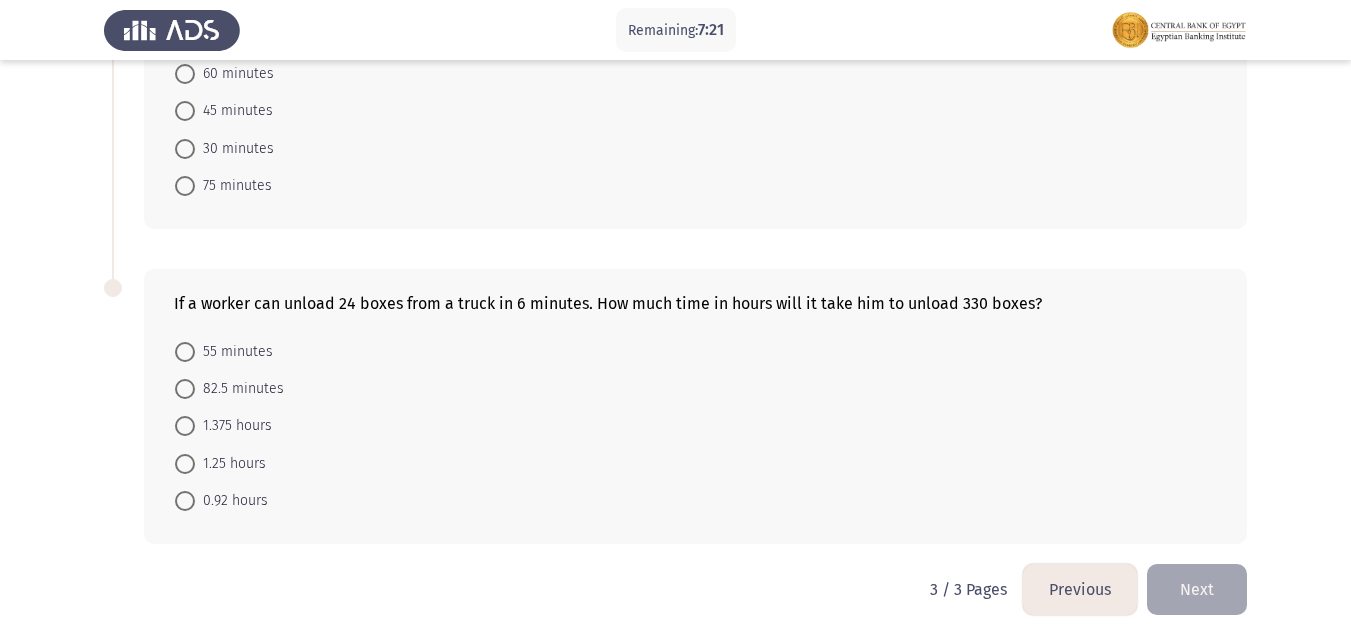 click on "82.5 minutes" at bounding box center (239, 389) 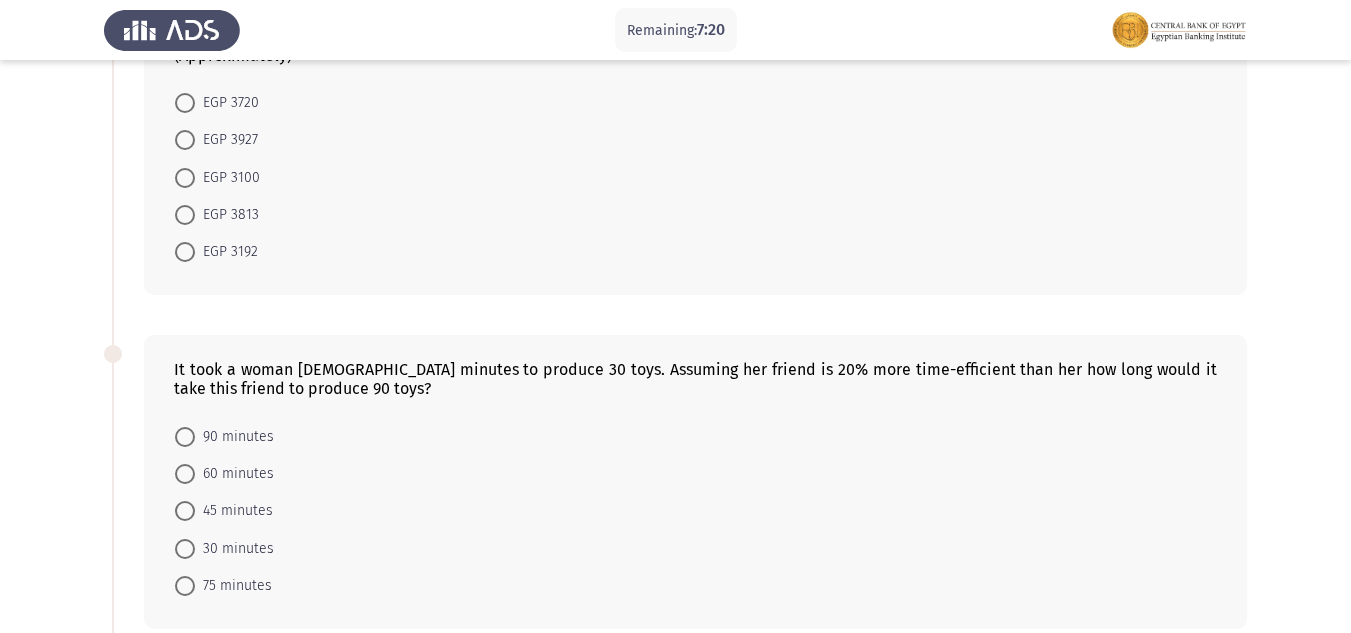scroll, scrollTop: 600, scrollLeft: 0, axis: vertical 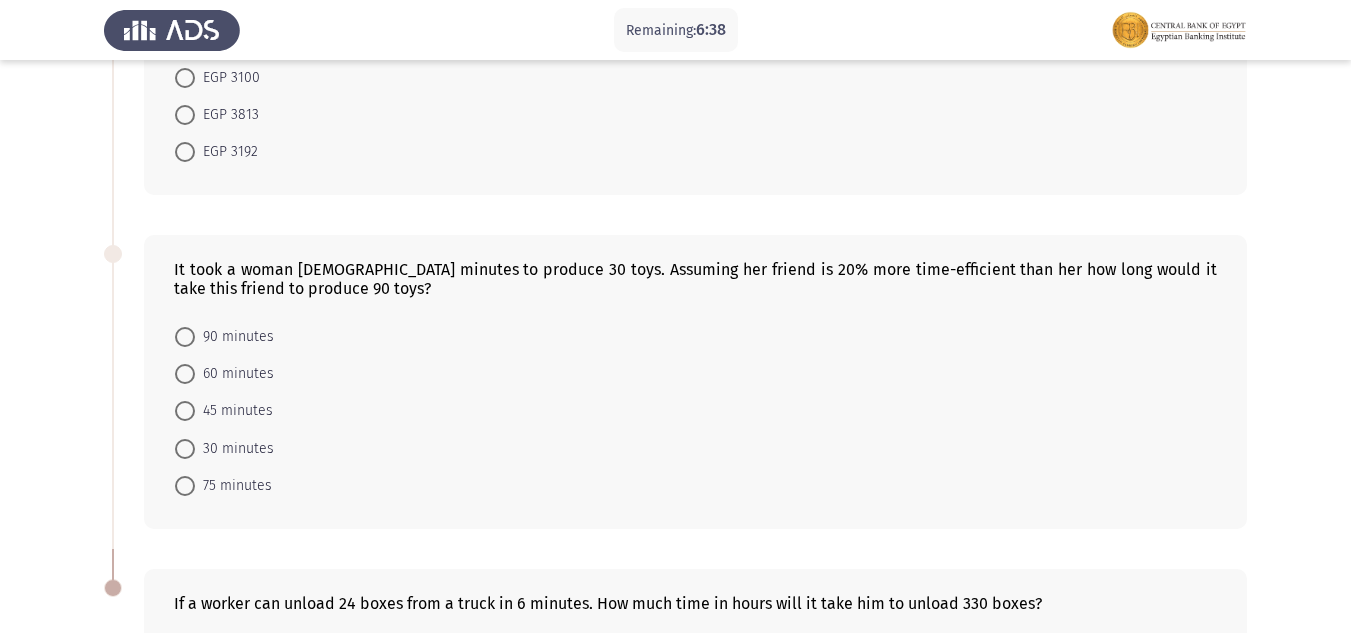 click on "60 minutes" at bounding box center (234, 374) 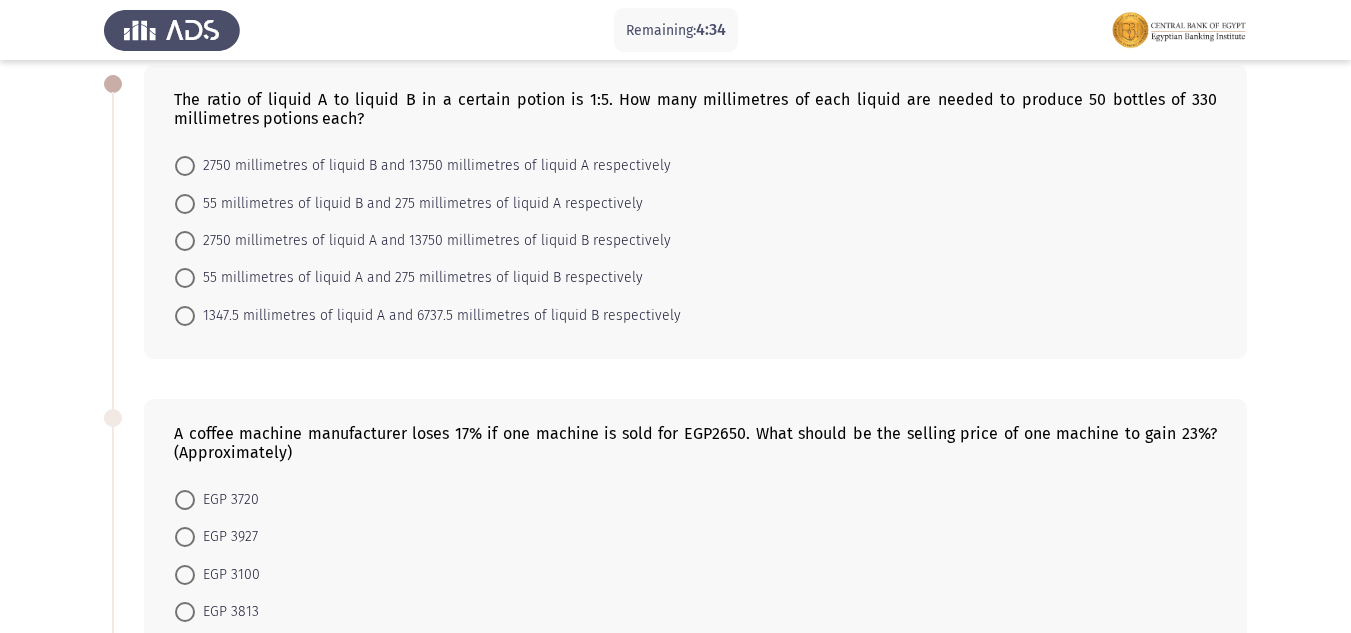 scroll, scrollTop: 0, scrollLeft: 0, axis: both 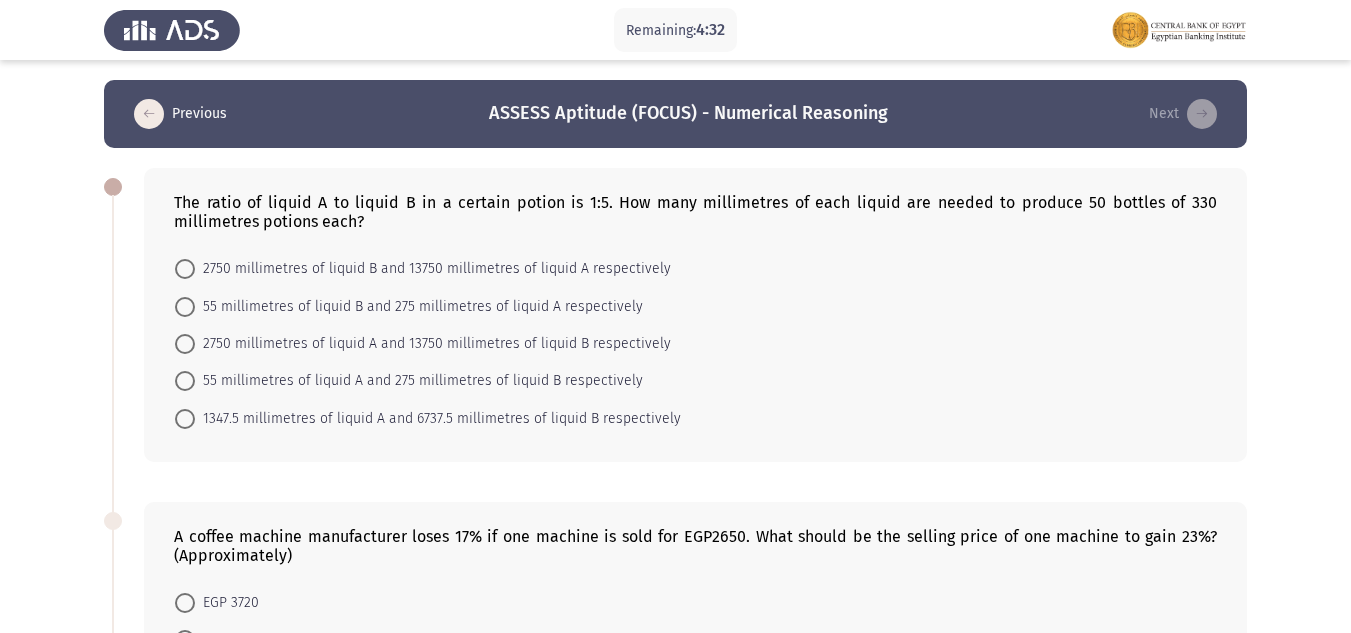 click on "55 millimetres of liquid B and 275 millimetres of liquid A respectively" at bounding box center (419, 307) 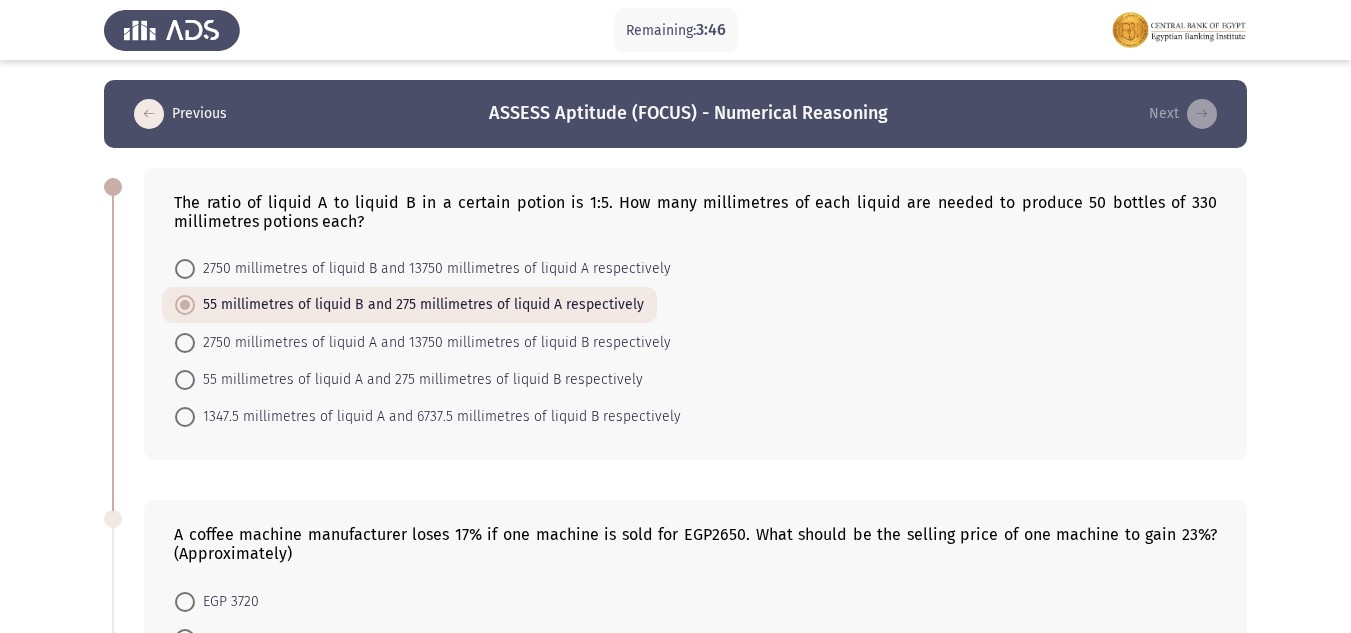 scroll, scrollTop: 300, scrollLeft: 0, axis: vertical 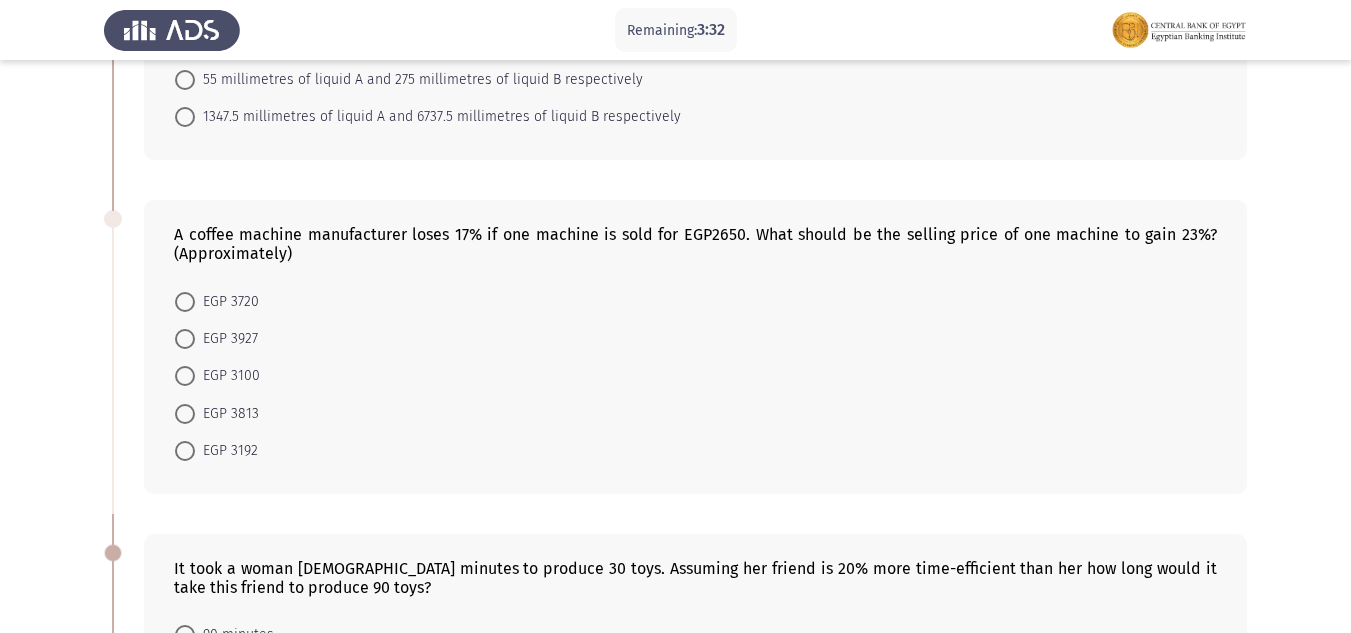 click on "EGP 3813" at bounding box center [227, 414] 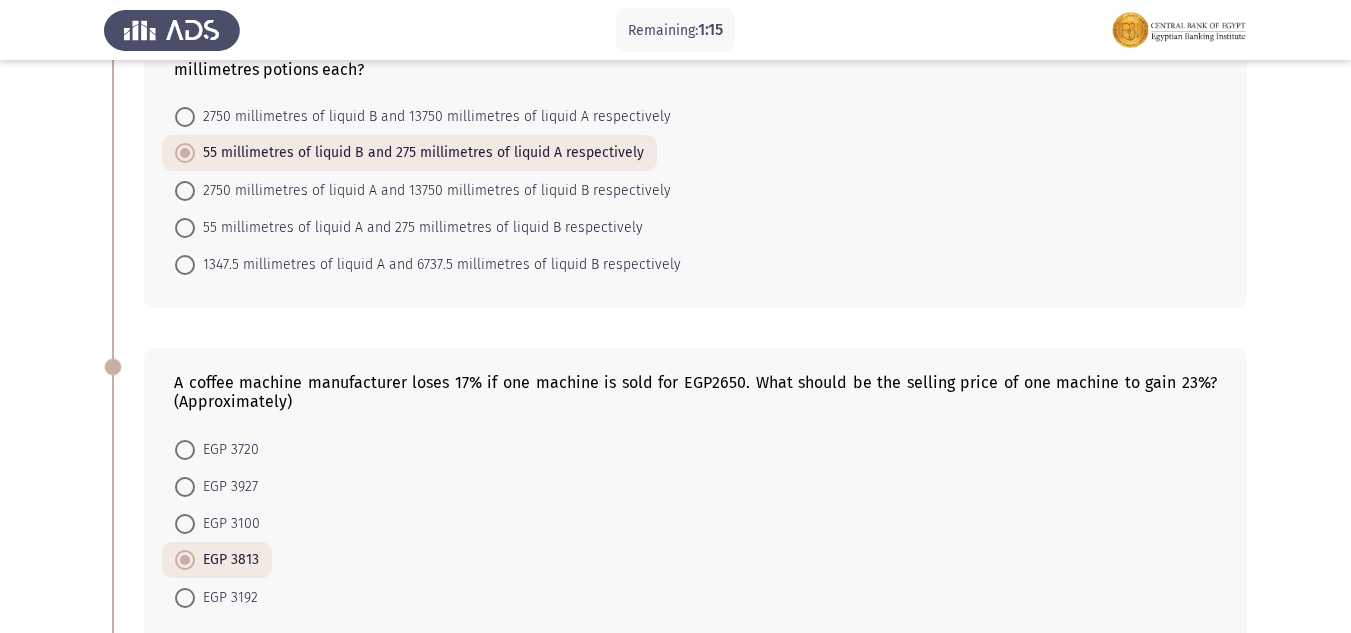 scroll, scrollTop: 6, scrollLeft: 0, axis: vertical 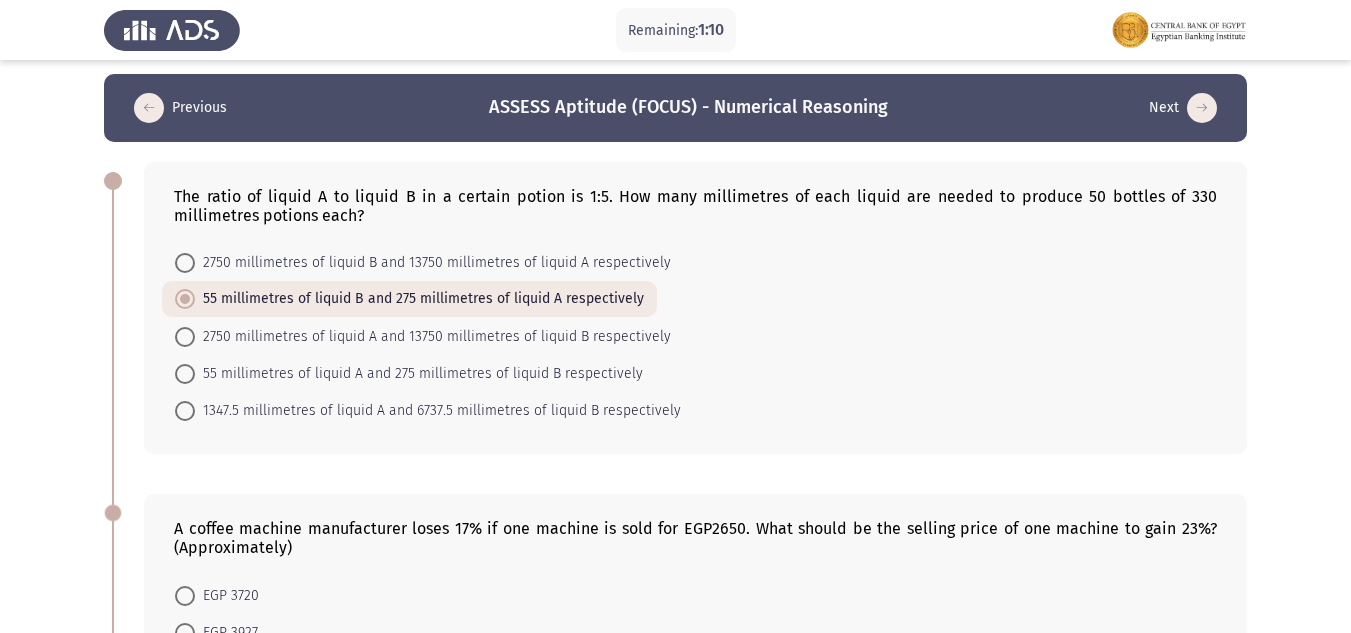 click on "2750 millimetres of liquid A and 13750 millimetres of liquid B respectively" at bounding box center [433, 337] 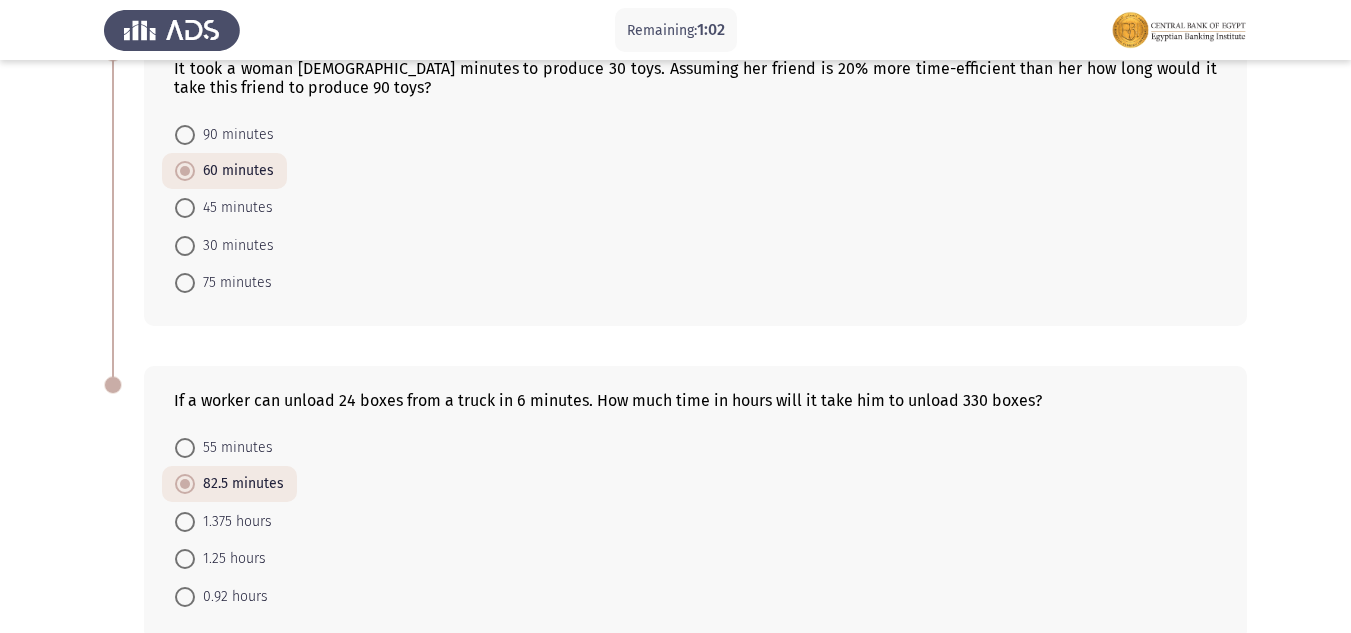 scroll, scrollTop: 906, scrollLeft: 0, axis: vertical 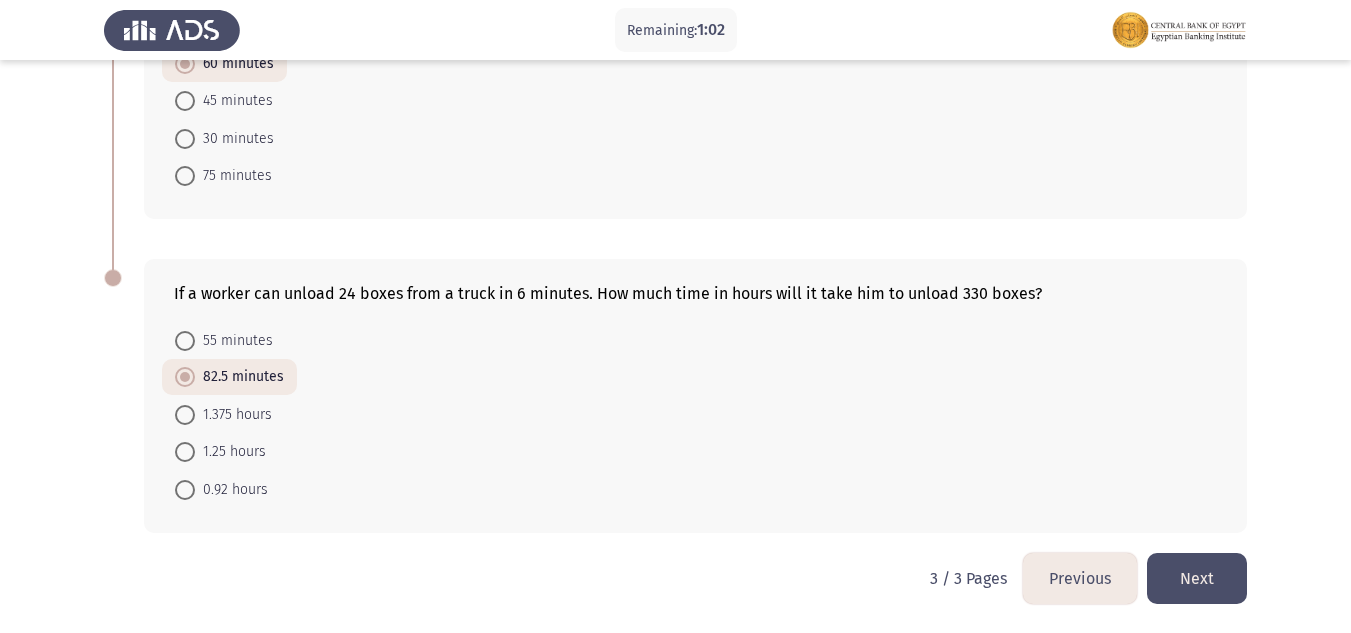 click on "Next" 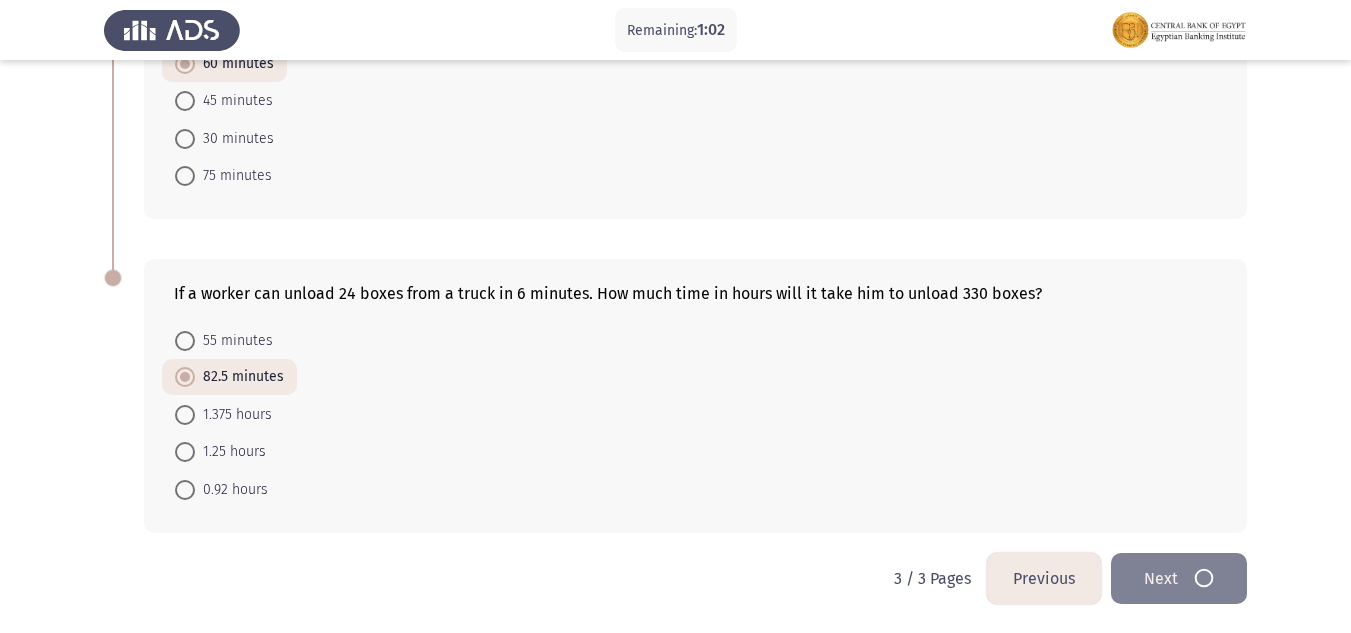 scroll, scrollTop: 0, scrollLeft: 0, axis: both 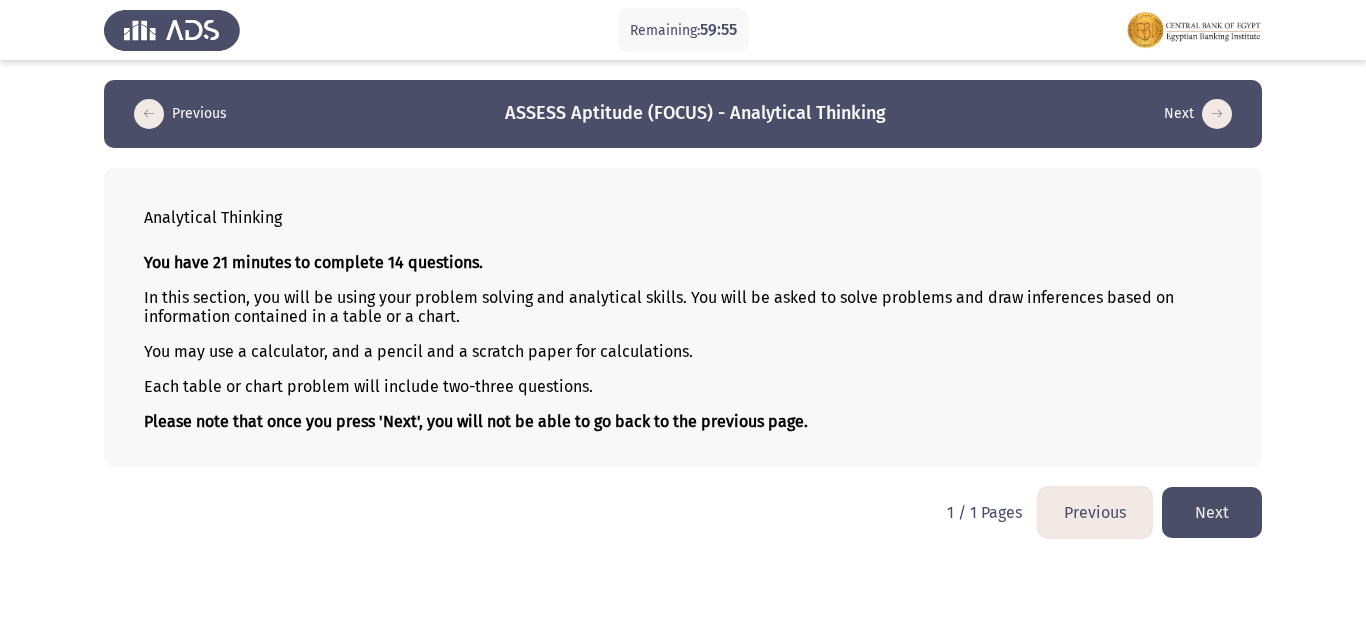 click on "Next" 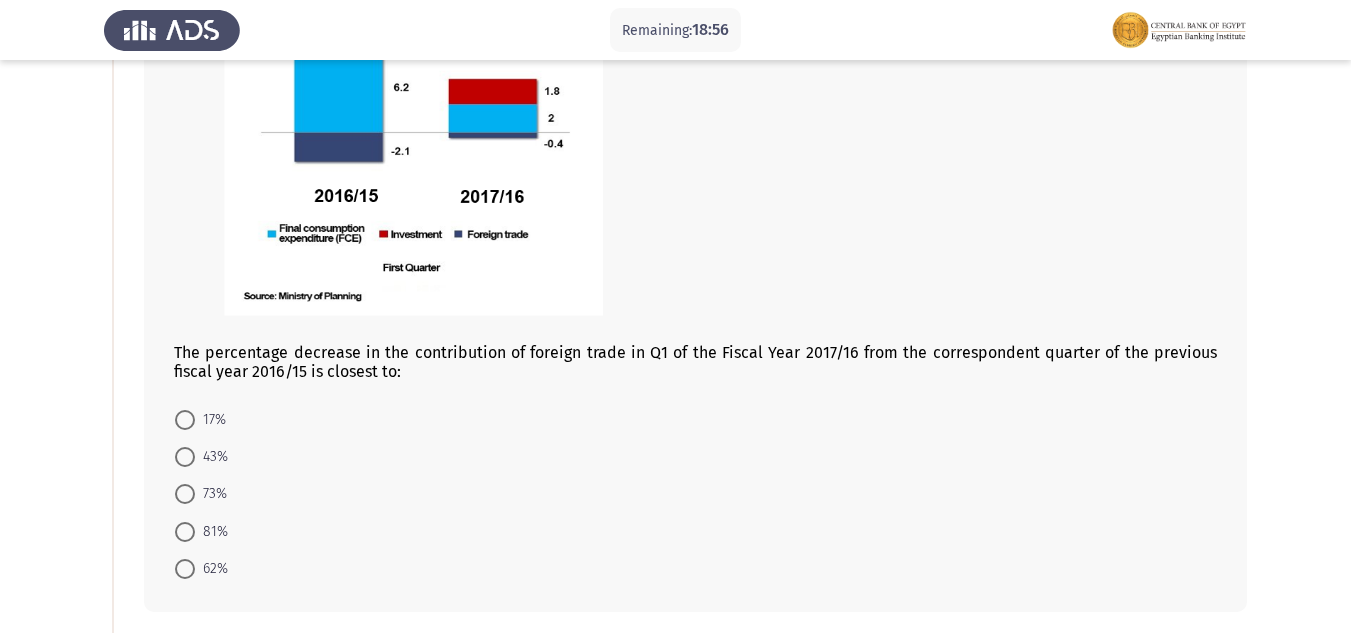 scroll, scrollTop: 300, scrollLeft: 0, axis: vertical 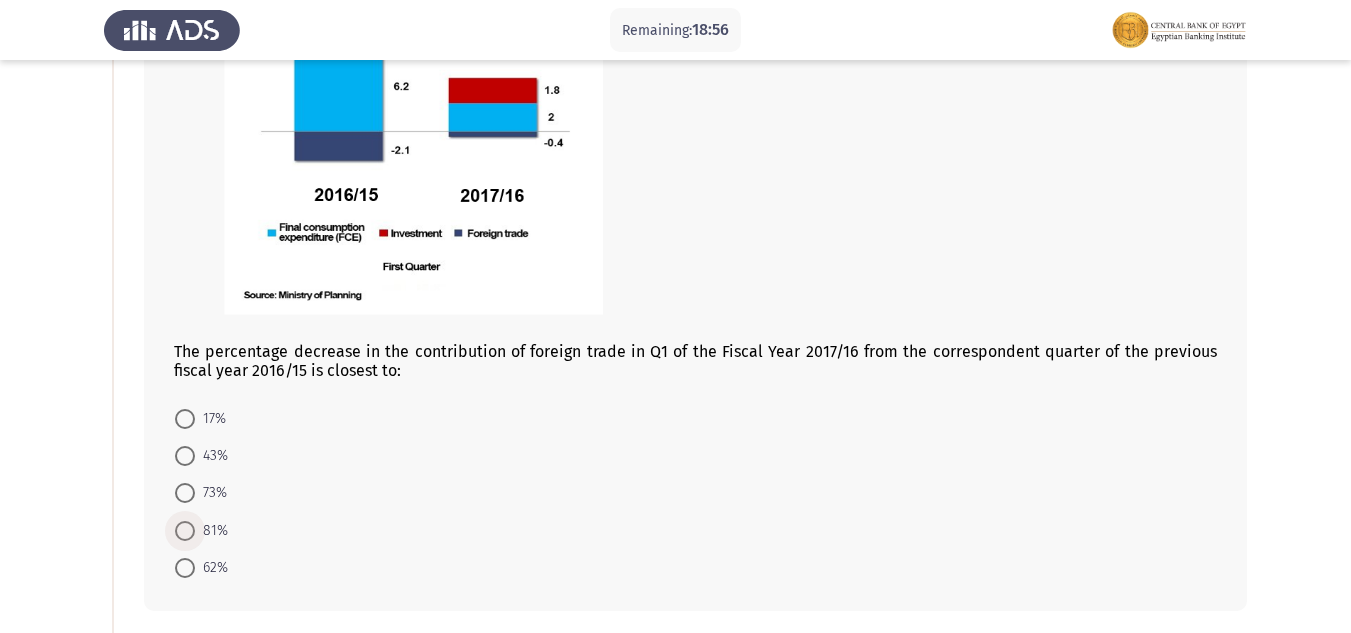 click at bounding box center [185, 531] 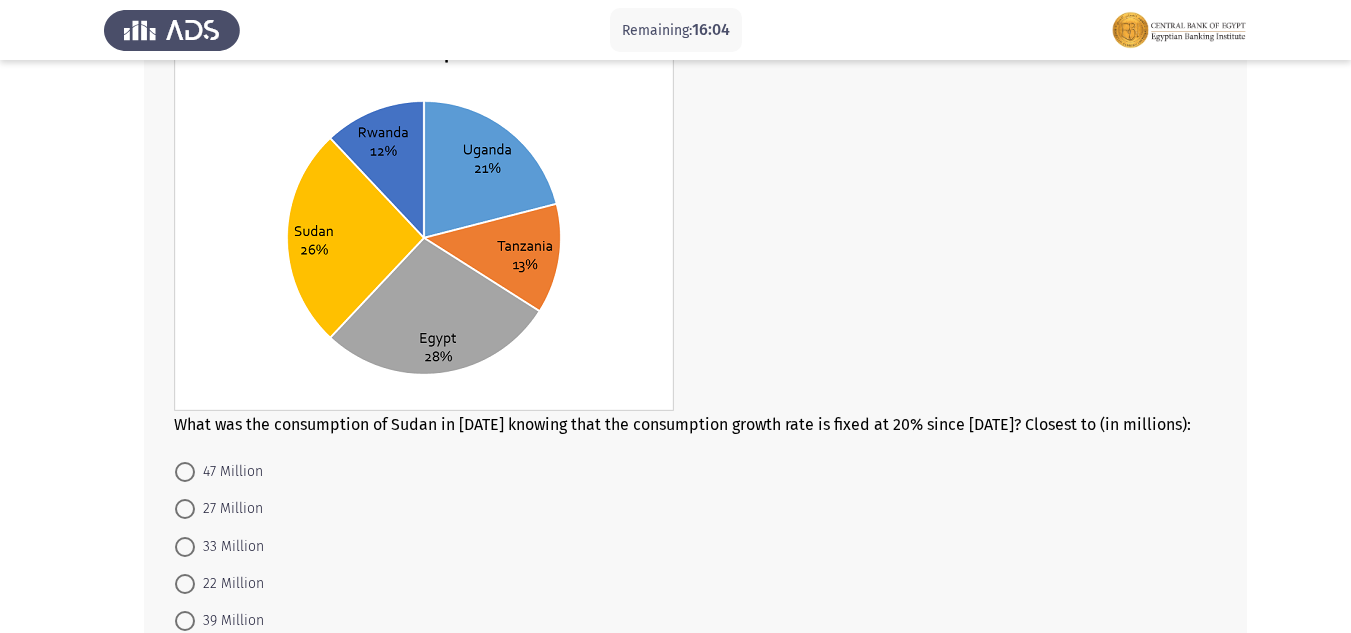 scroll, scrollTop: 978, scrollLeft: 0, axis: vertical 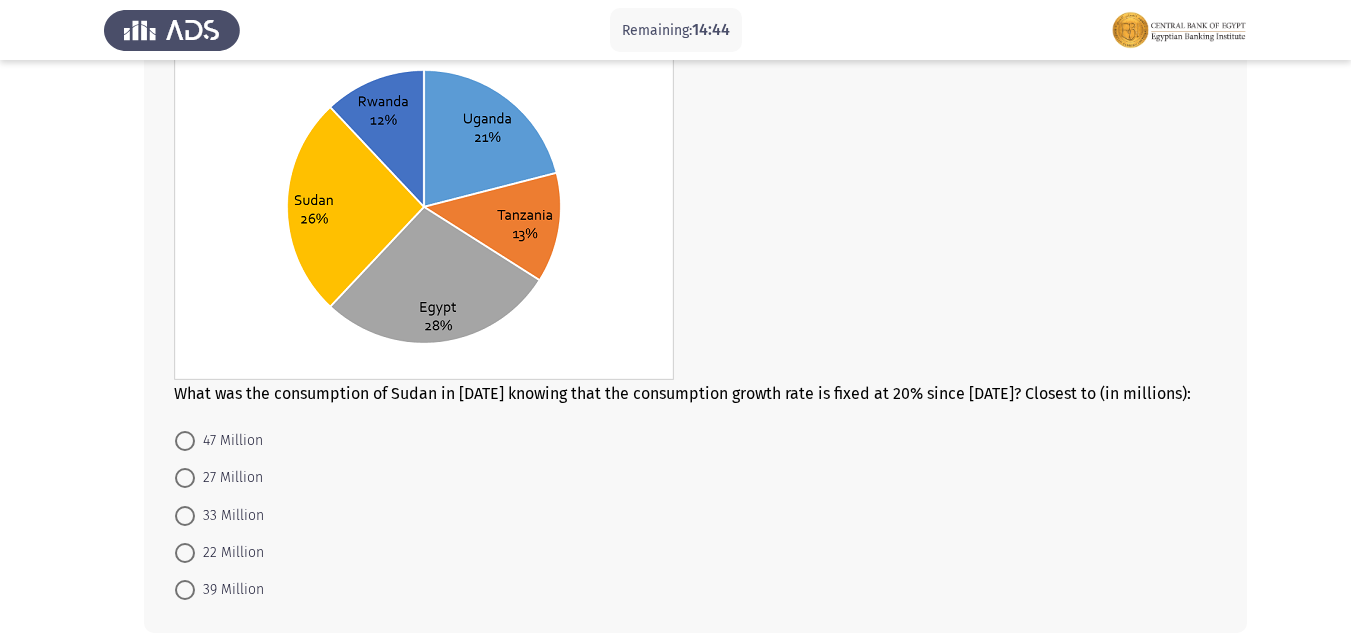 click at bounding box center (185, 516) 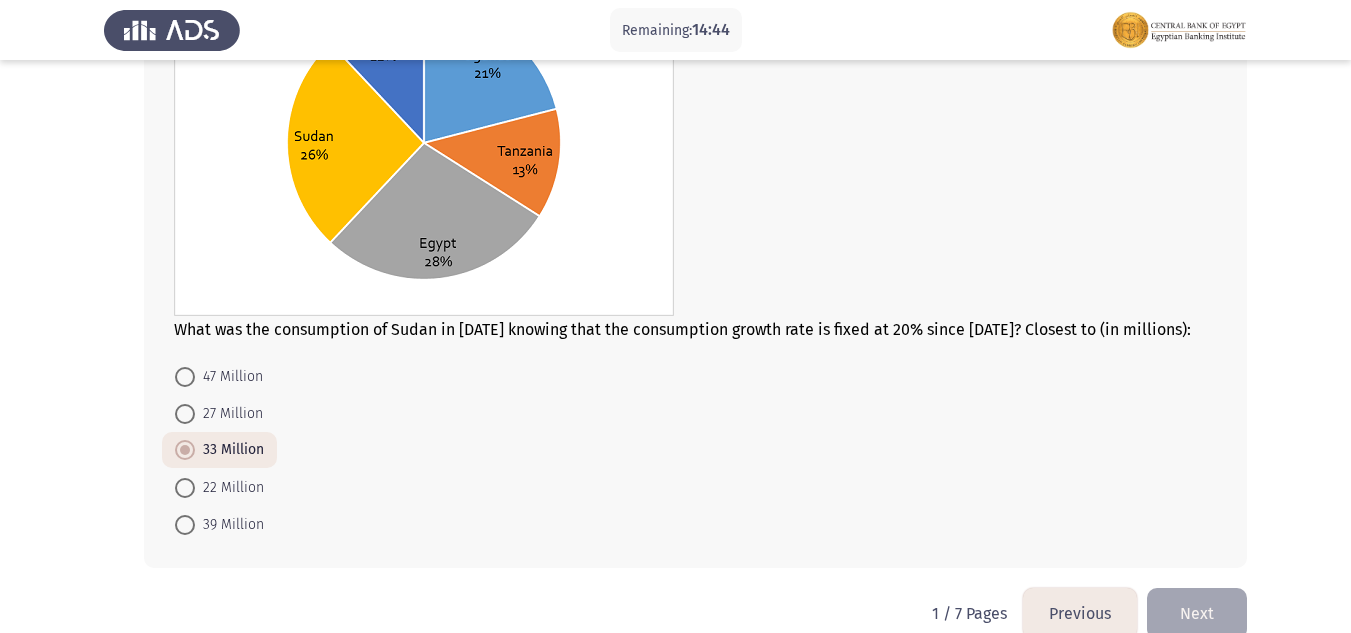 scroll, scrollTop: 1077, scrollLeft: 0, axis: vertical 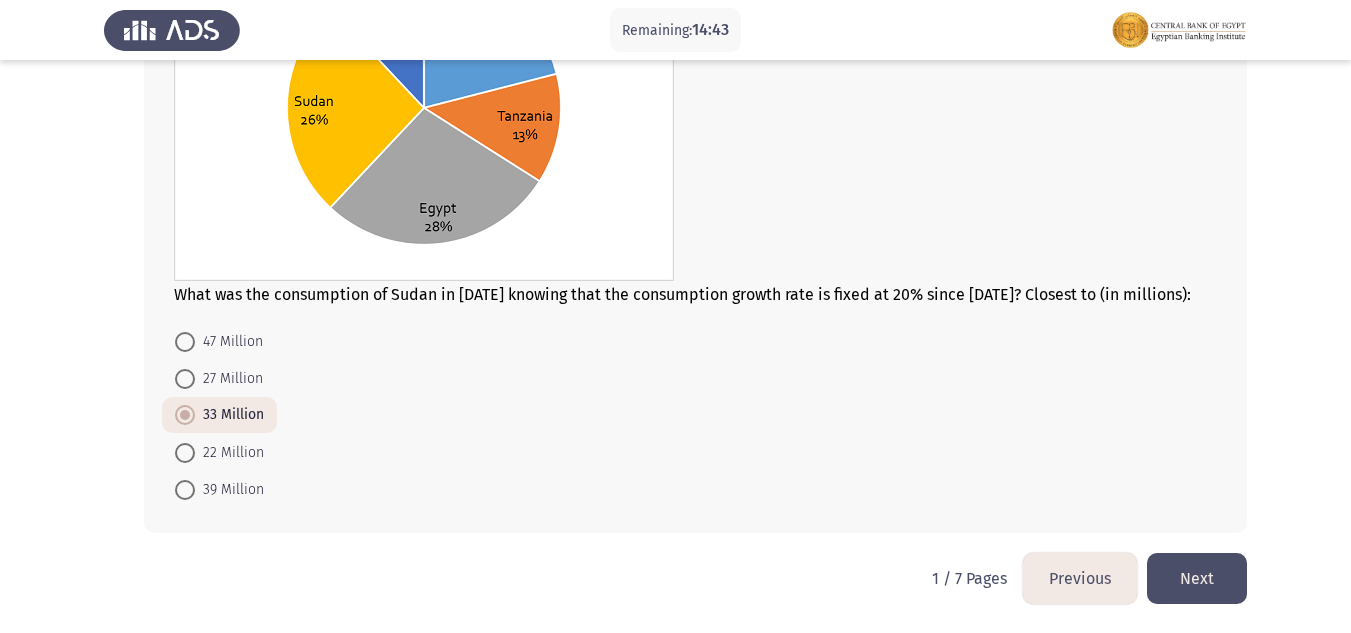 click on "Next" 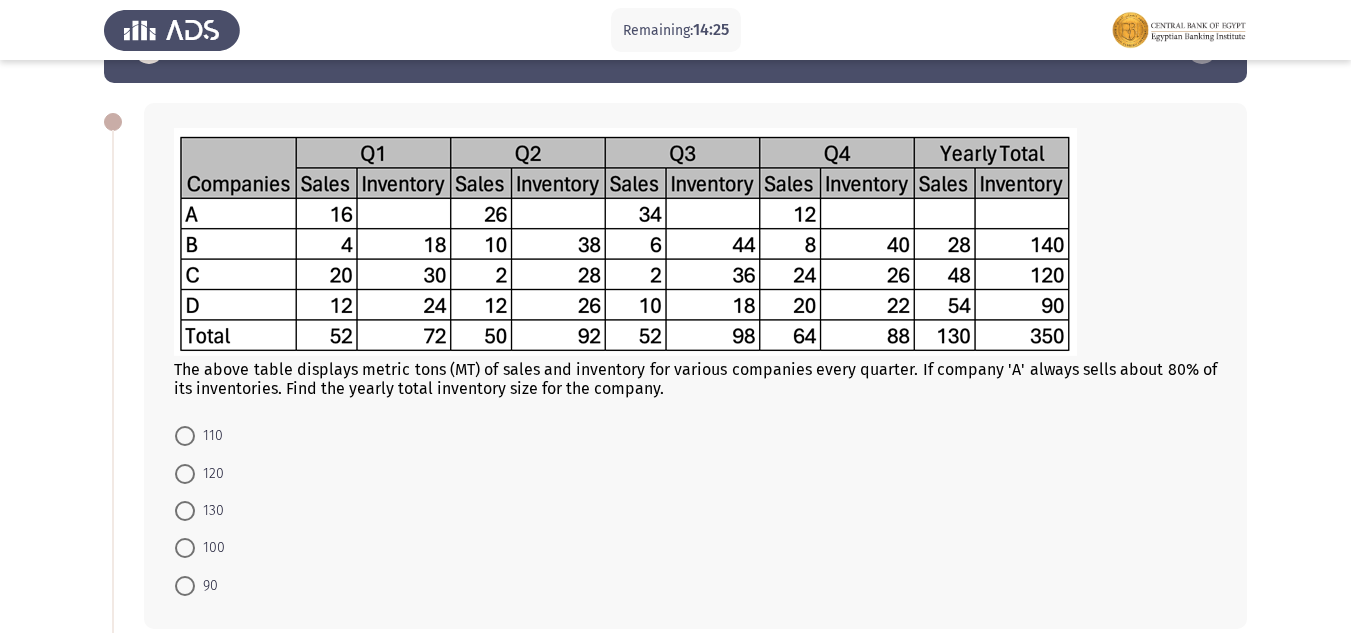 scroll, scrollTop: 100, scrollLeft: 0, axis: vertical 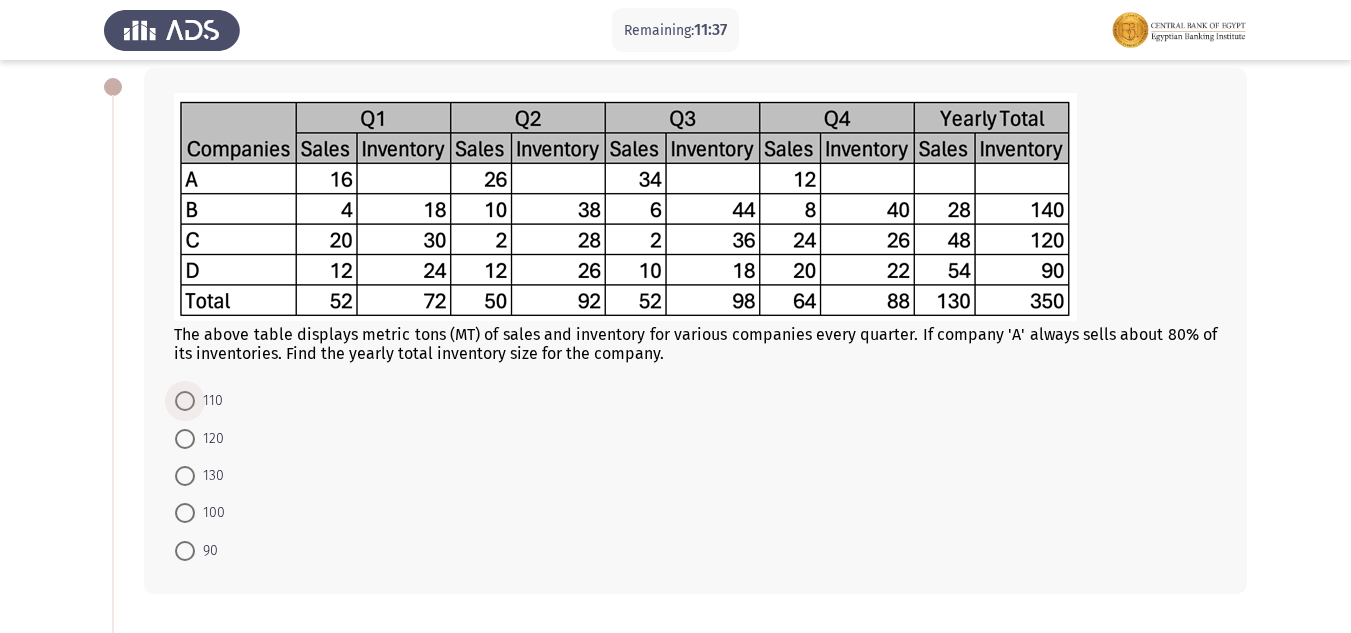 click on "110" at bounding box center [209, 401] 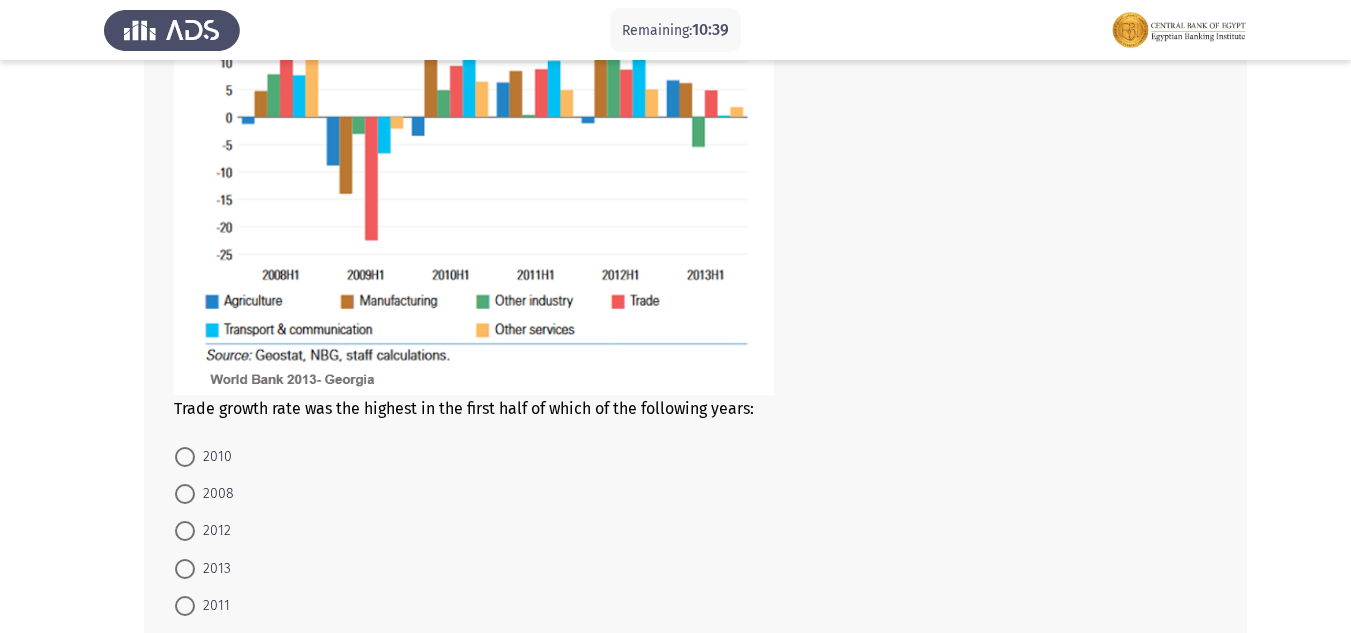 scroll, scrollTop: 911, scrollLeft: 0, axis: vertical 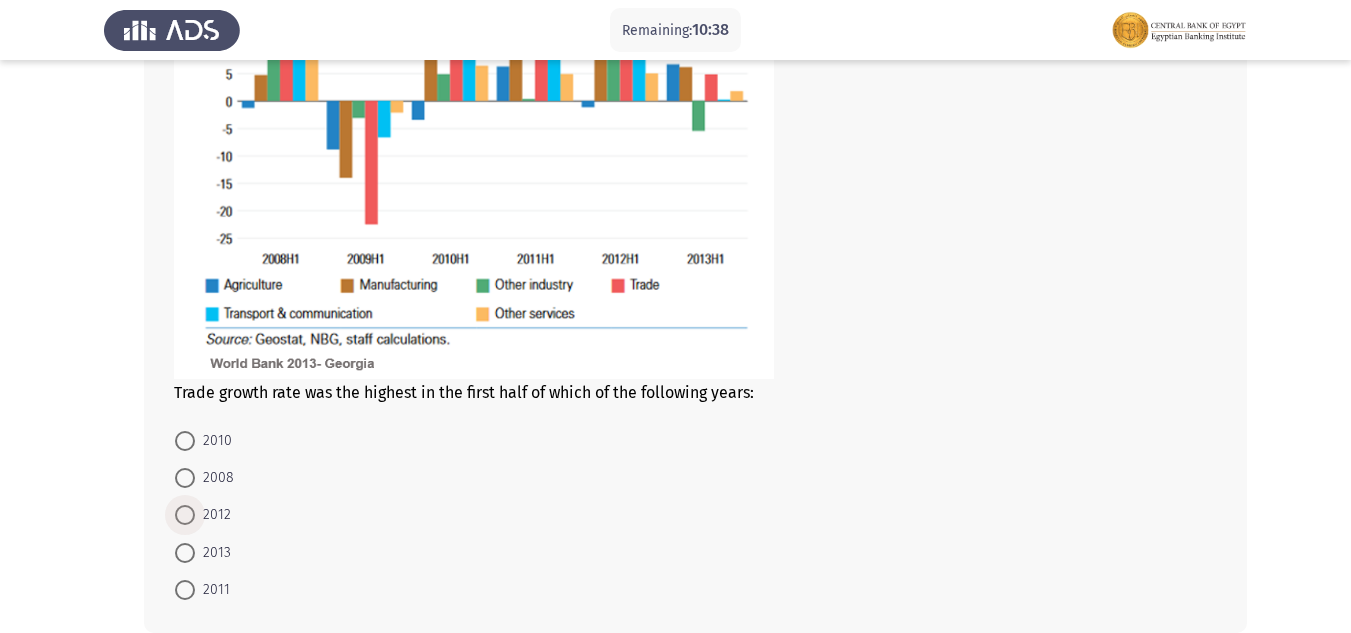 click on "2012" at bounding box center [213, 515] 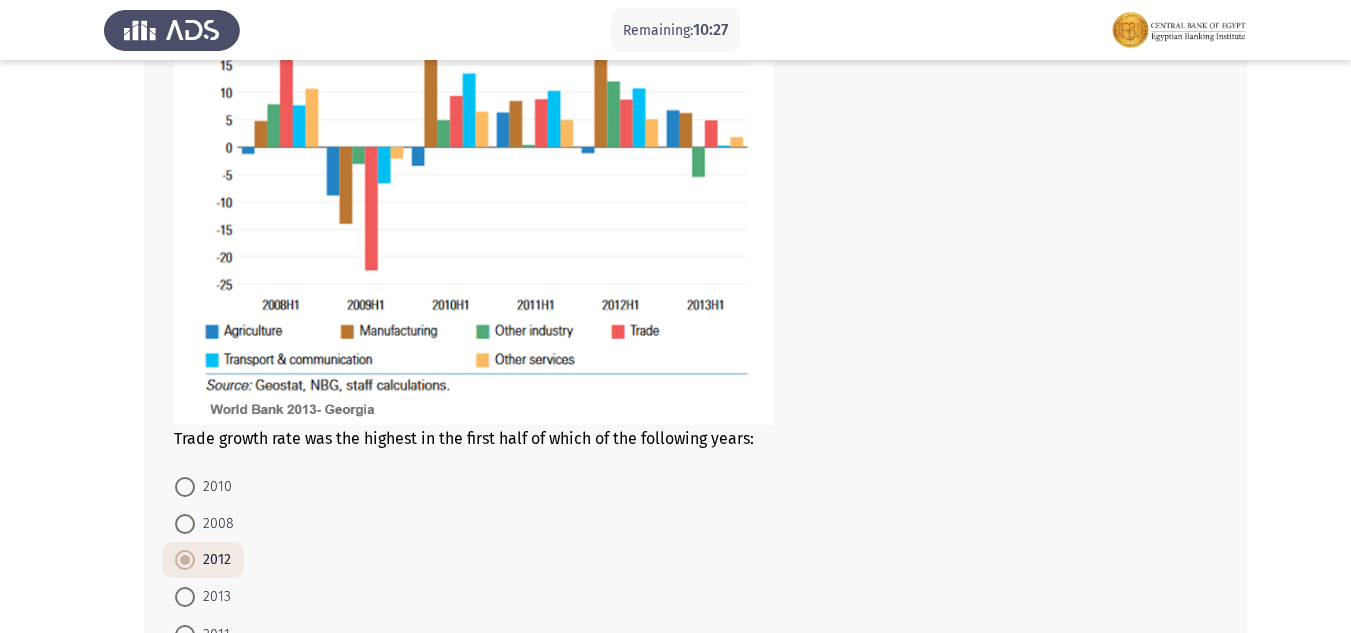 scroll, scrollTop: 1010, scrollLeft: 0, axis: vertical 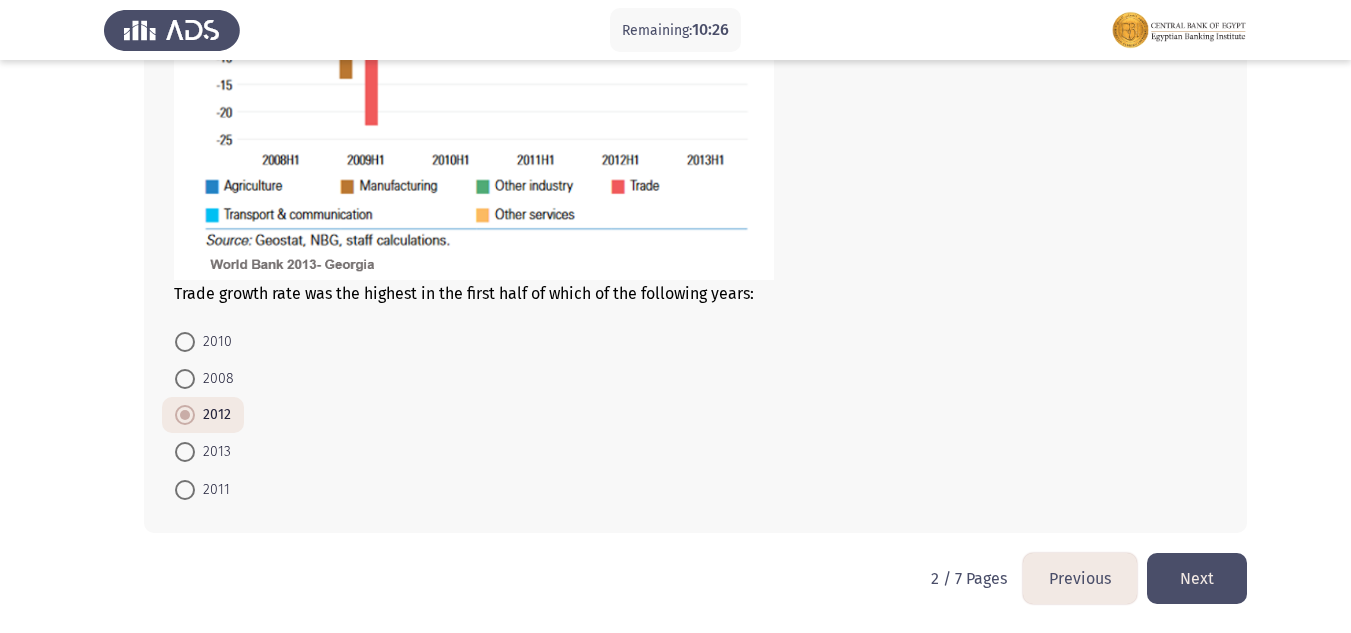 click on "Next" 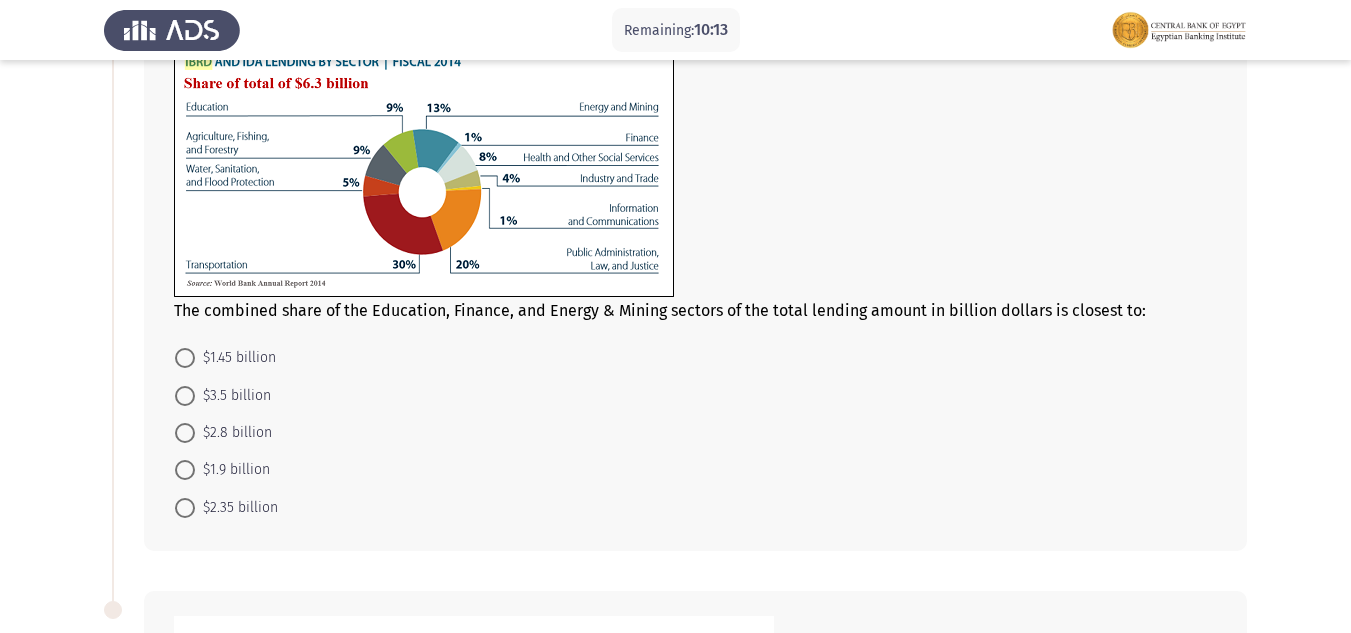 scroll, scrollTop: 138, scrollLeft: 0, axis: vertical 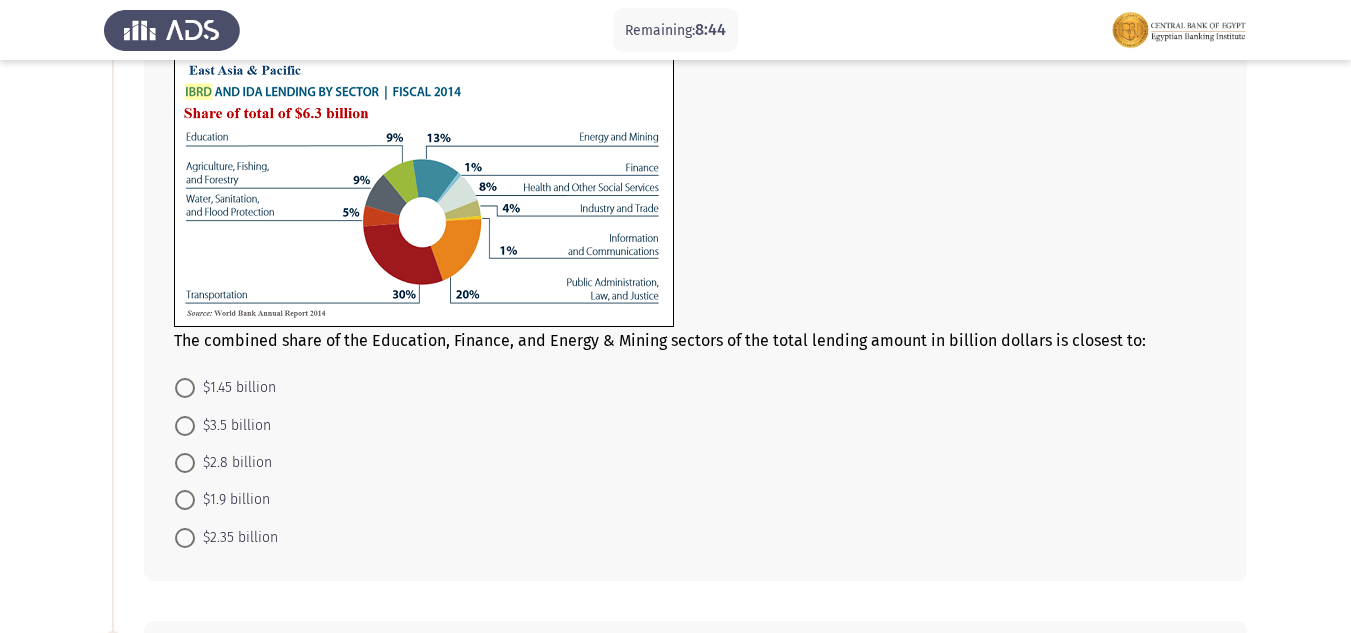 click on "$1.45 billion" at bounding box center (235, 388) 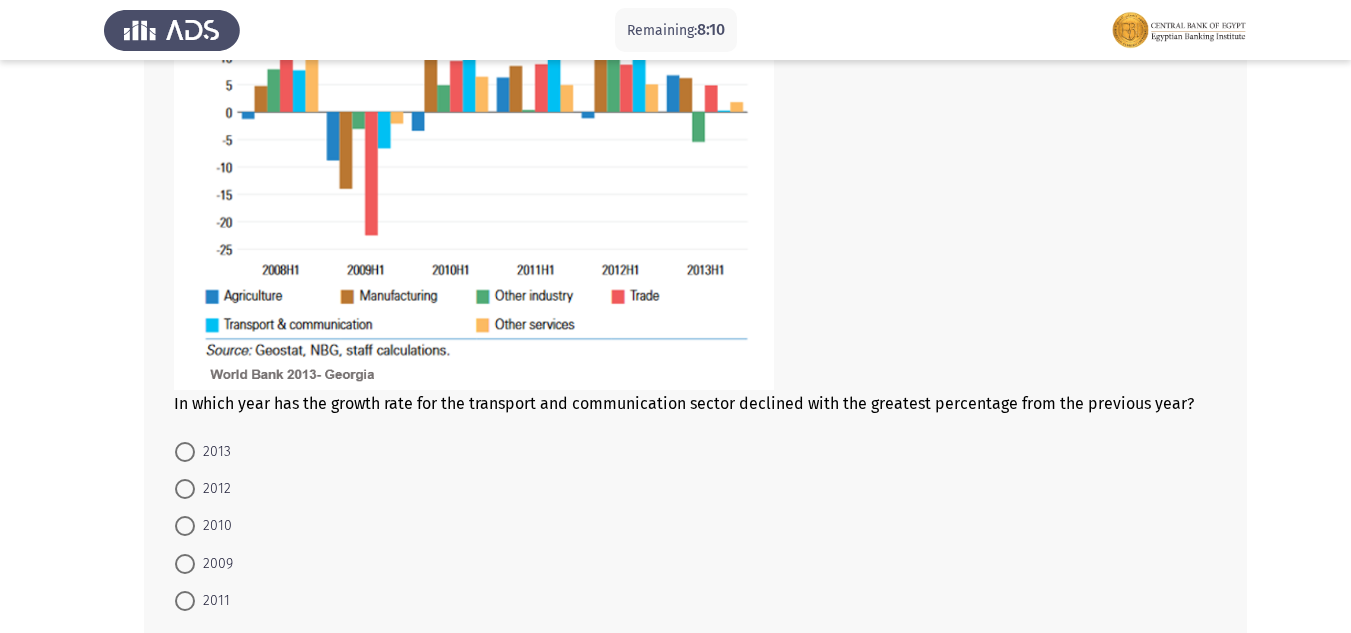 scroll, scrollTop: 1036, scrollLeft: 0, axis: vertical 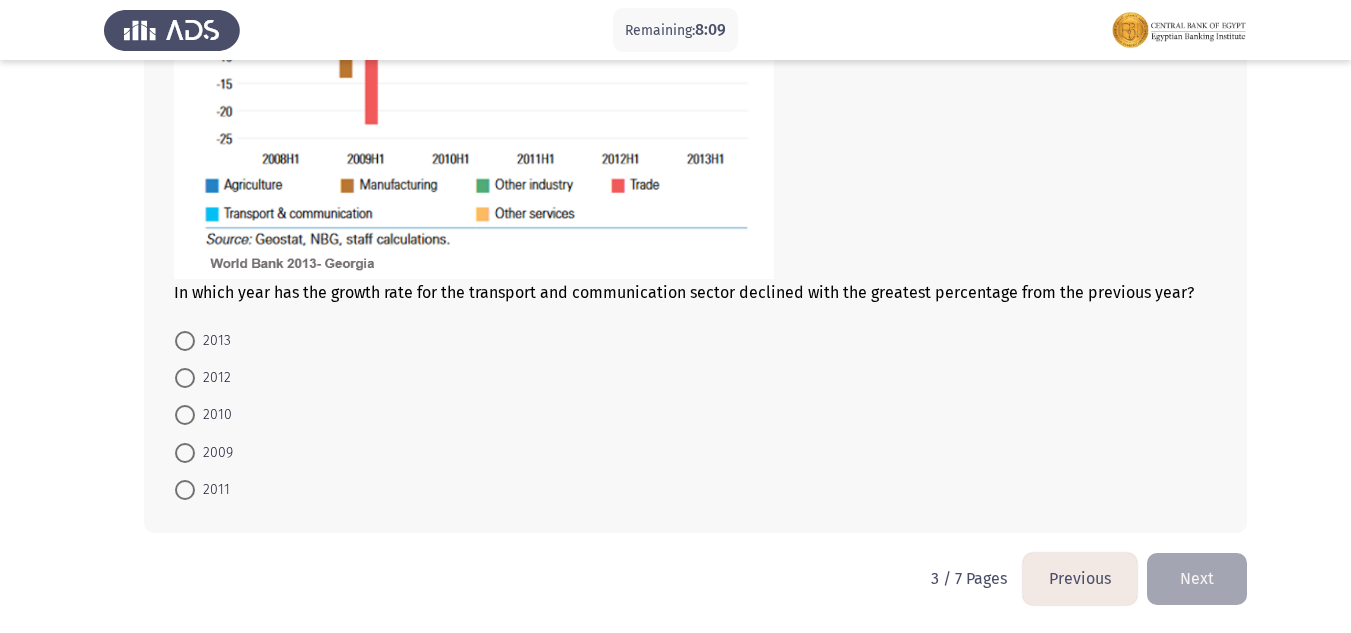 click on "2012" at bounding box center [213, 378] 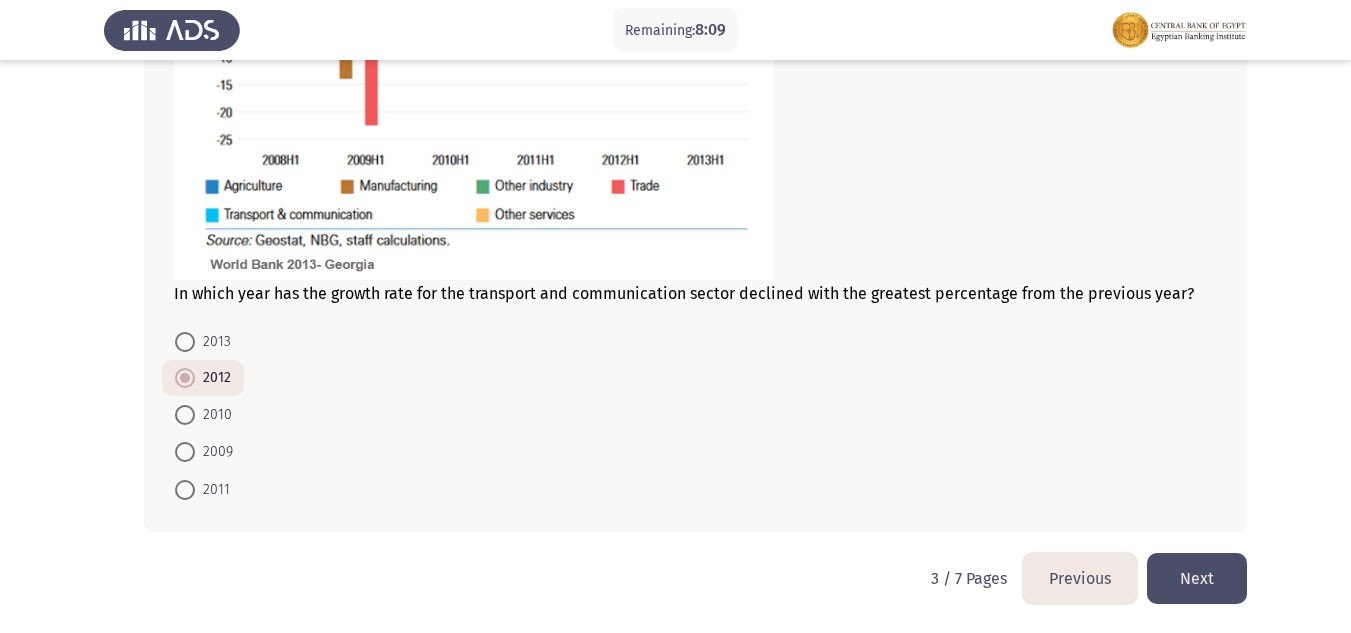 click on "Next" 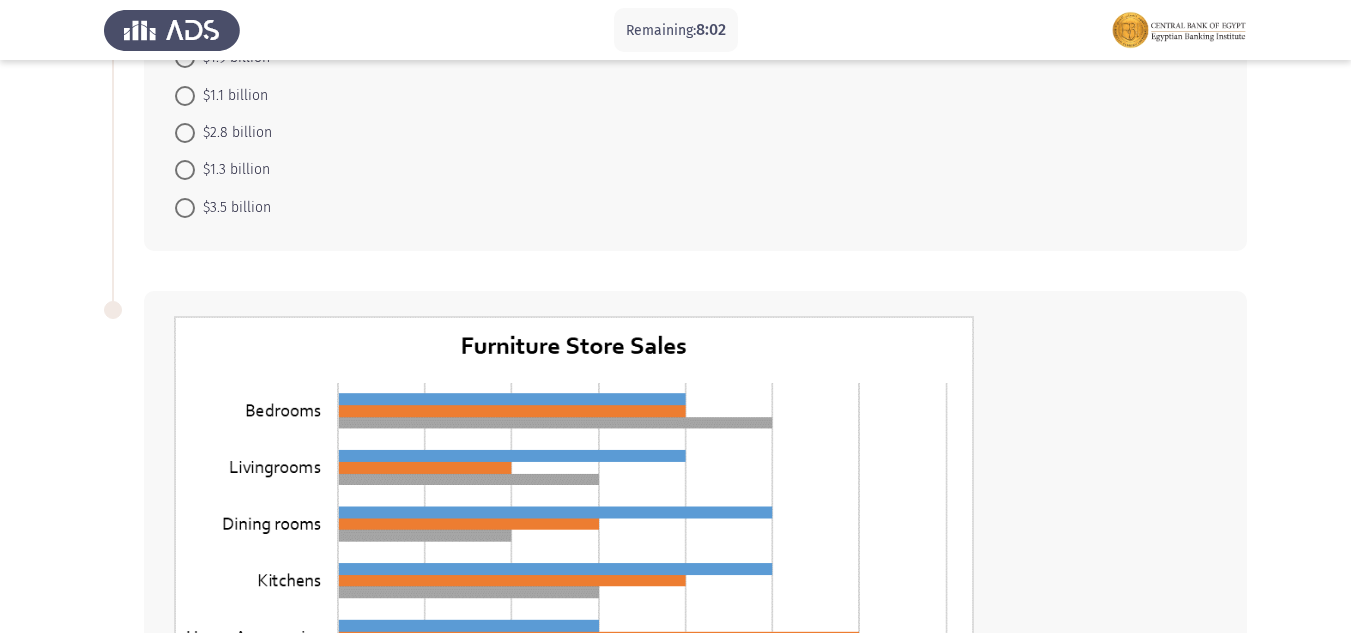 scroll, scrollTop: 100, scrollLeft: 0, axis: vertical 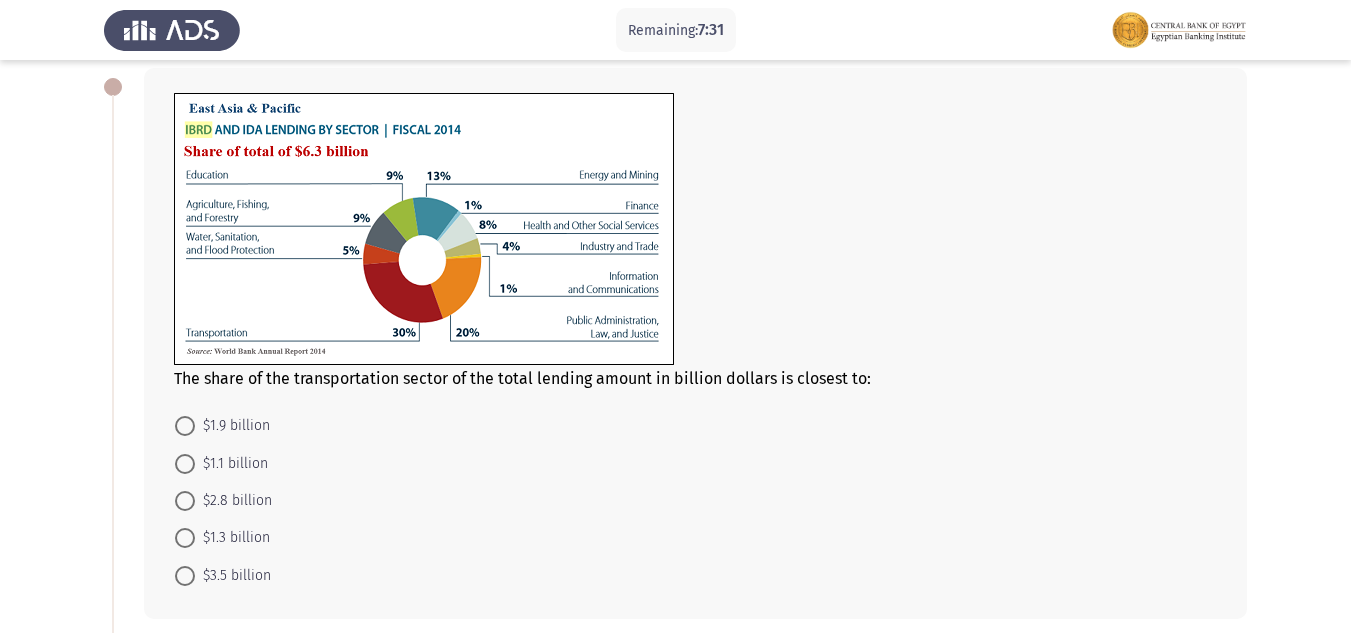 click on "$1.9 billion" at bounding box center (232, 426) 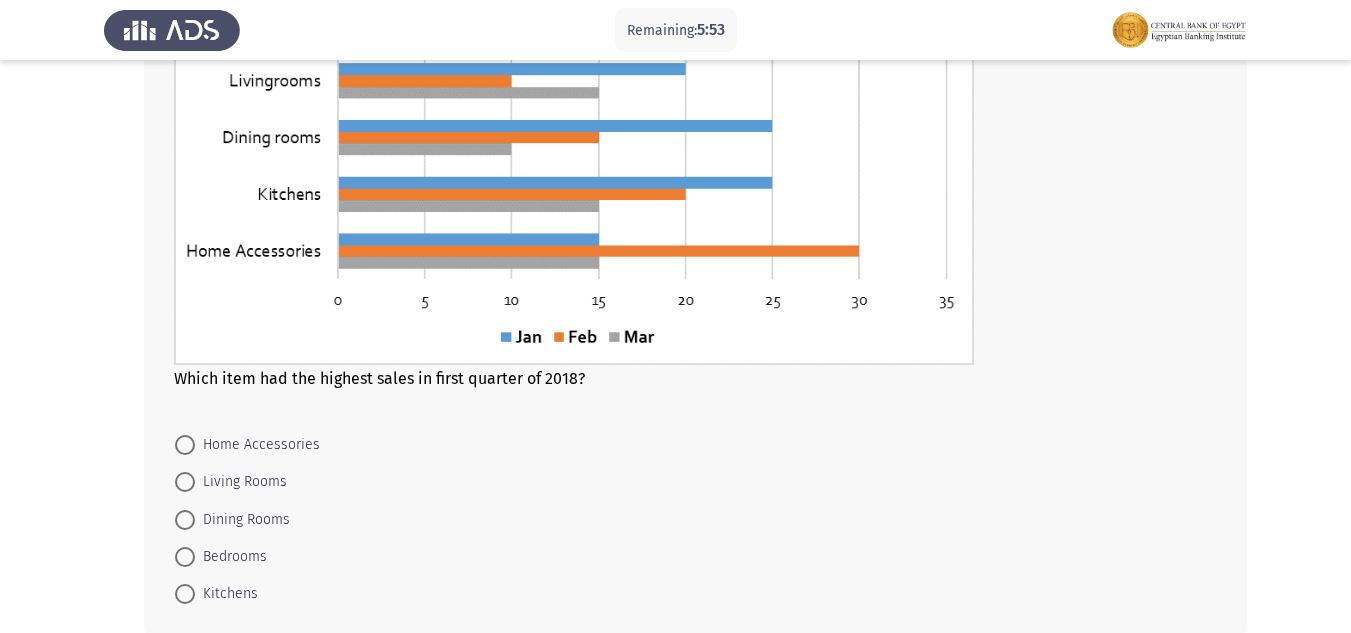 scroll, scrollTop: 857, scrollLeft: 0, axis: vertical 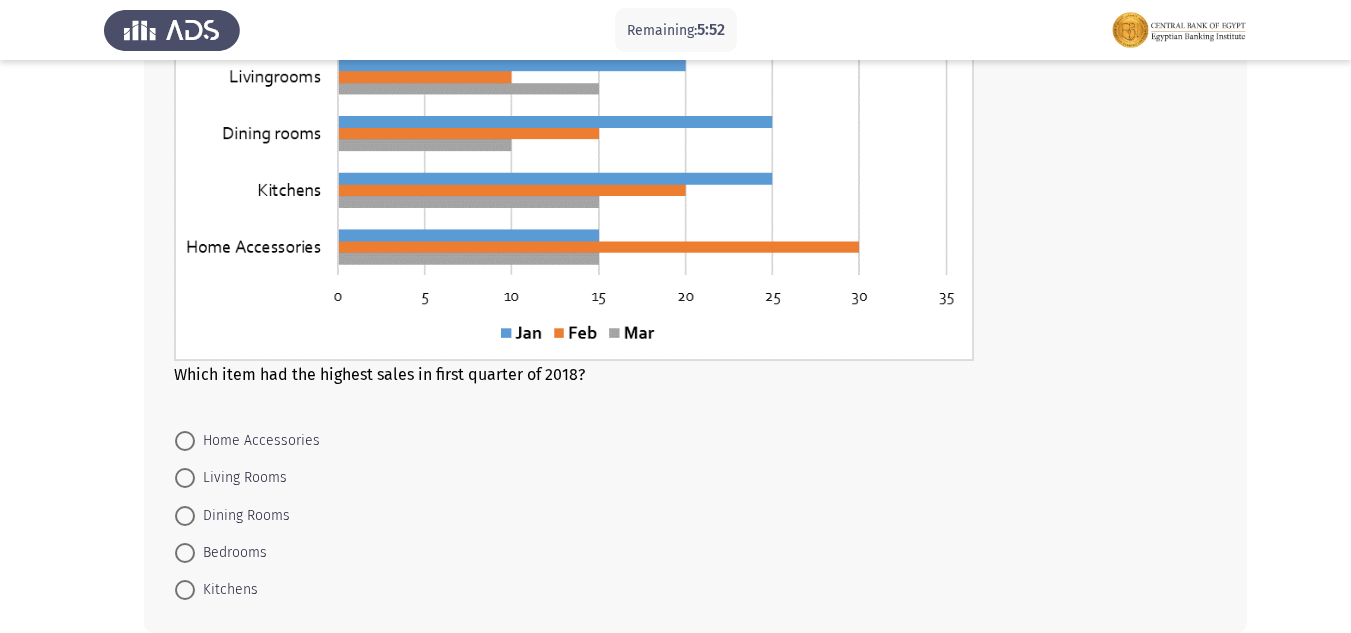click on "Bedrooms" at bounding box center [231, 553] 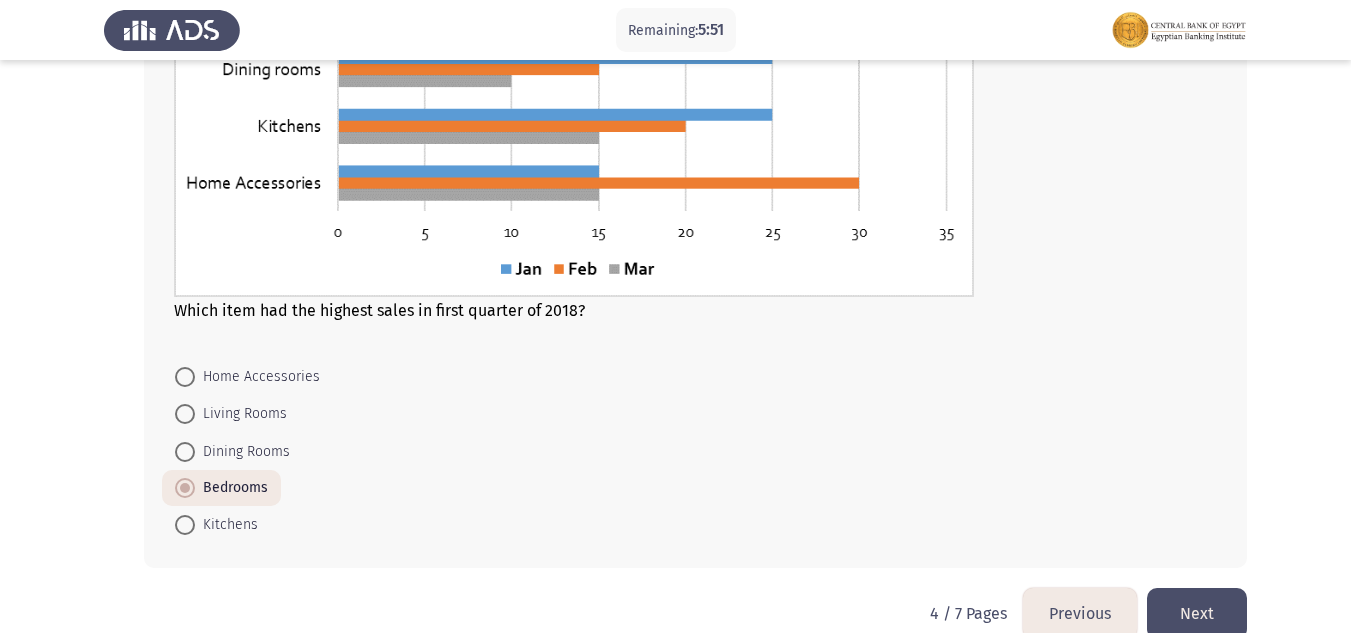 scroll, scrollTop: 956, scrollLeft: 0, axis: vertical 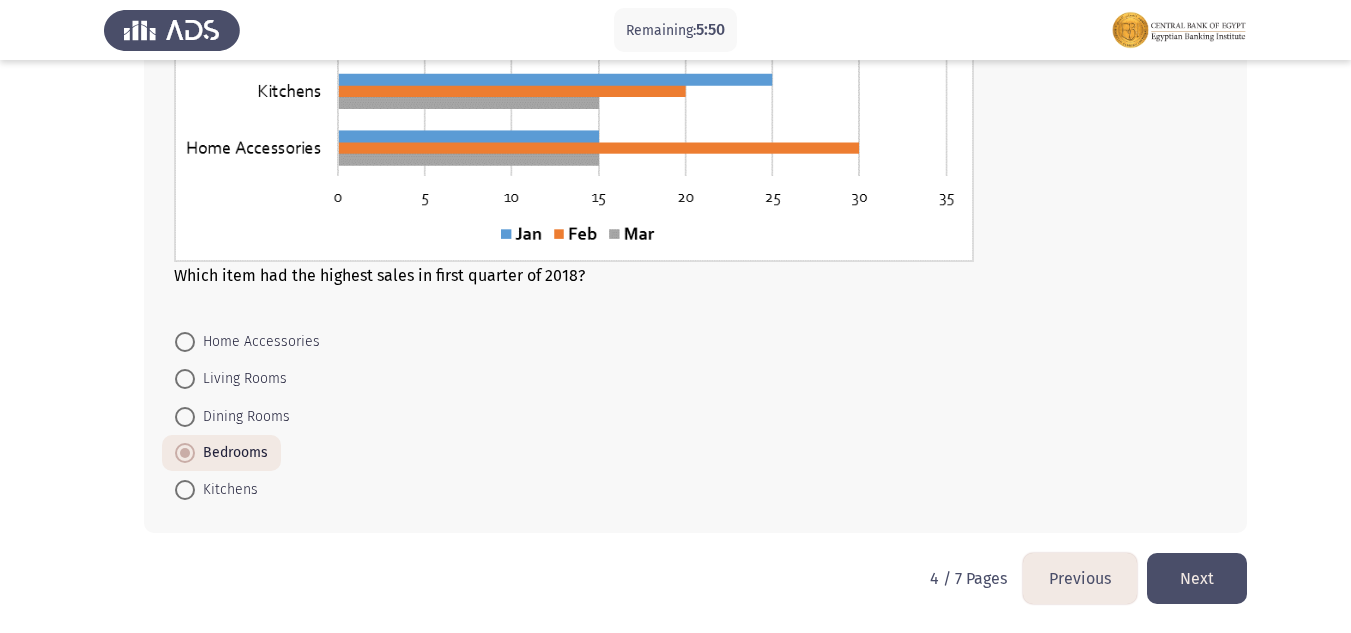 click on "Next" 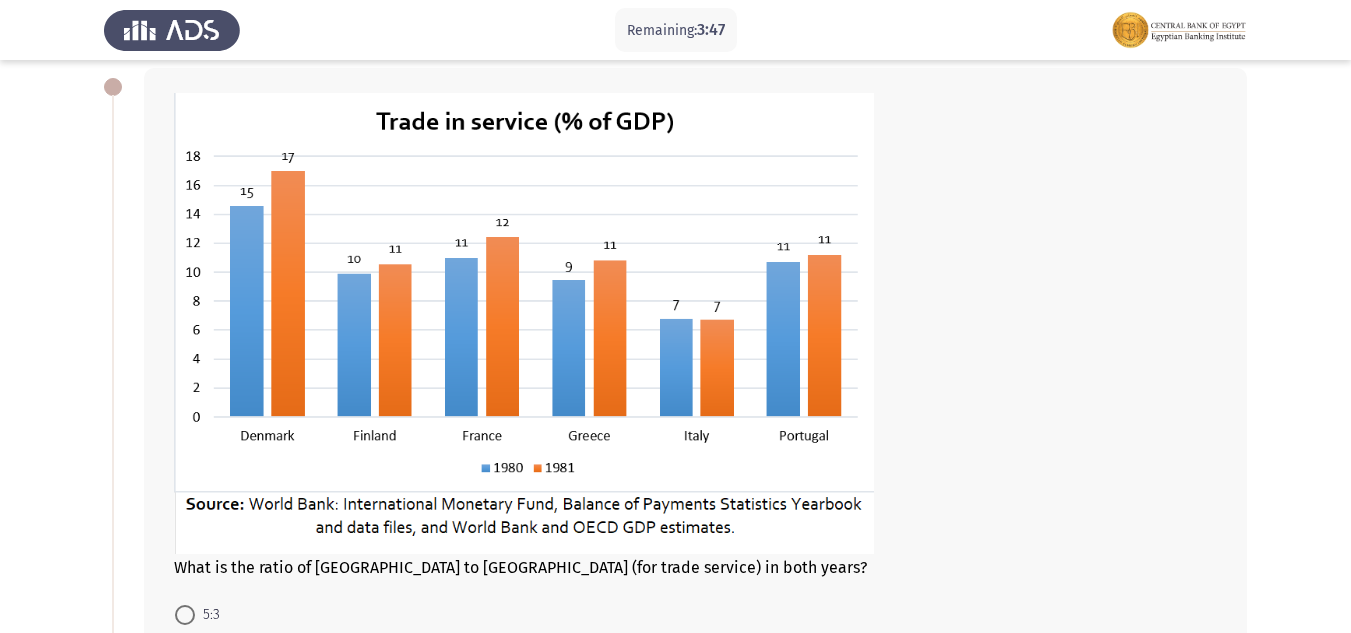 scroll, scrollTop: 400, scrollLeft: 0, axis: vertical 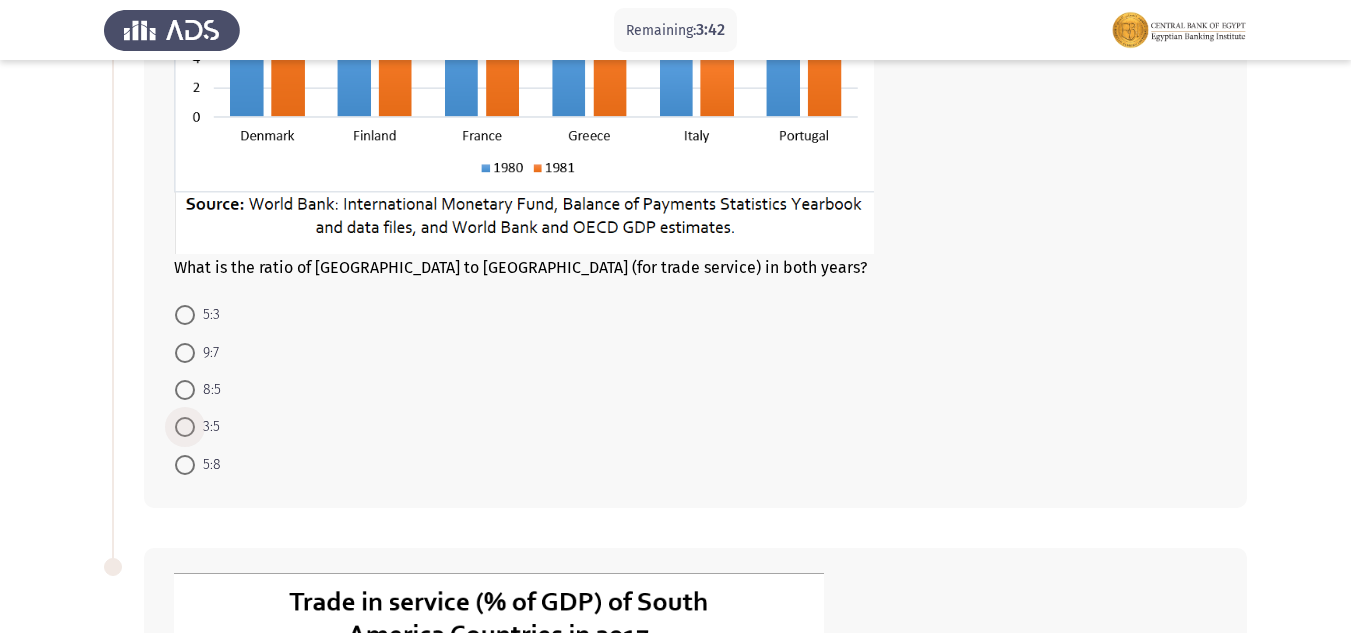 click on "3:5" at bounding box center [207, 427] 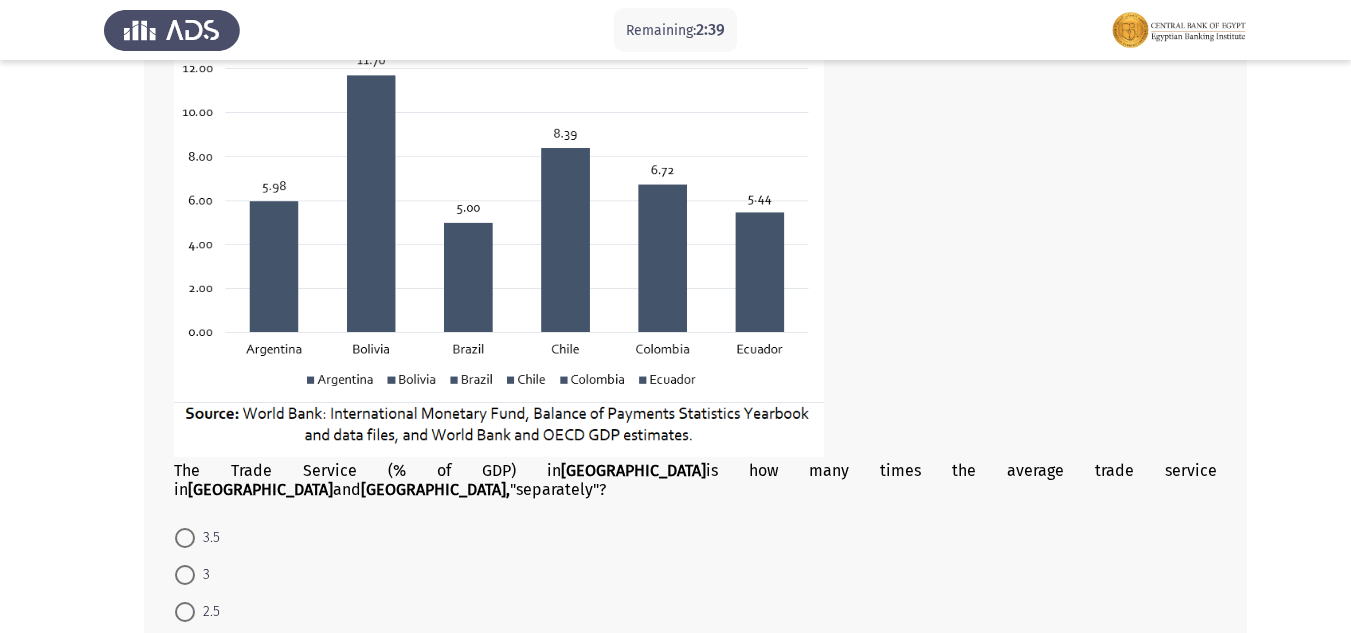 scroll, scrollTop: 1021, scrollLeft: 0, axis: vertical 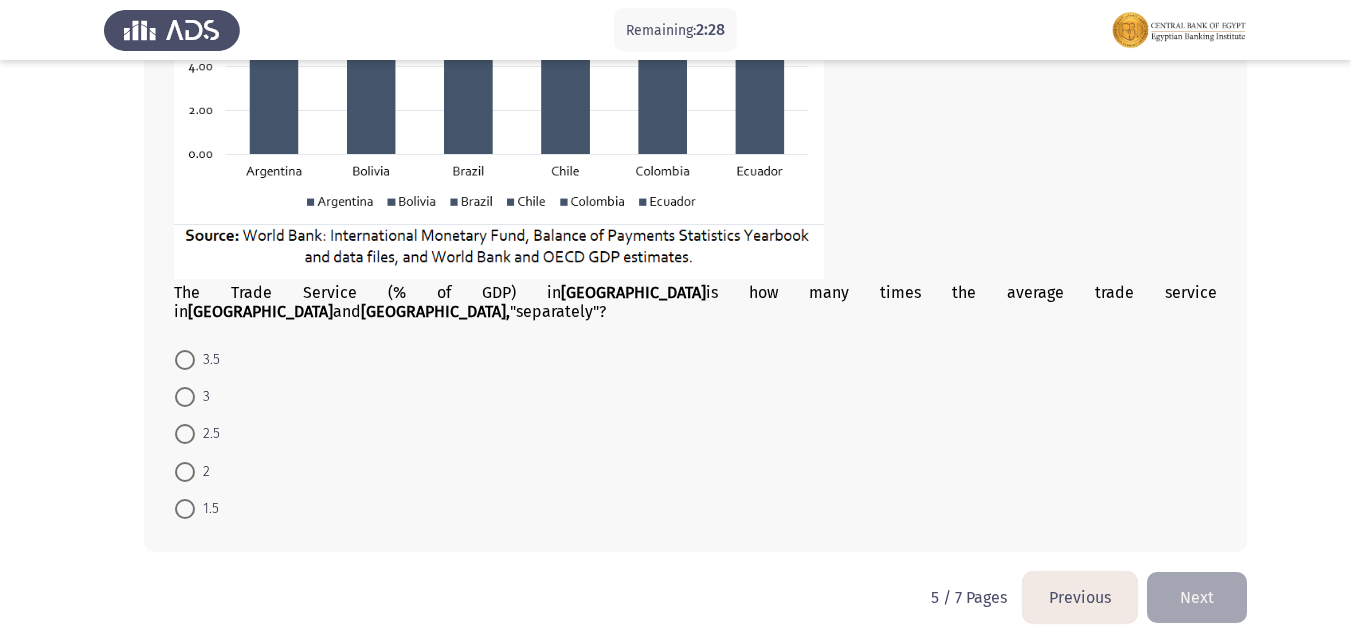 click on "1.5" at bounding box center (207, 509) 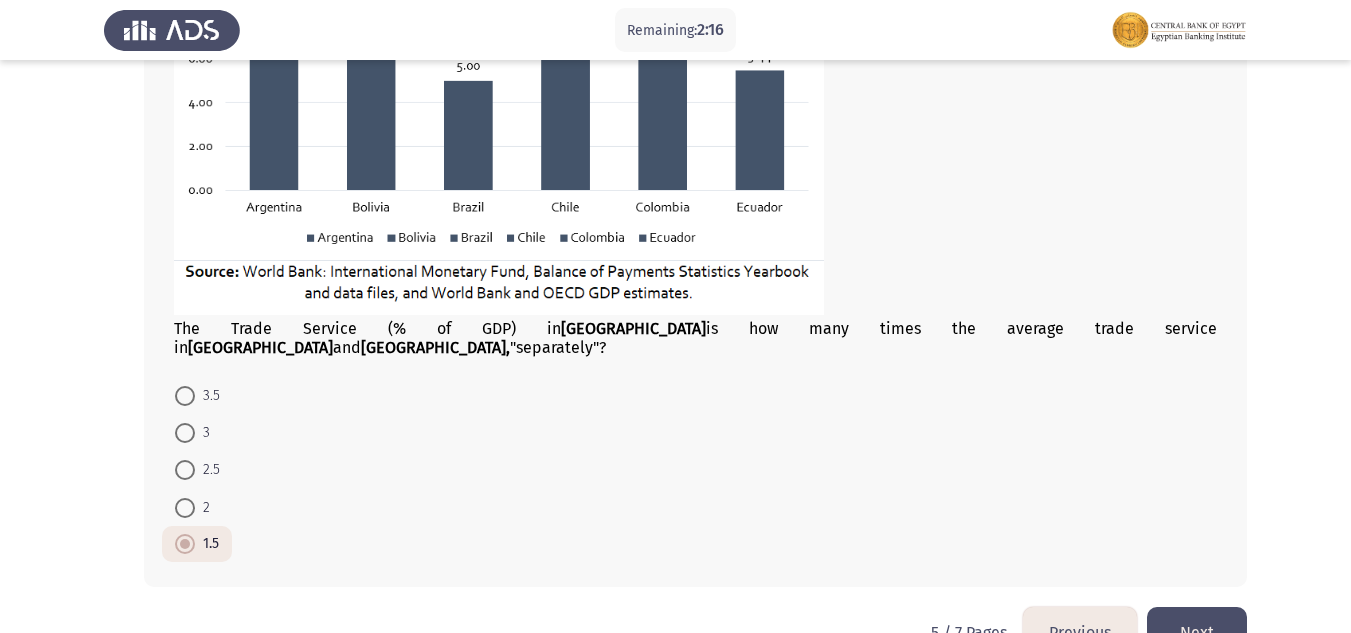scroll, scrollTop: 1220, scrollLeft: 0, axis: vertical 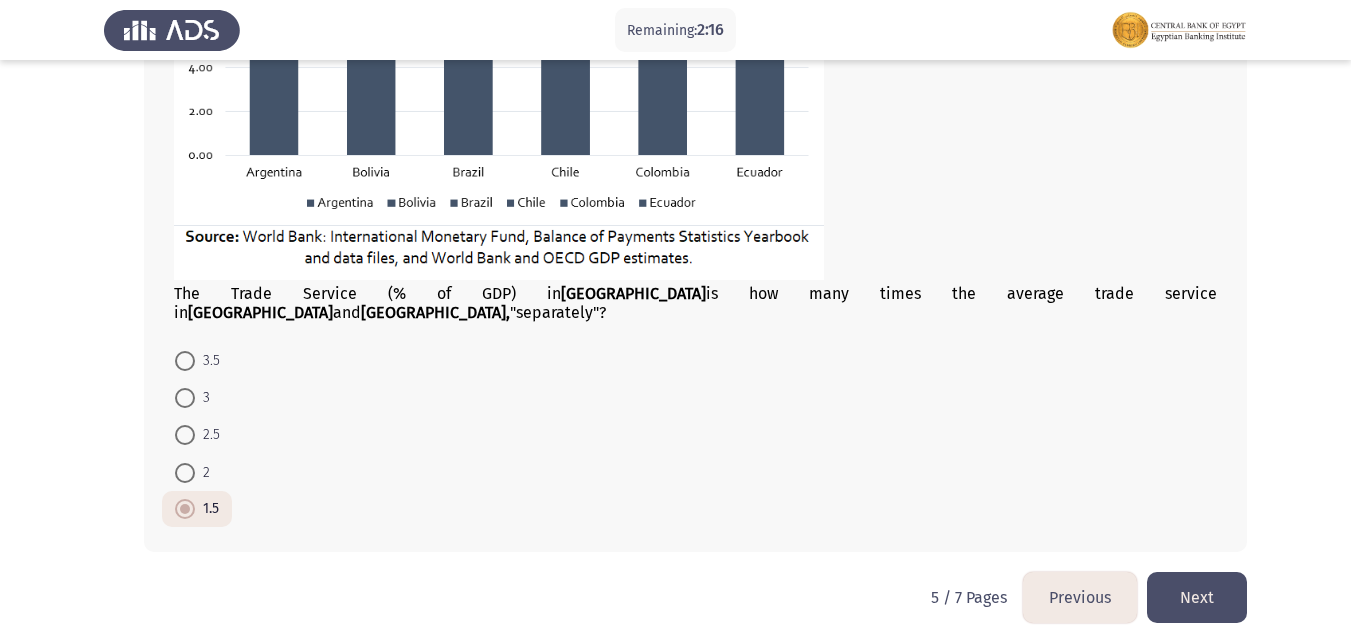 click on "Next" 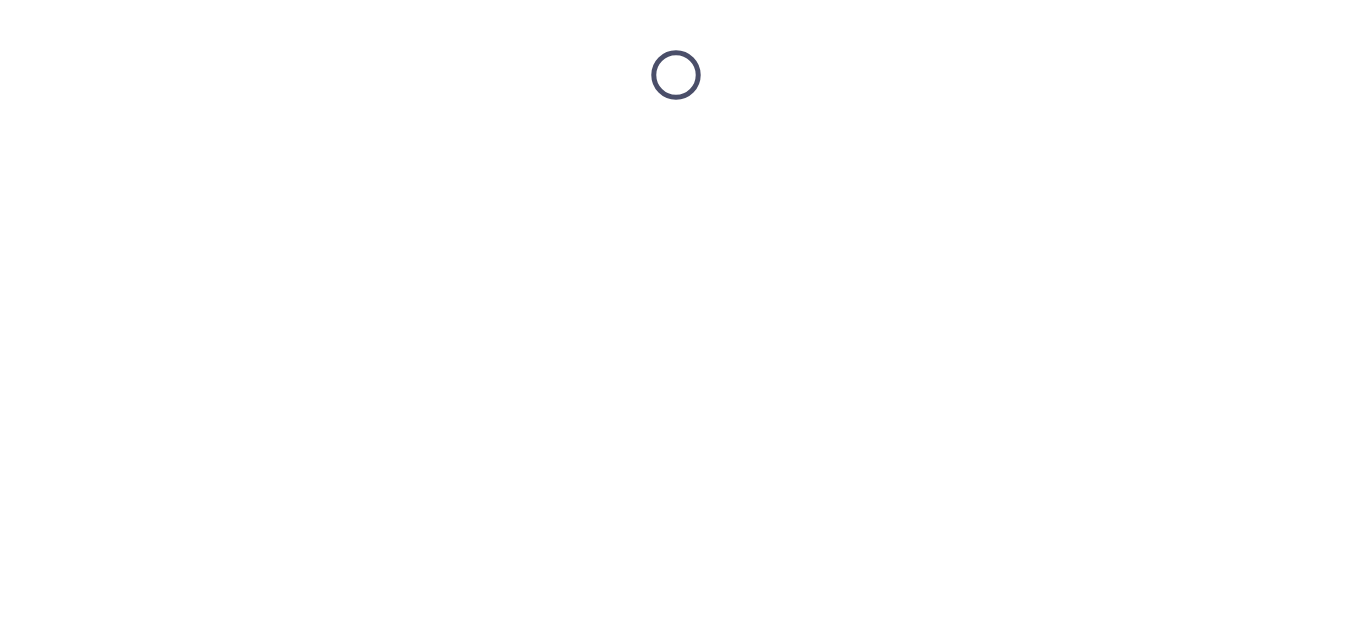scroll, scrollTop: 0, scrollLeft: 0, axis: both 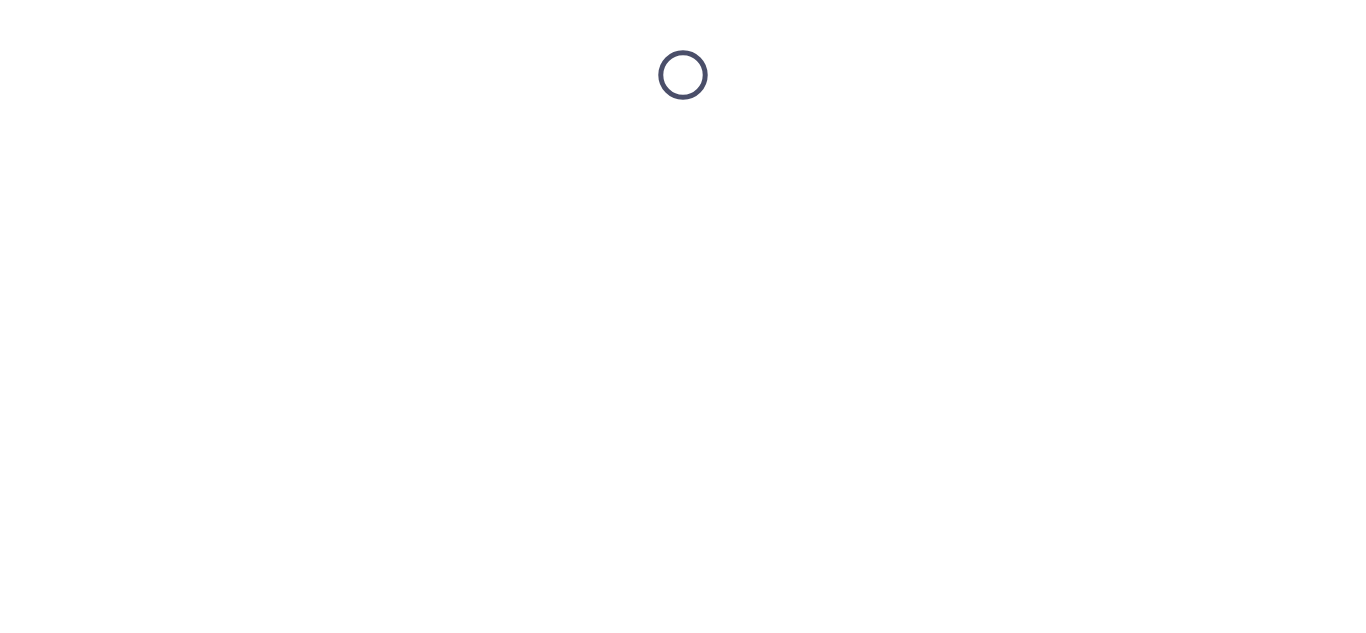 click at bounding box center (683, 75) 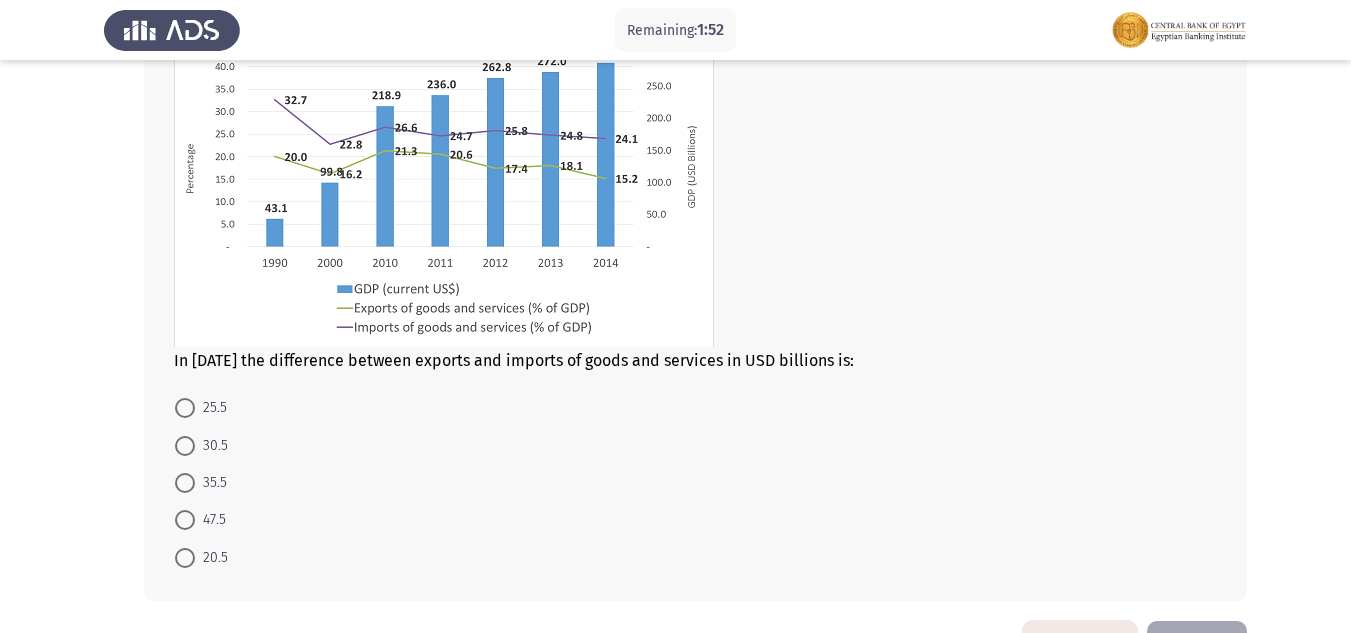scroll, scrollTop: 947, scrollLeft: 0, axis: vertical 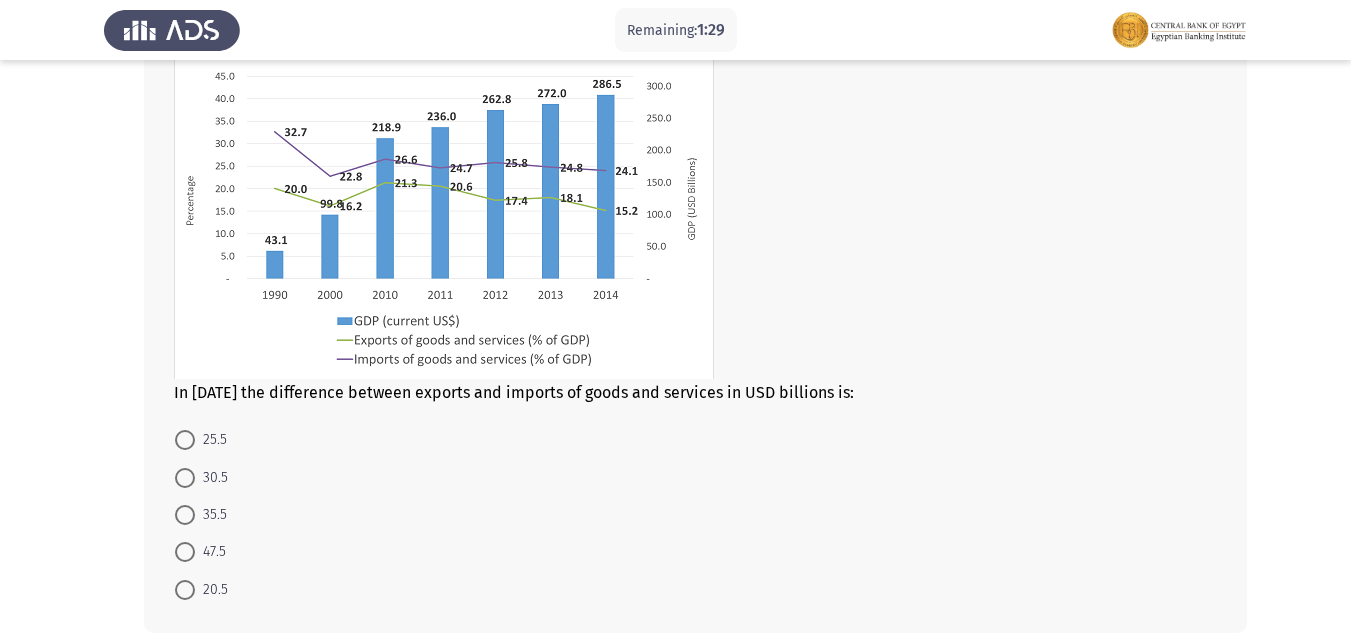 click on "30.5" at bounding box center [211, 478] 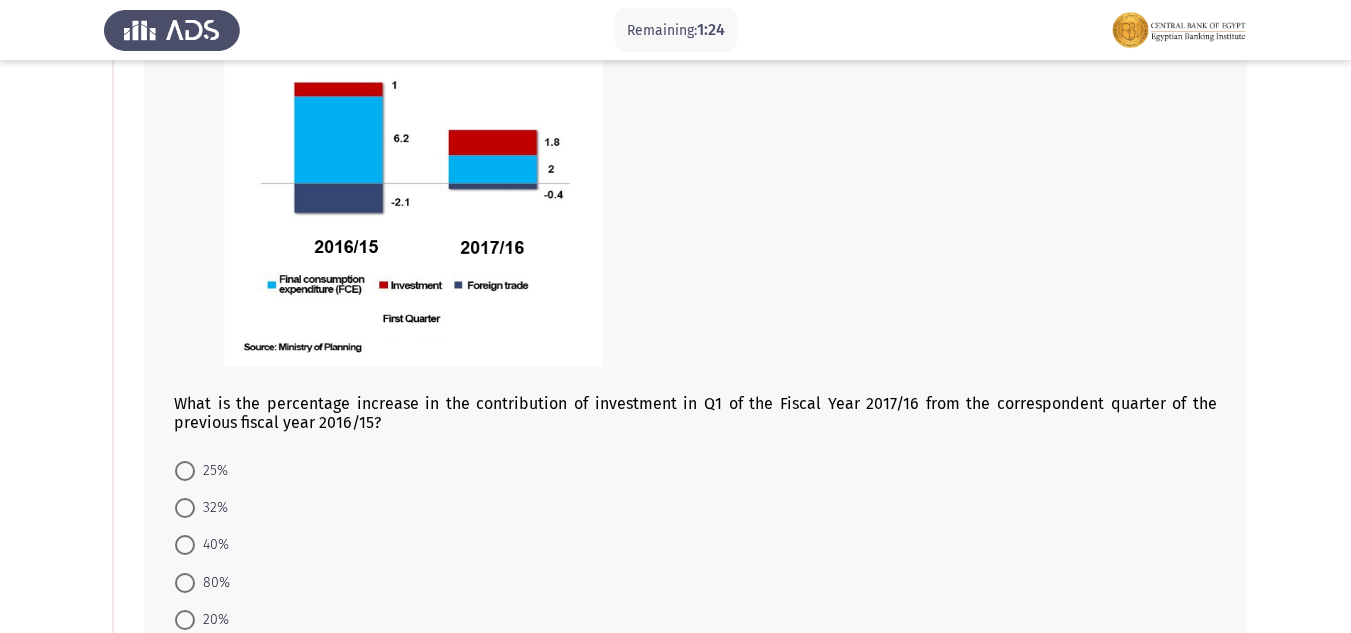 scroll, scrollTop: 247, scrollLeft: 0, axis: vertical 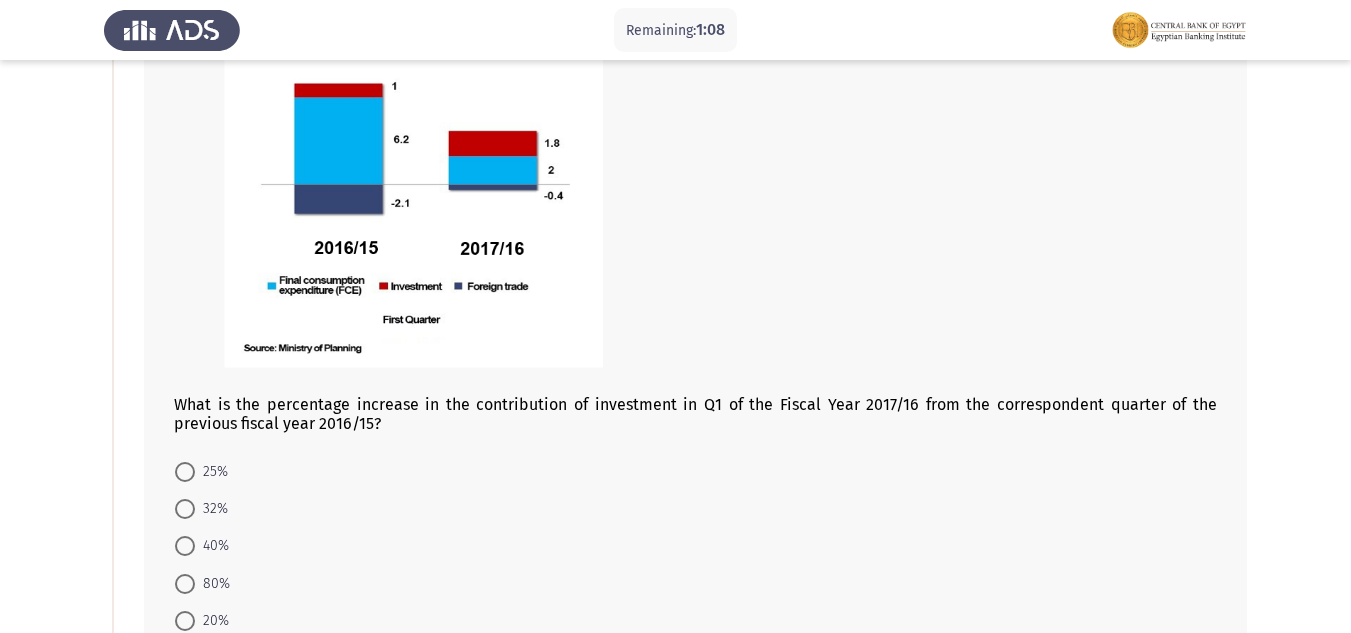 click on "80%" at bounding box center (202, 582) 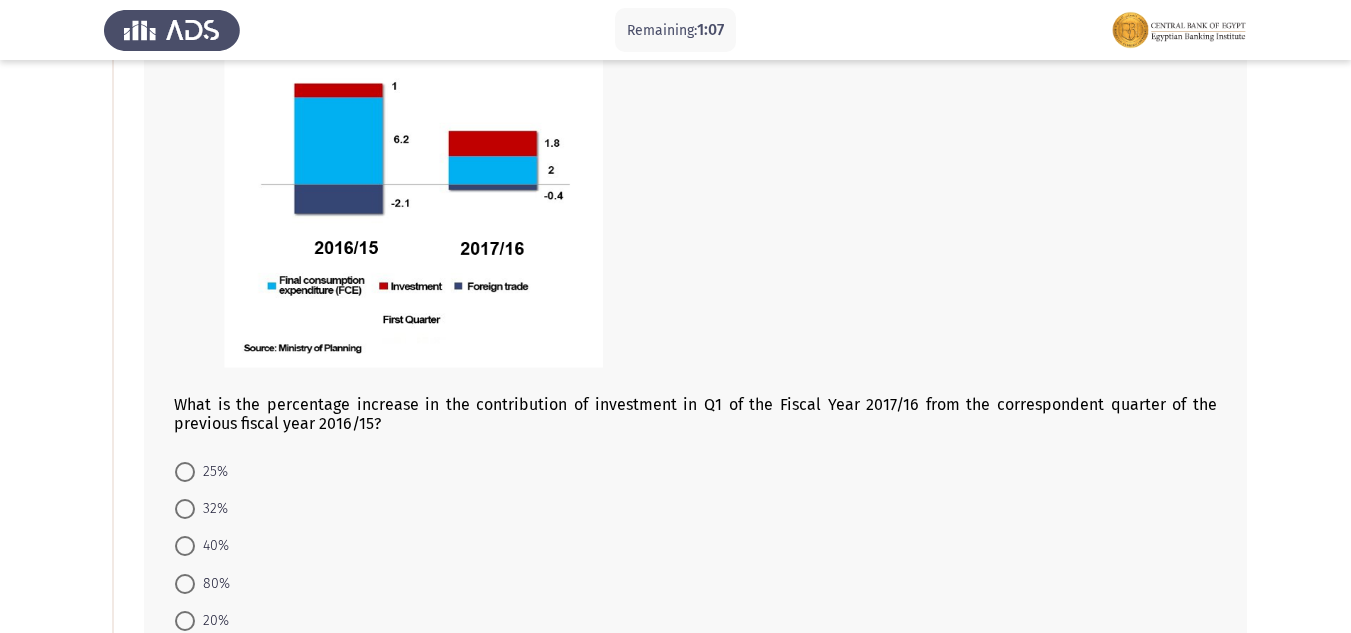 click on "80%" at bounding box center [212, 584] 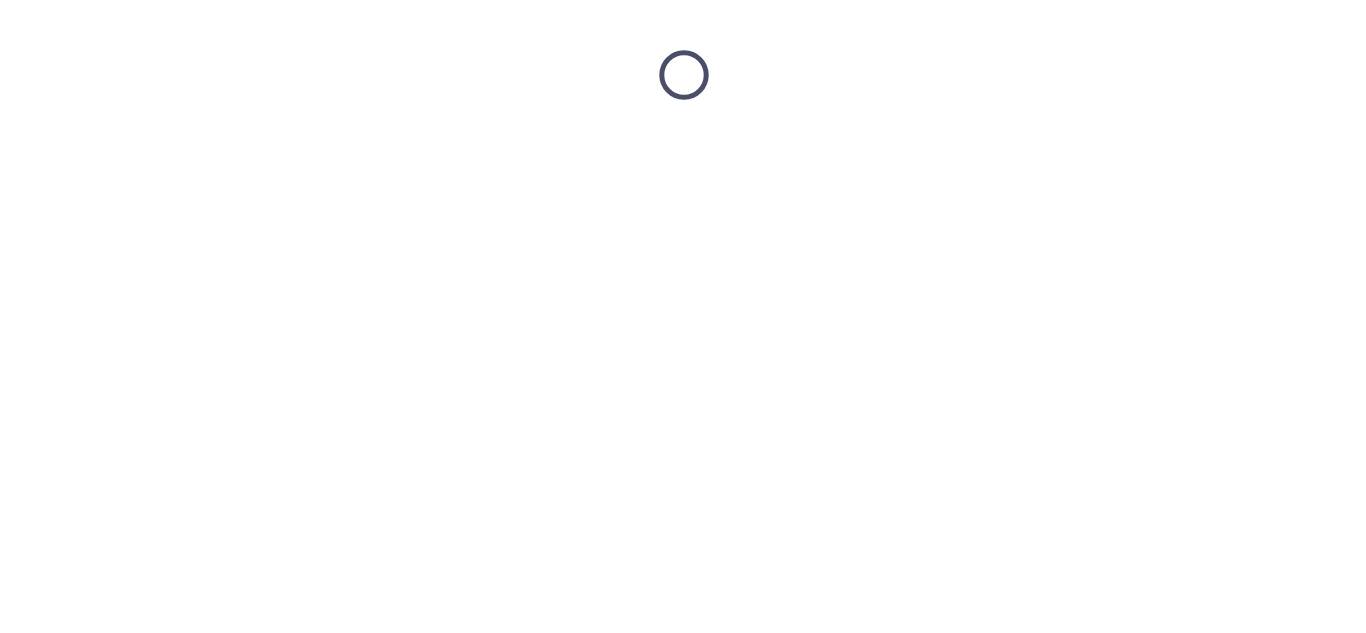 scroll, scrollTop: 0, scrollLeft: 0, axis: both 